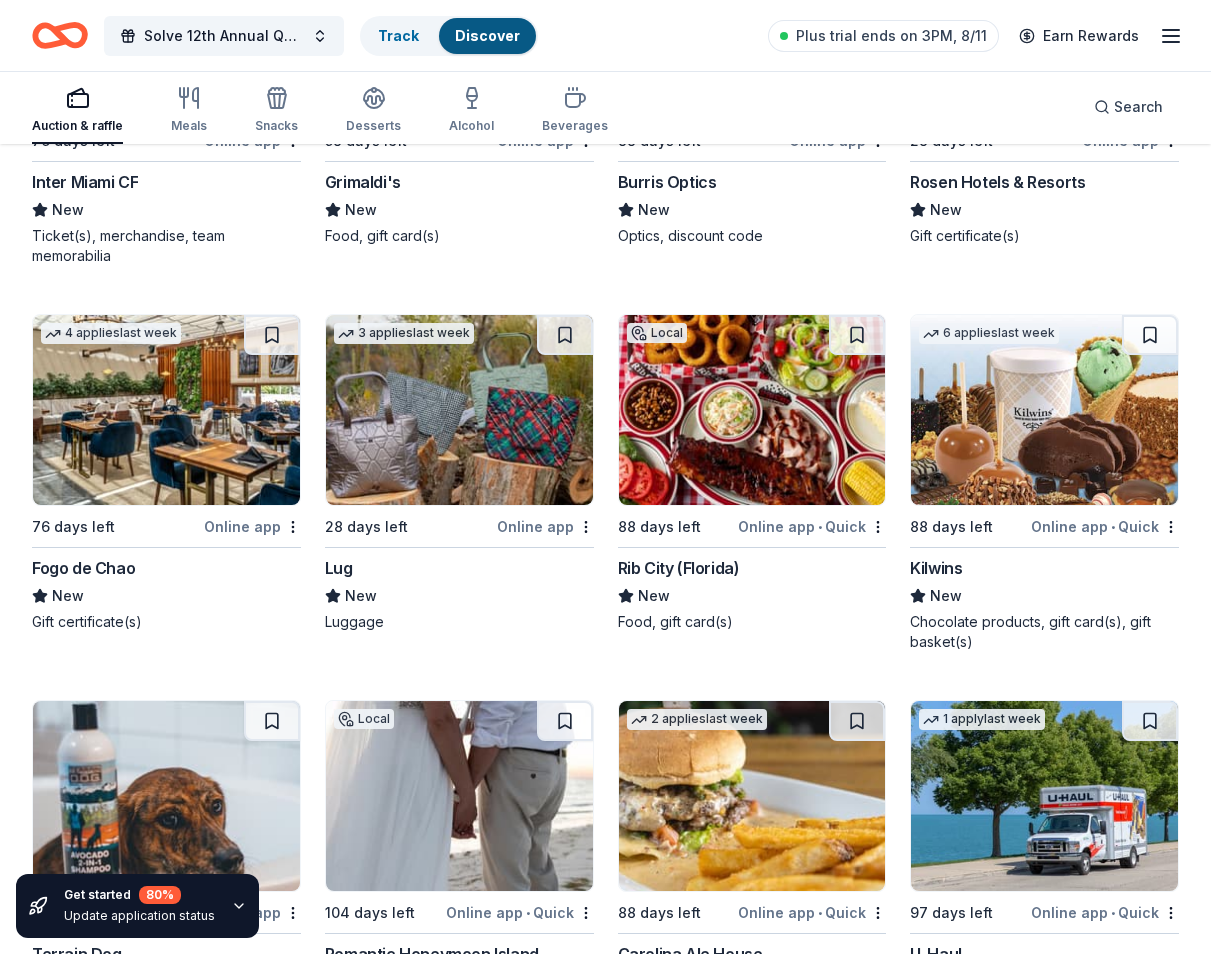 scroll, scrollTop: 11494, scrollLeft: 0, axis: vertical 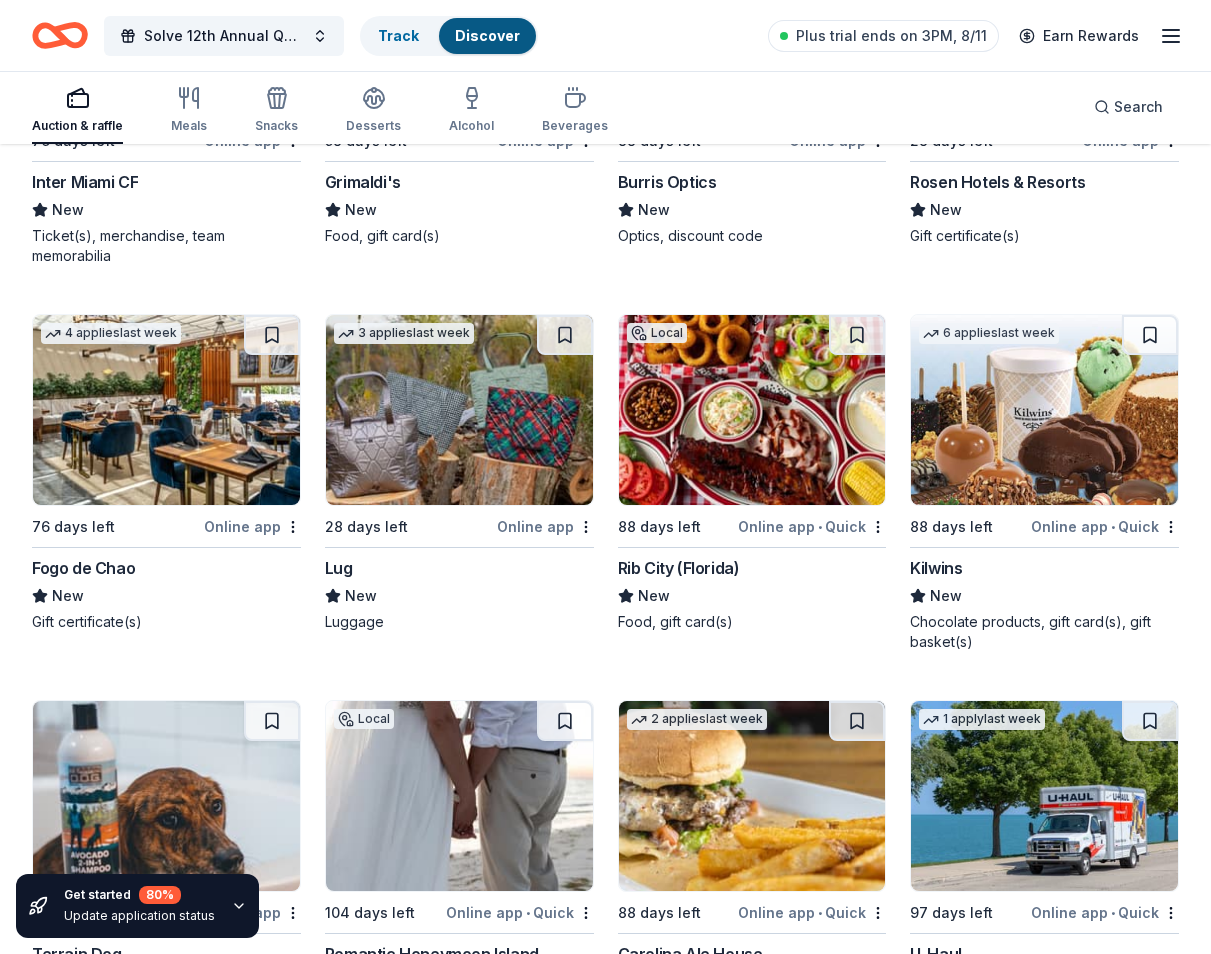 click at bounding box center [752, 410] 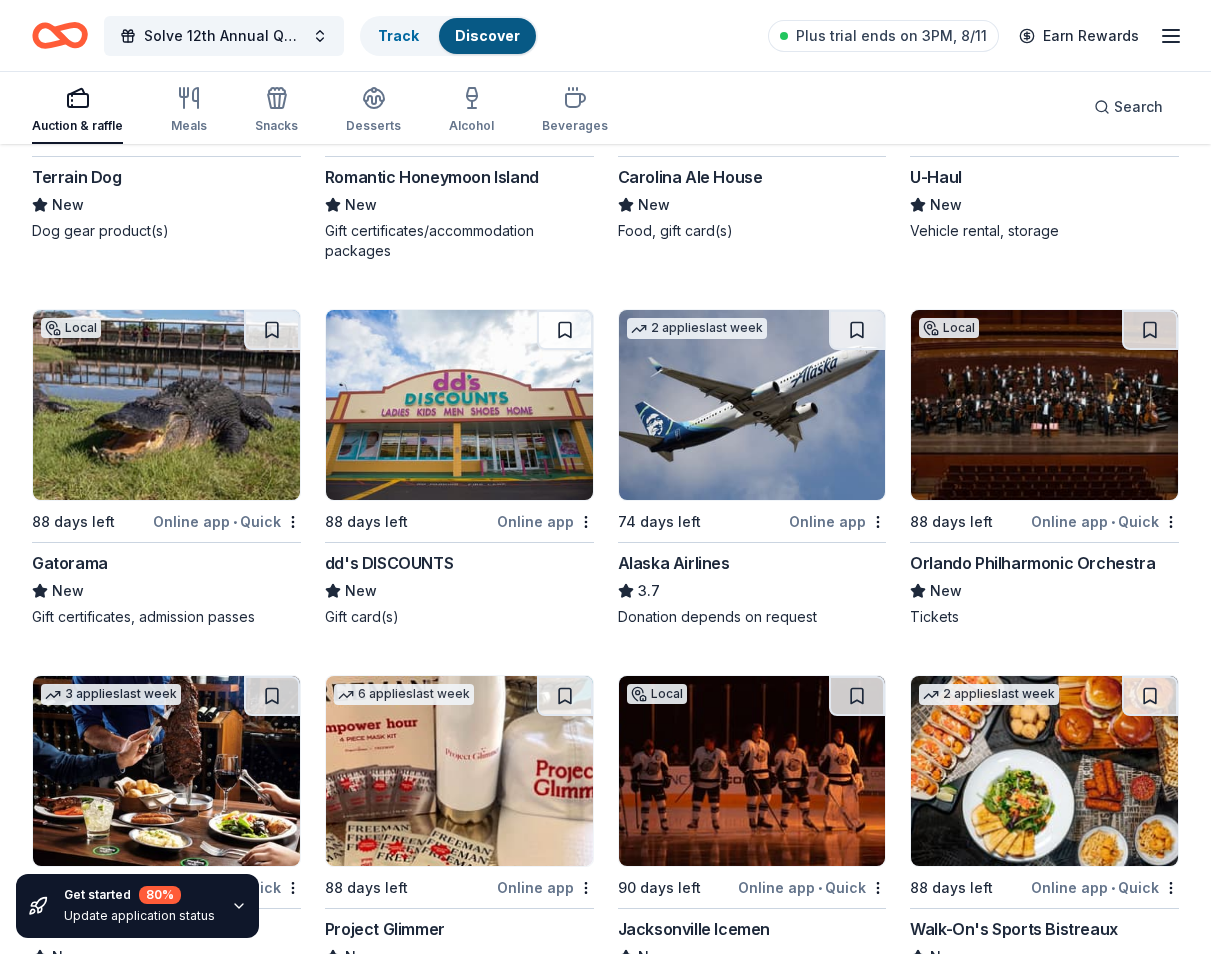 scroll, scrollTop: 12394, scrollLeft: 0, axis: vertical 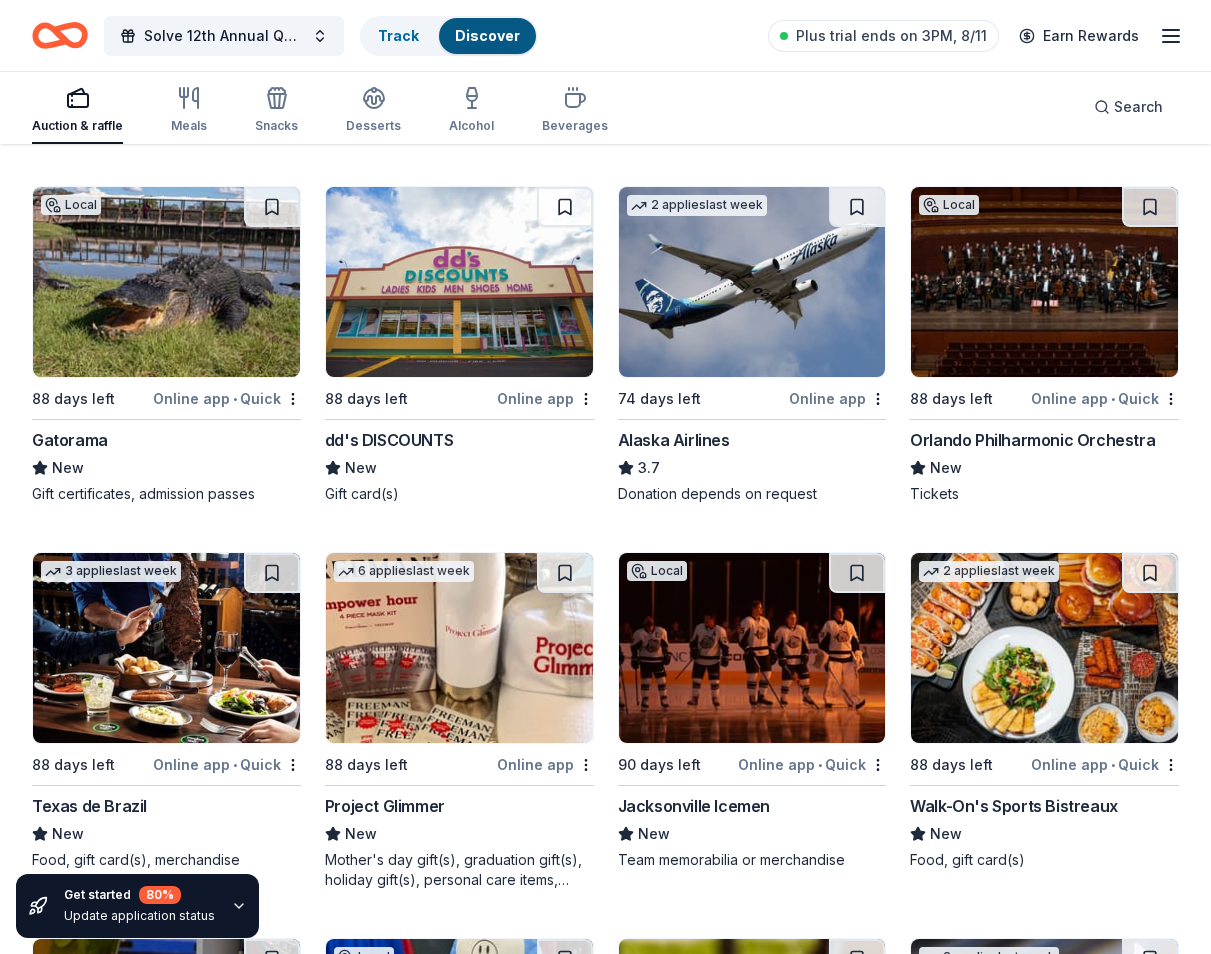 click at bounding box center [1044, 282] 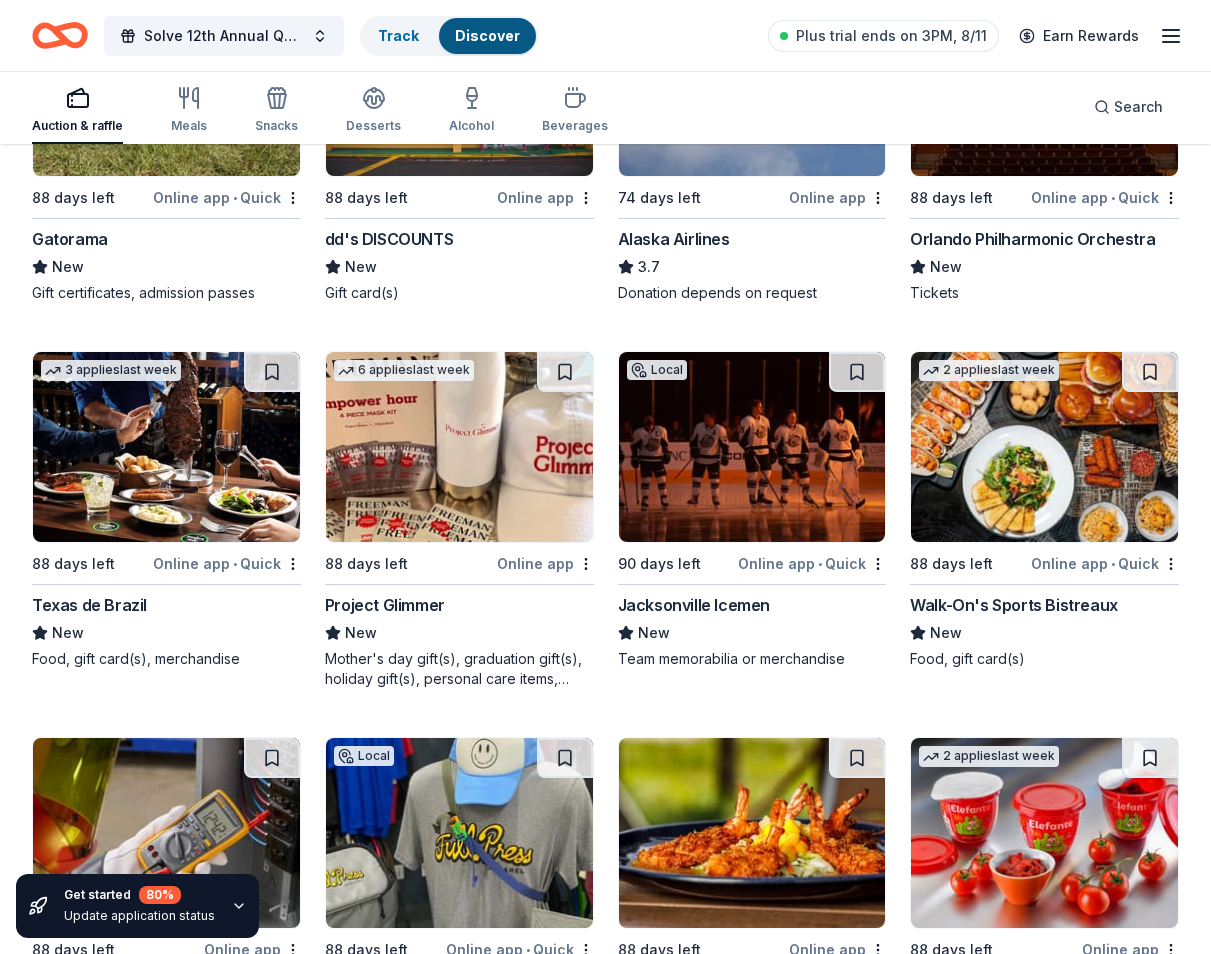scroll, scrollTop: 12694, scrollLeft: 0, axis: vertical 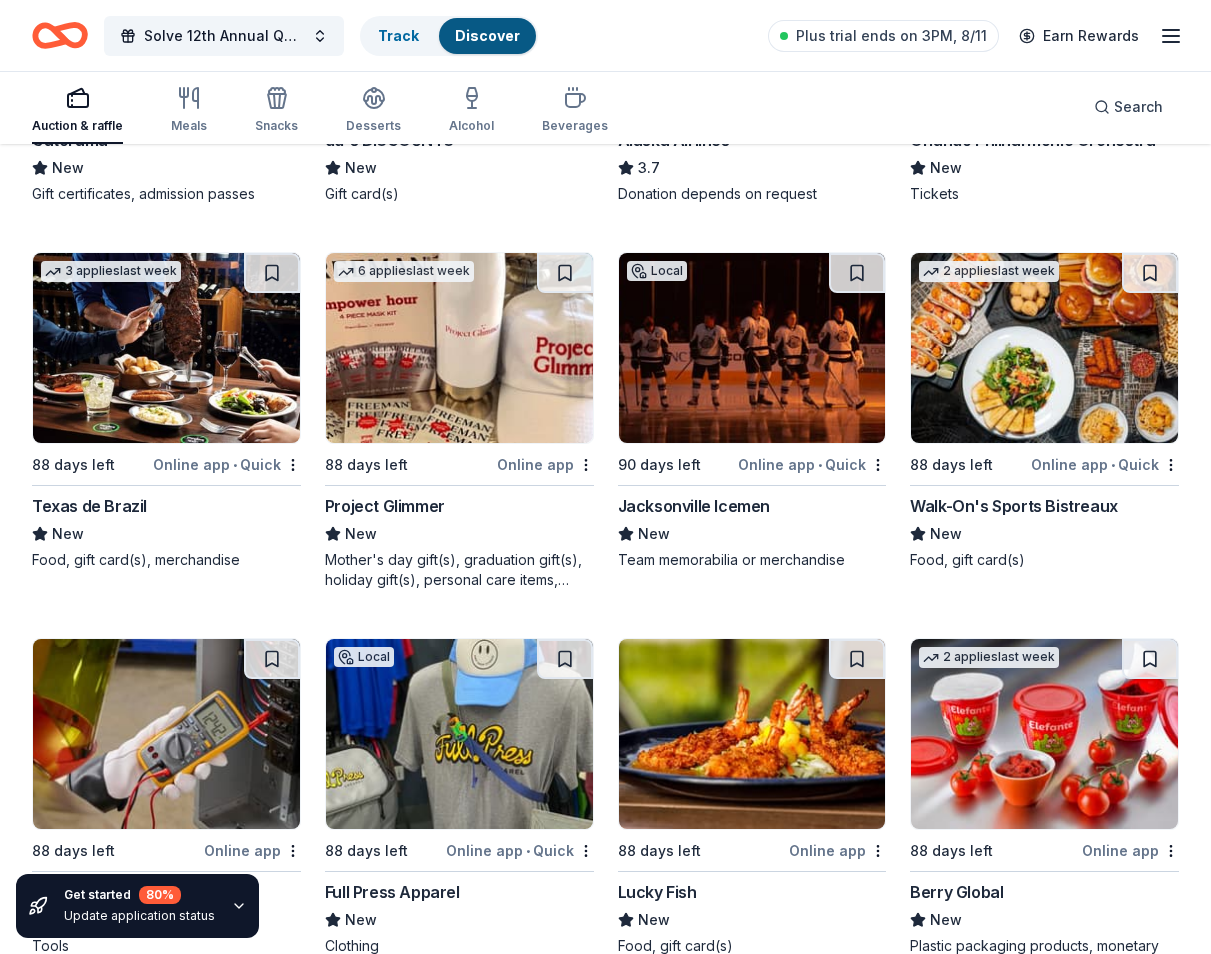 click at bounding box center (459, 348) 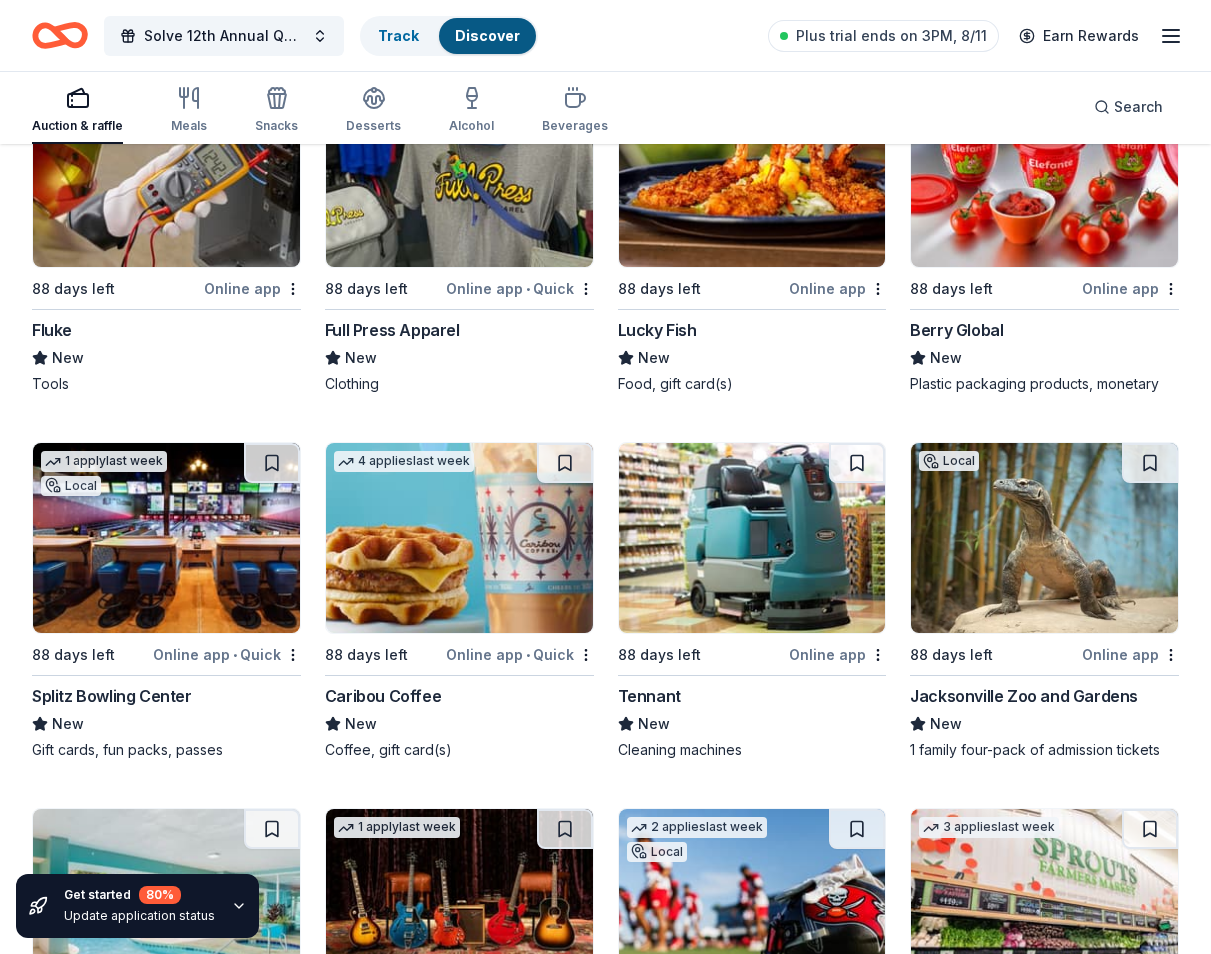 scroll, scrollTop: 13356, scrollLeft: 0, axis: vertical 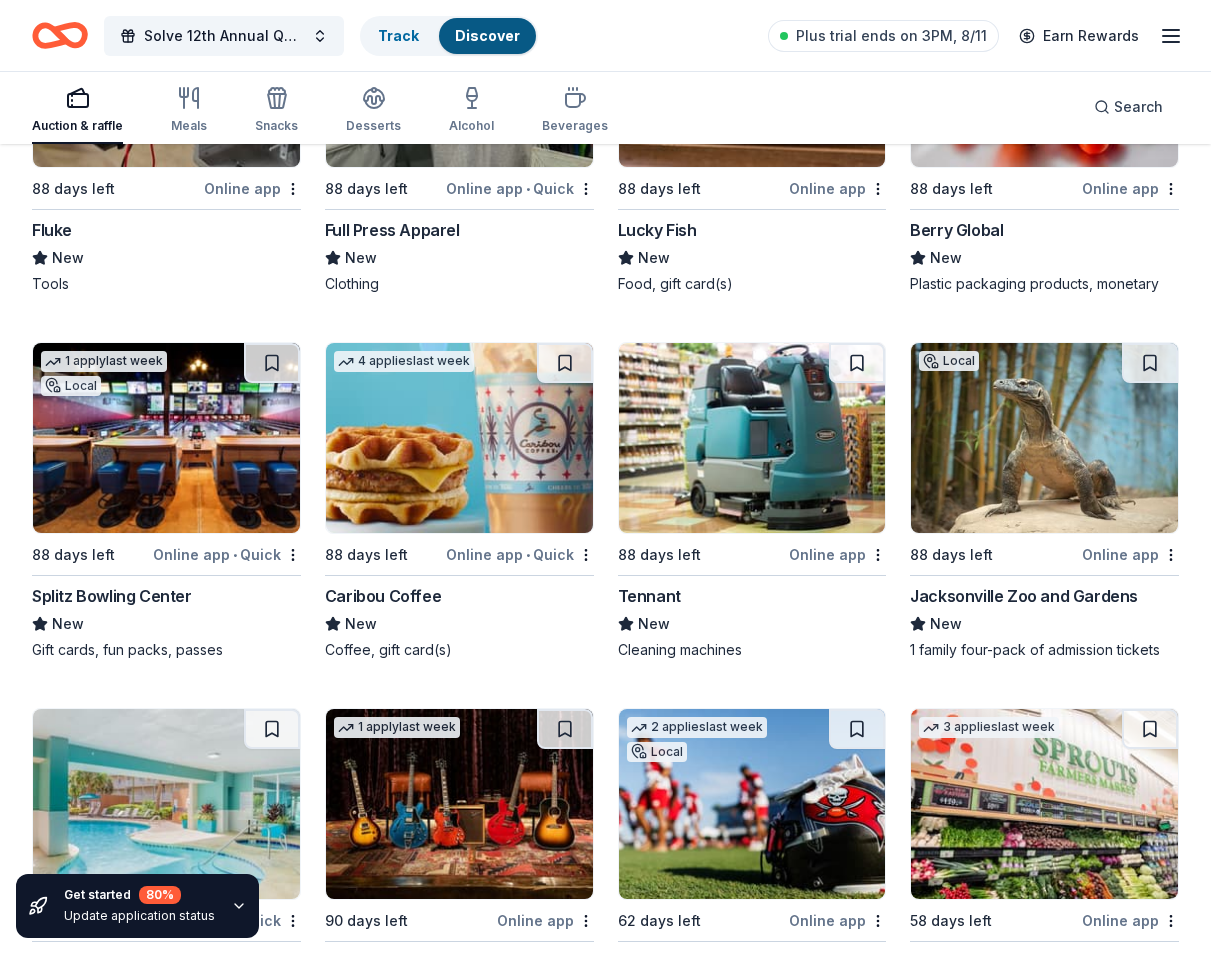 click at bounding box center (166, 438) 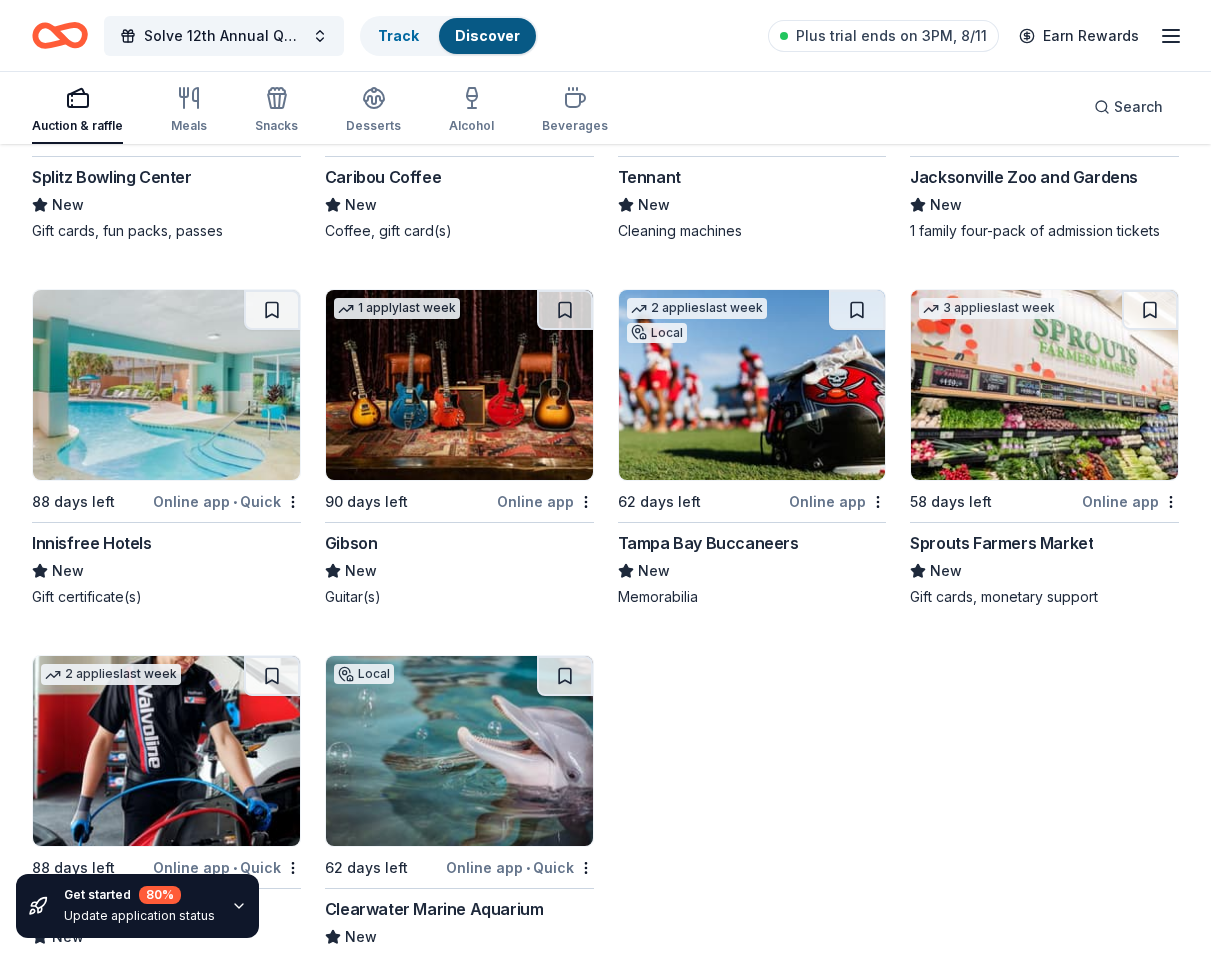 scroll, scrollTop: 13856, scrollLeft: 0, axis: vertical 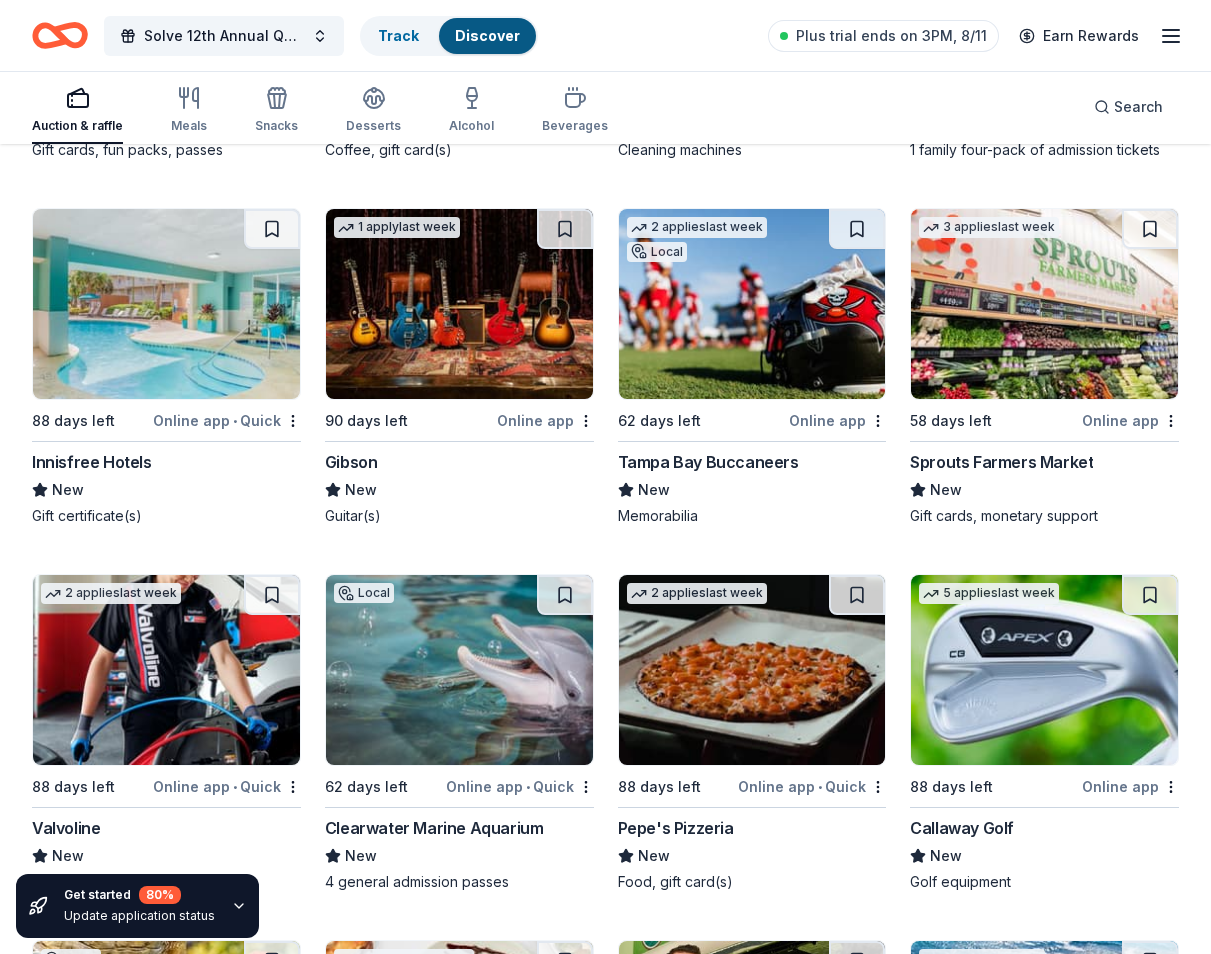 click at bounding box center (1044, 304) 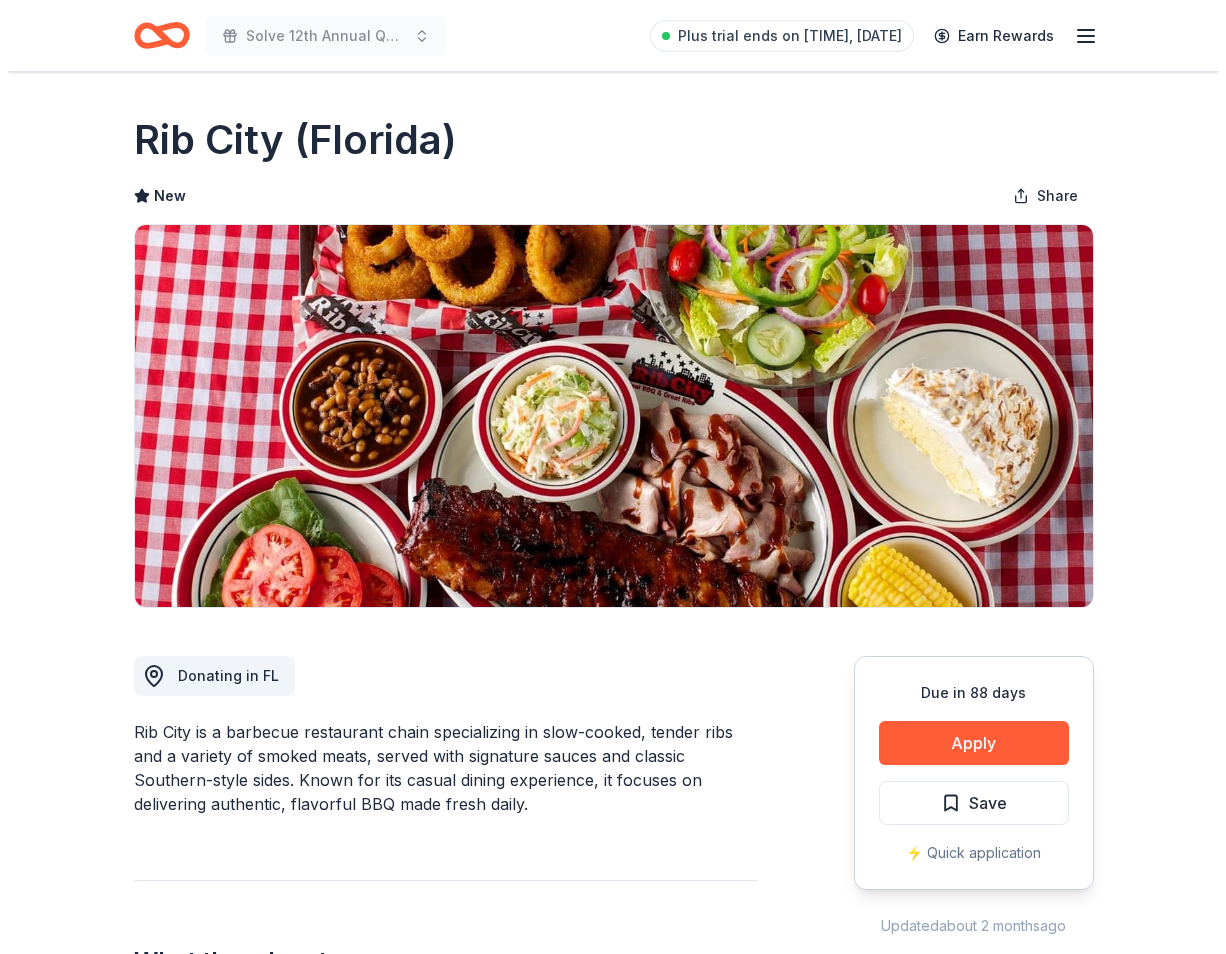 scroll, scrollTop: 0, scrollLeft: 0, axis: both 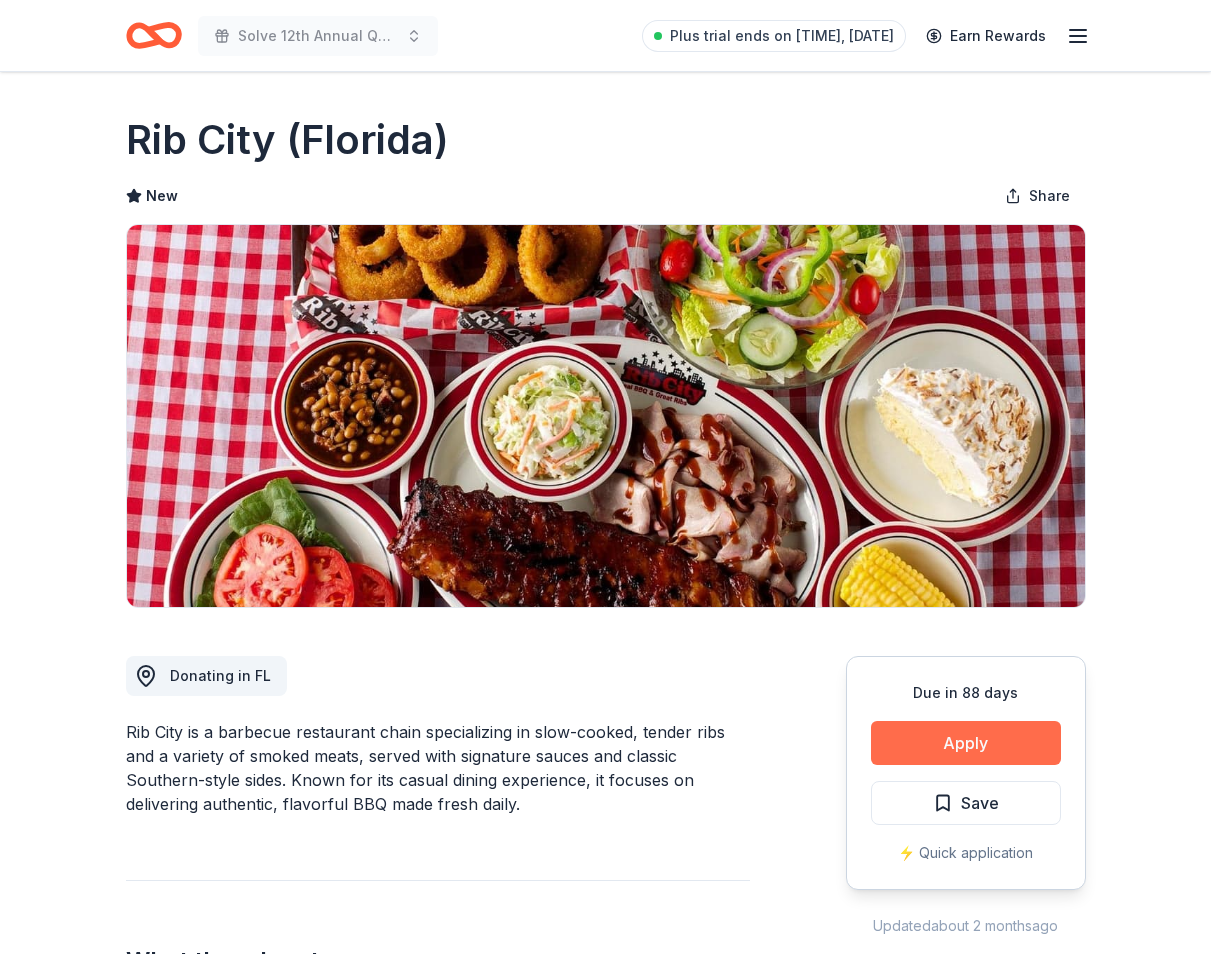 click on "Apply" at bounding box center [966, 743] 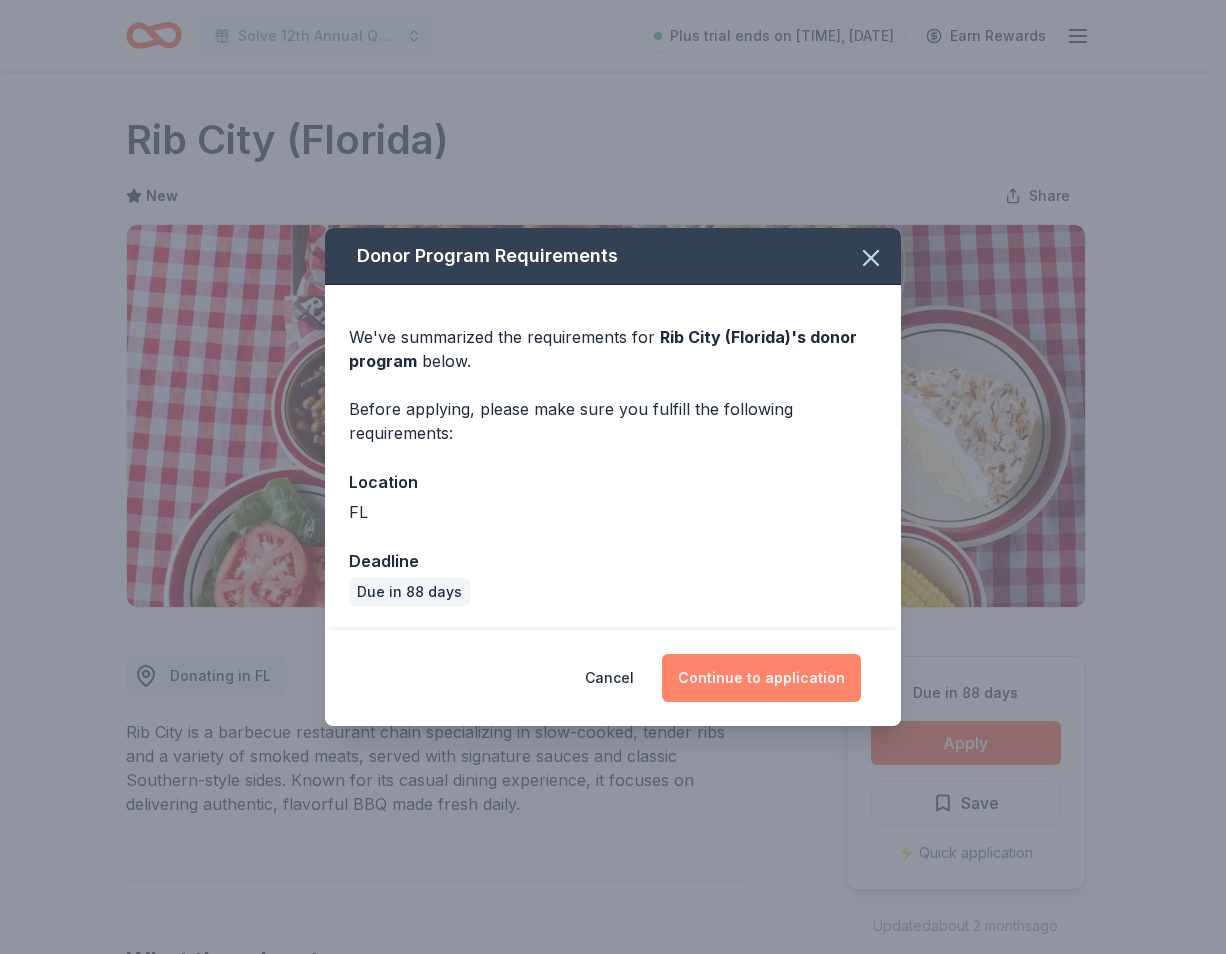 click on "Continue to application" at bounding box center [761, 678] 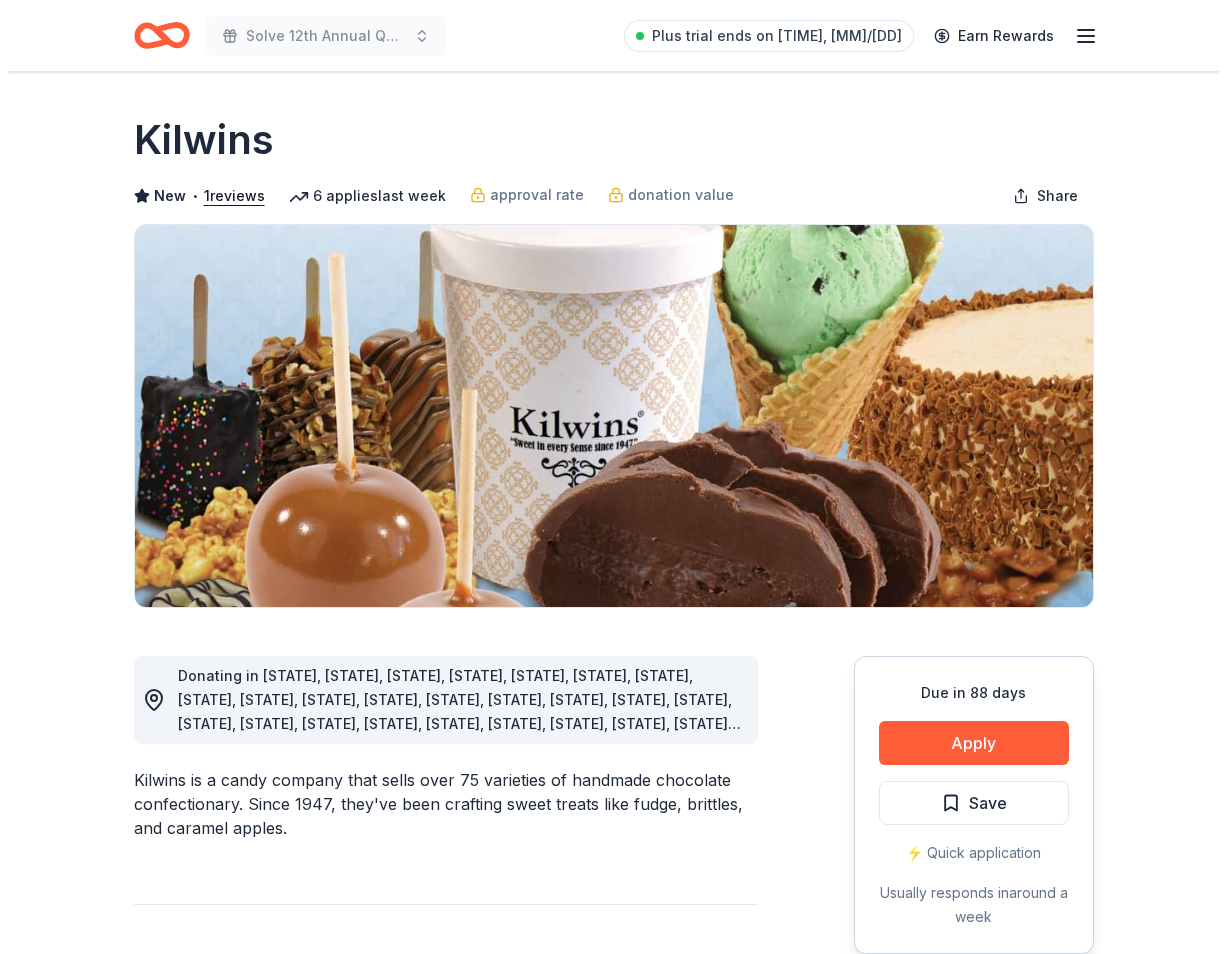 scroll, scrollTop: 0, scrollLeft: 0, axis: both 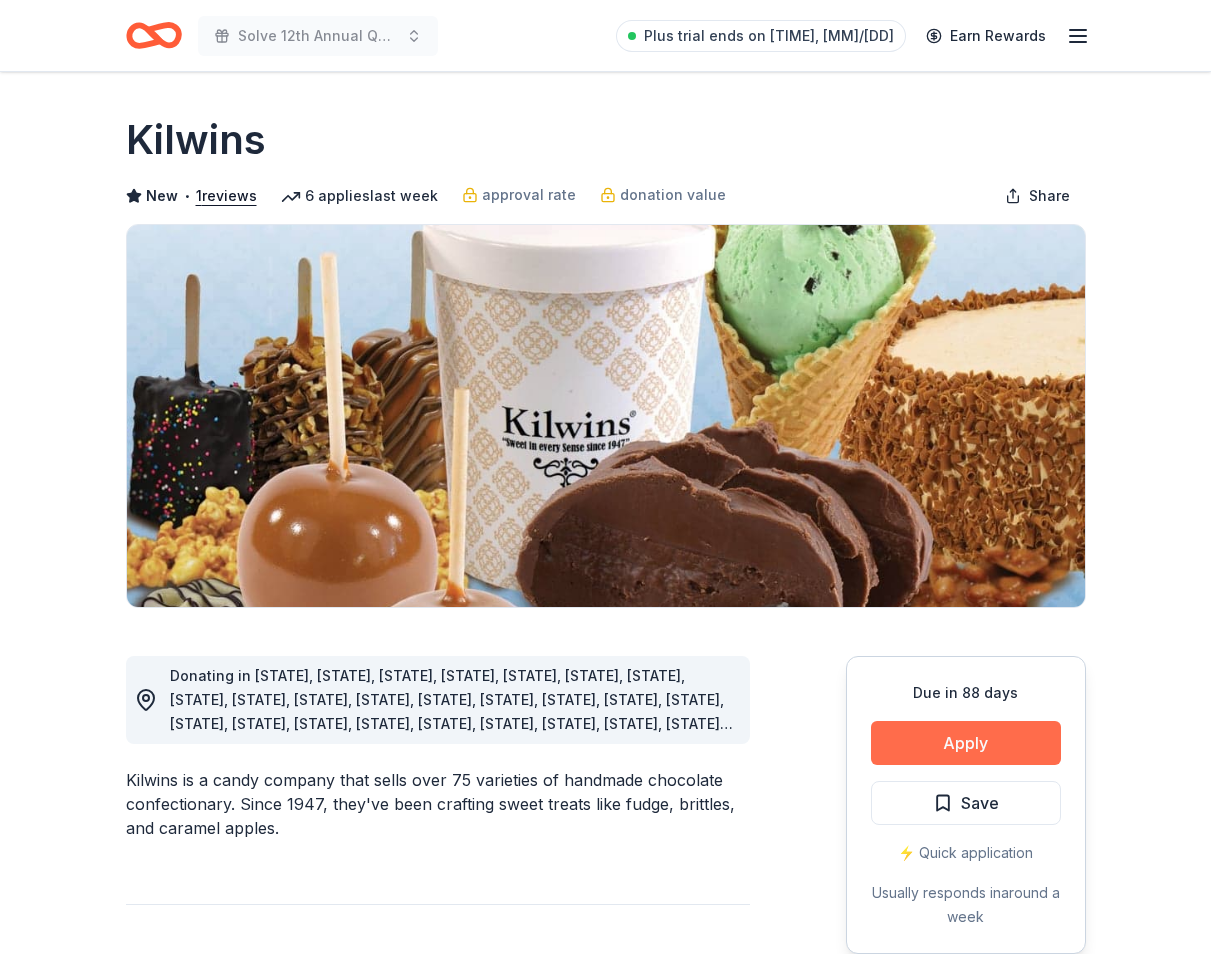 click on "Apply" at bounding box center [966, 743] 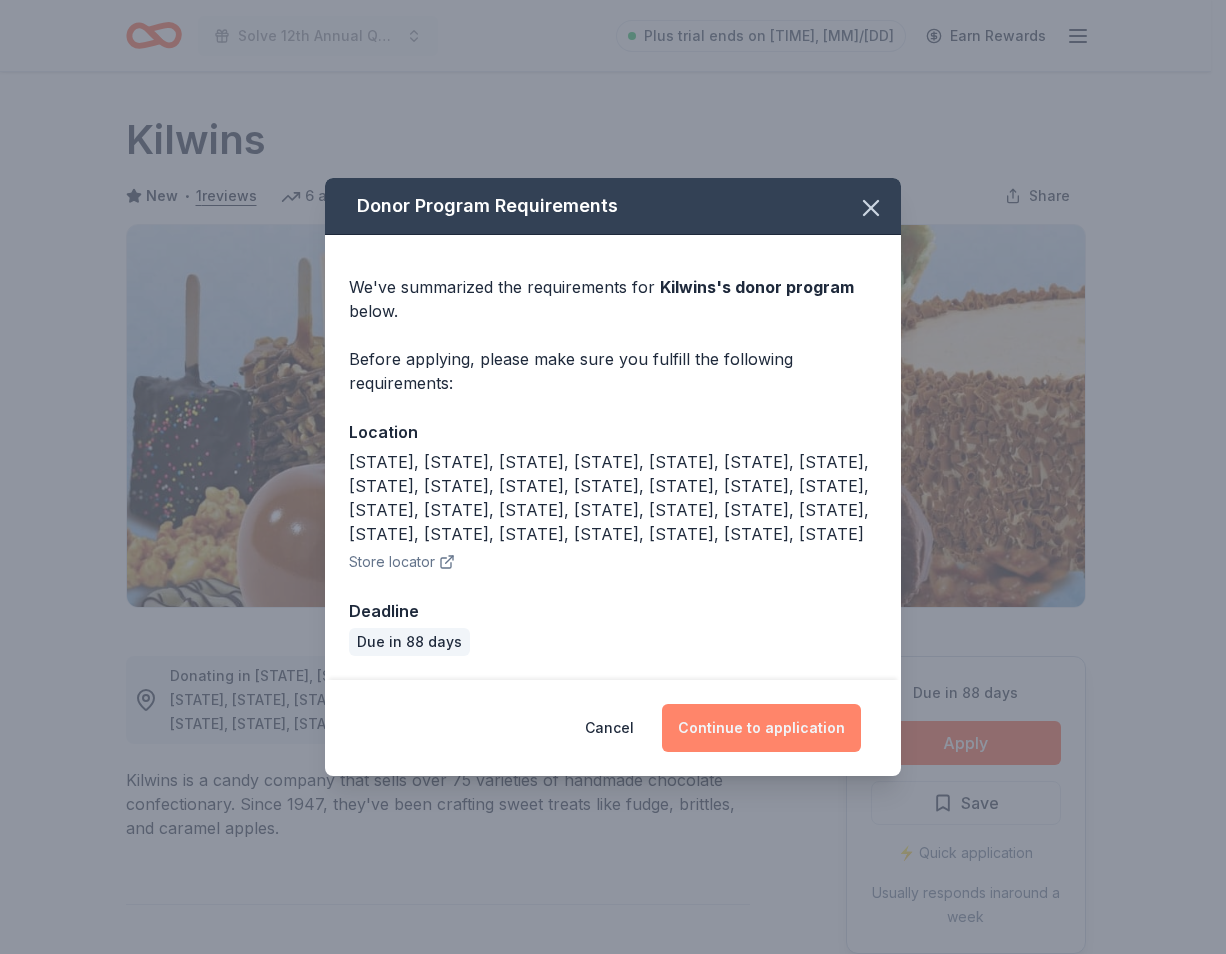 click on "Continue to application" at bounding box center [761, 728] 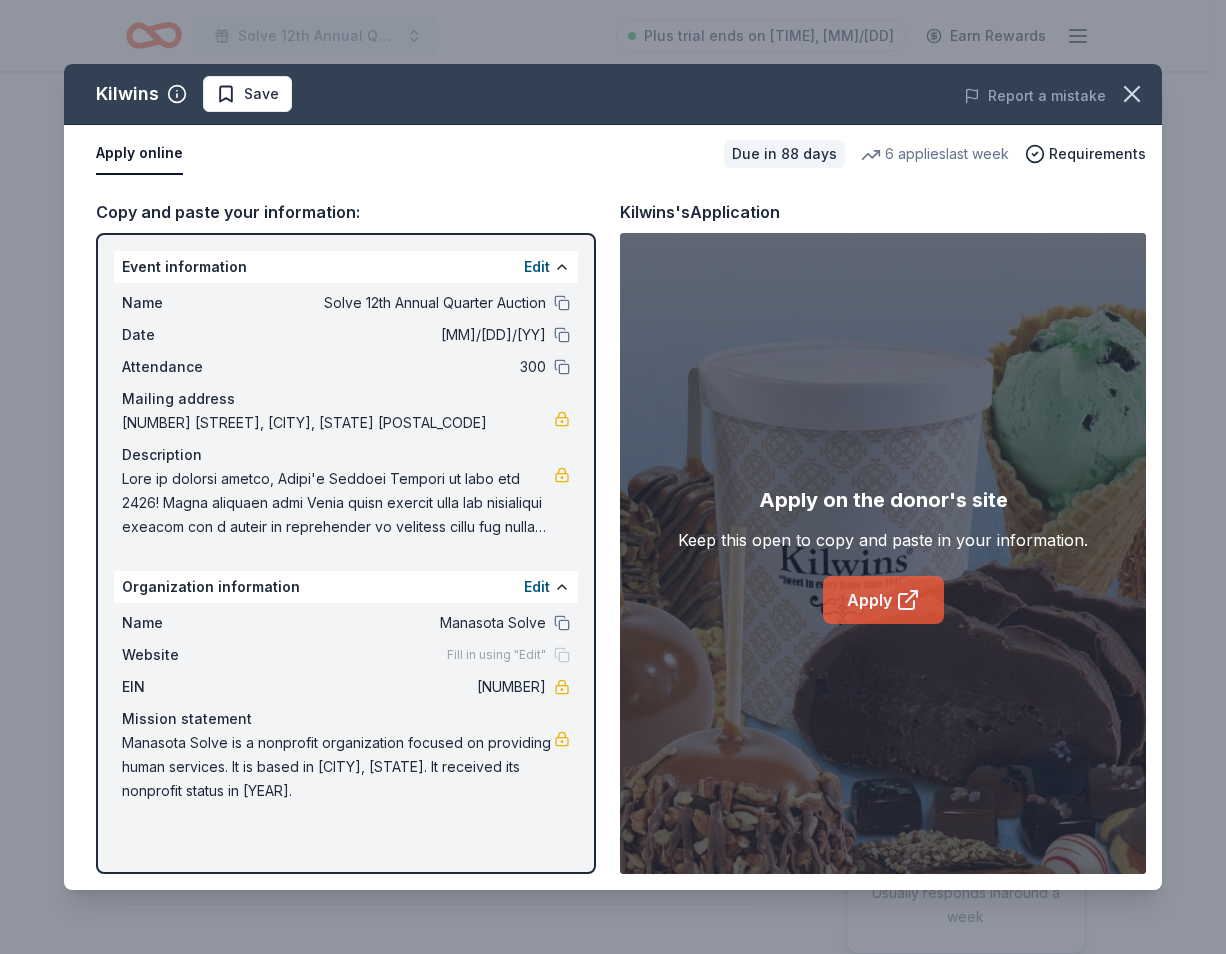 click on "Apply" at bounding box center (883, 600) 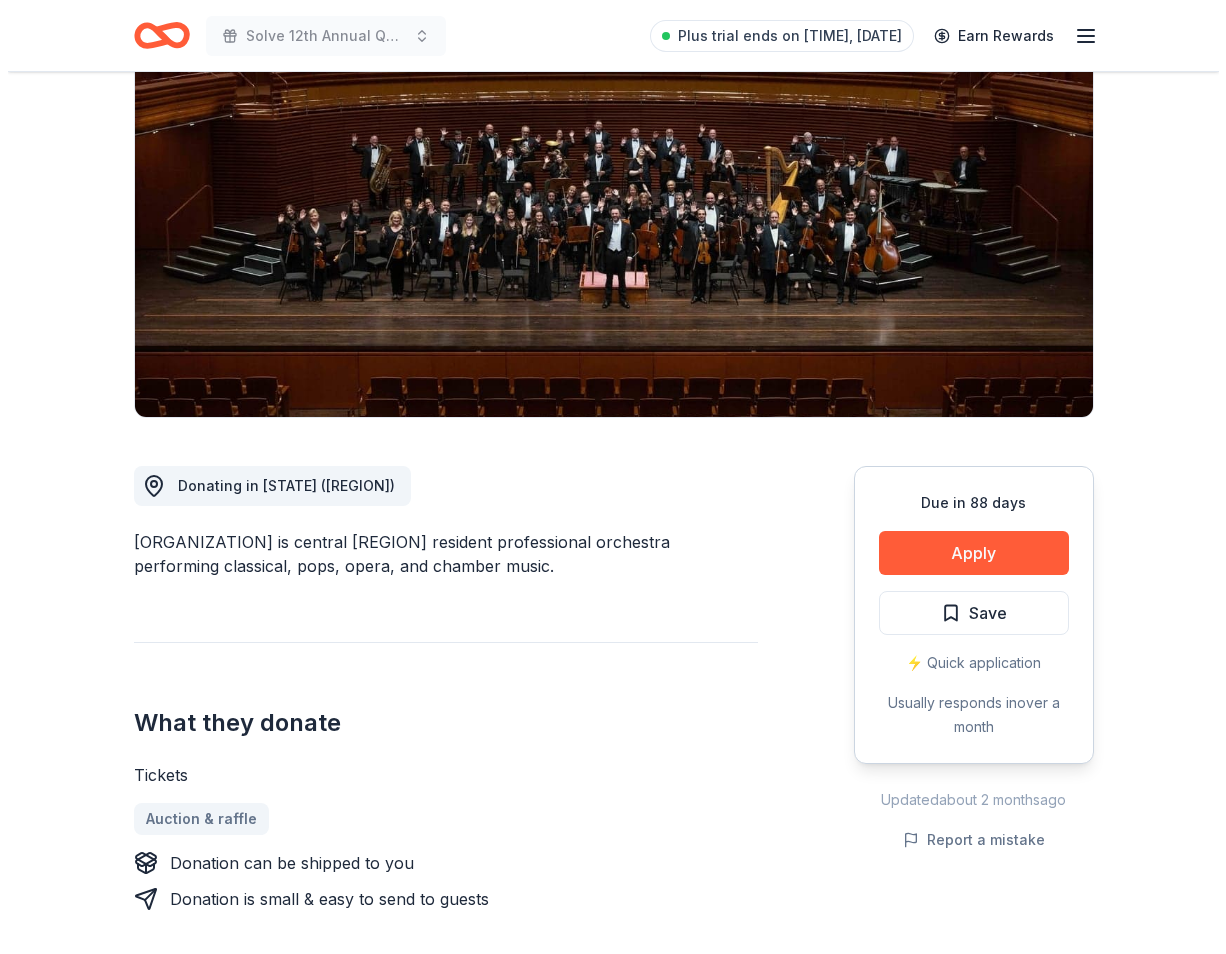 scroll, scrollTop: 200, scrollLeft: 0, axis: vertical 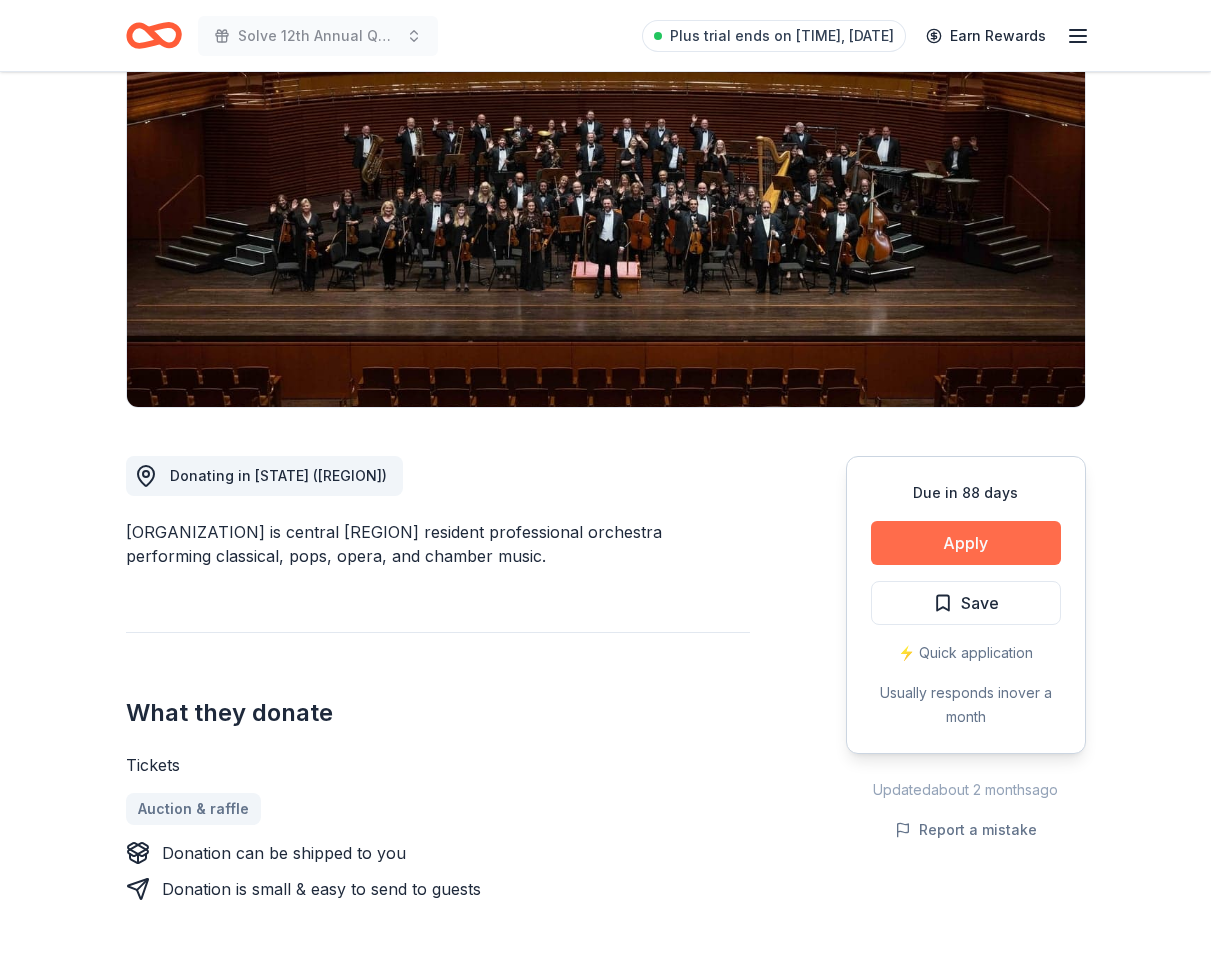 click on "Apply" at bounding box center [966, 543] 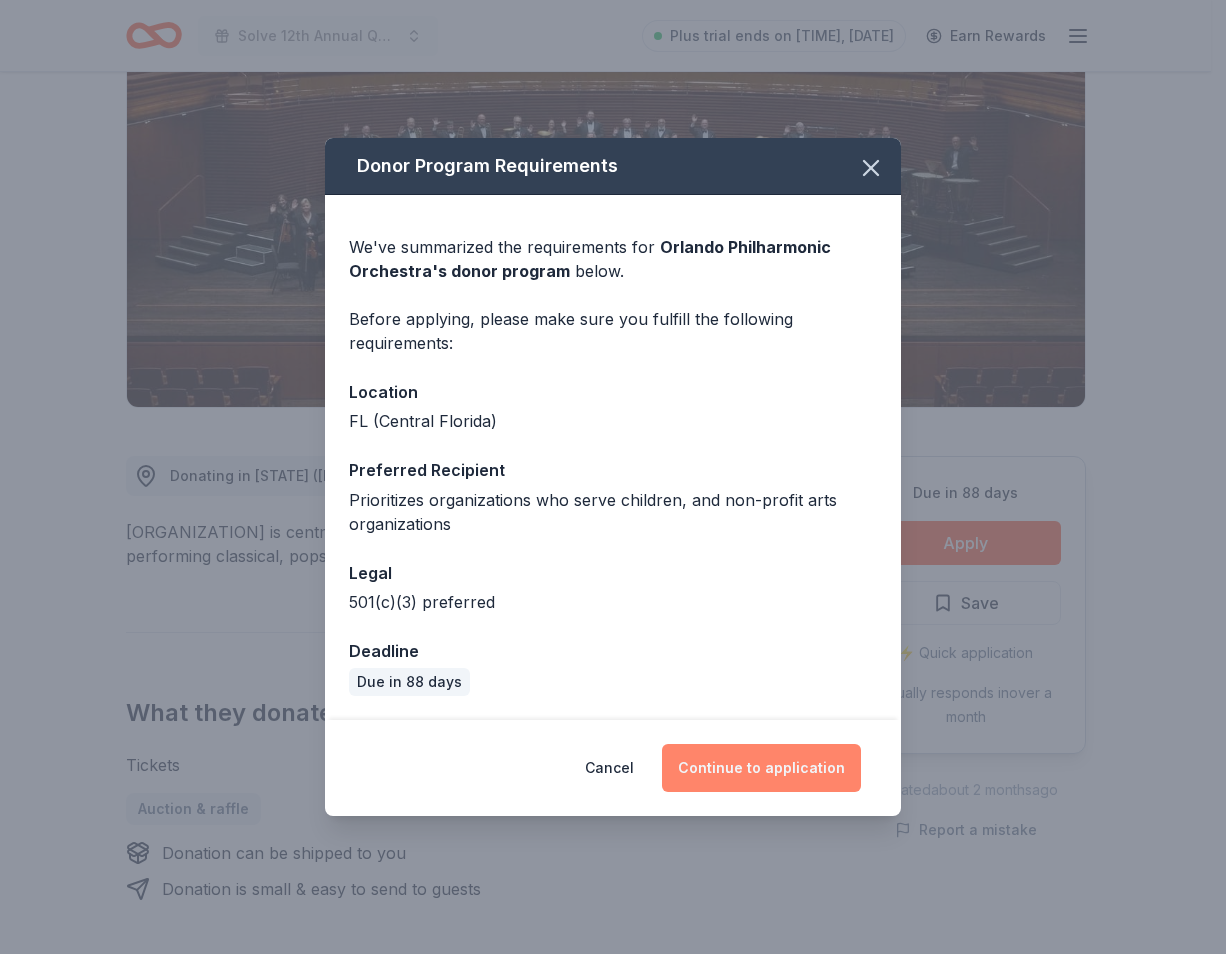 click on "Continue to application" at bounding box center [761, 768] 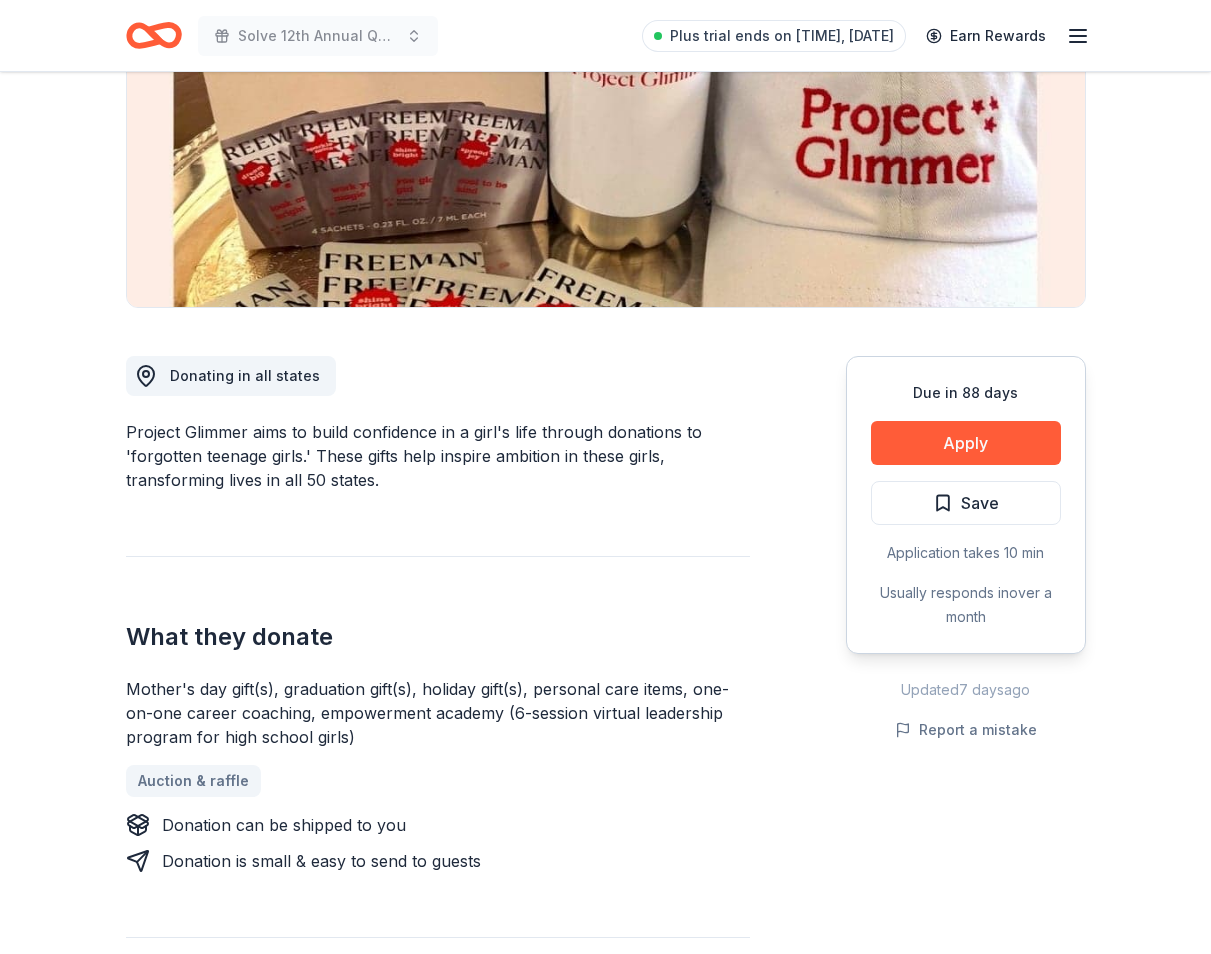 scroll, scrollTop: 0, scrollLeft: 0, axis: both 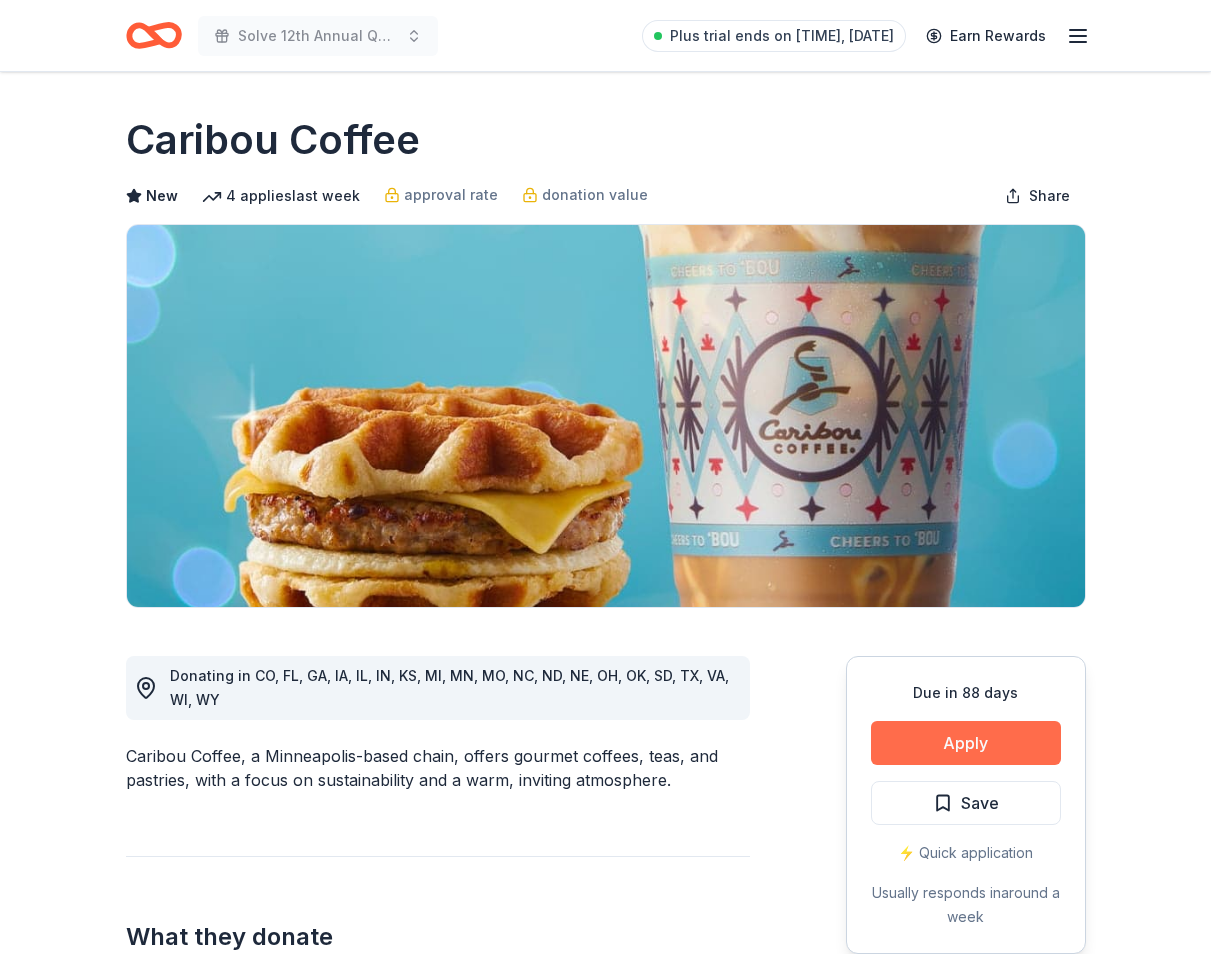 click on "Apply" at bounding box center (966, 743) 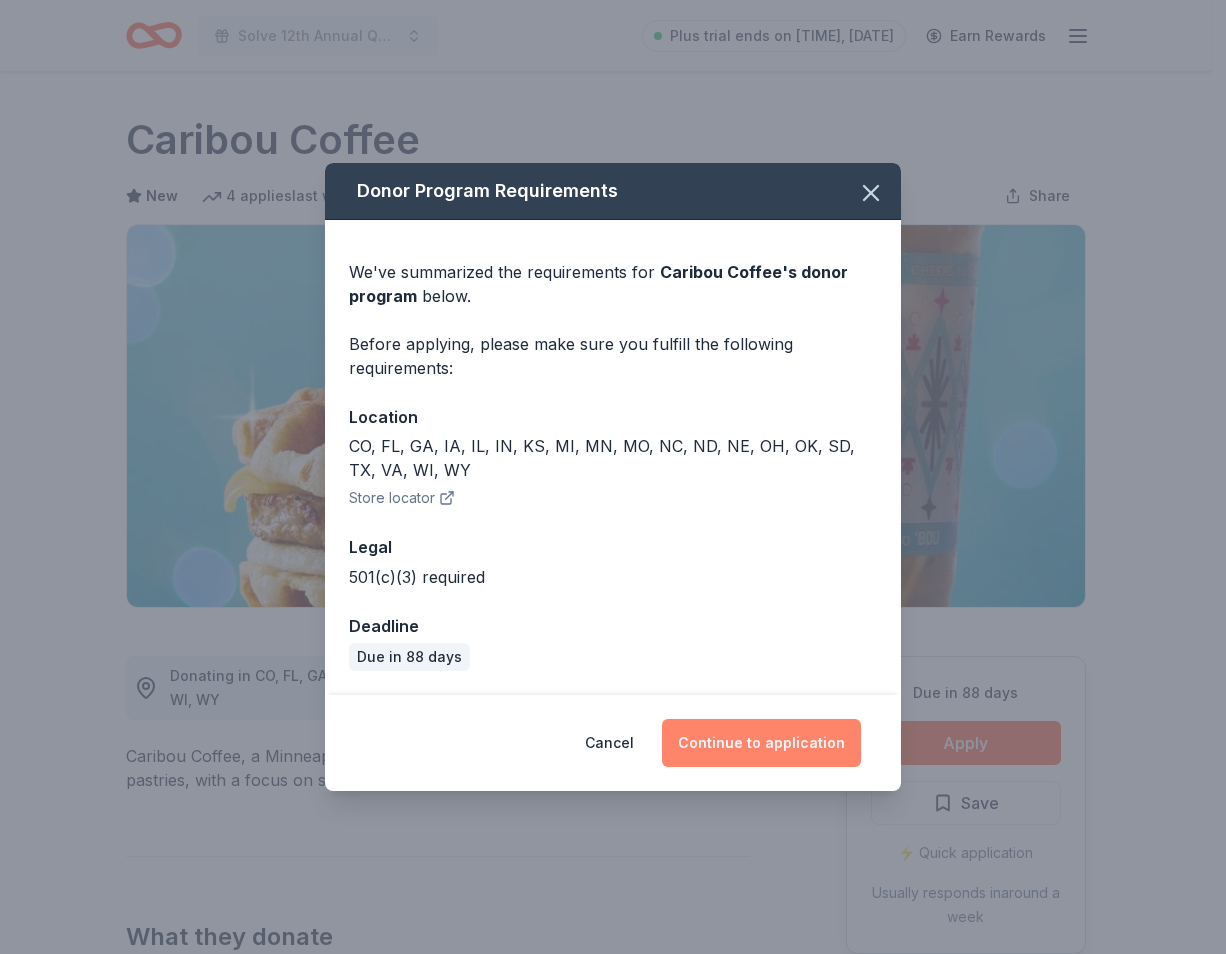 click on "Continue to application" at bounding box center (761, 743) 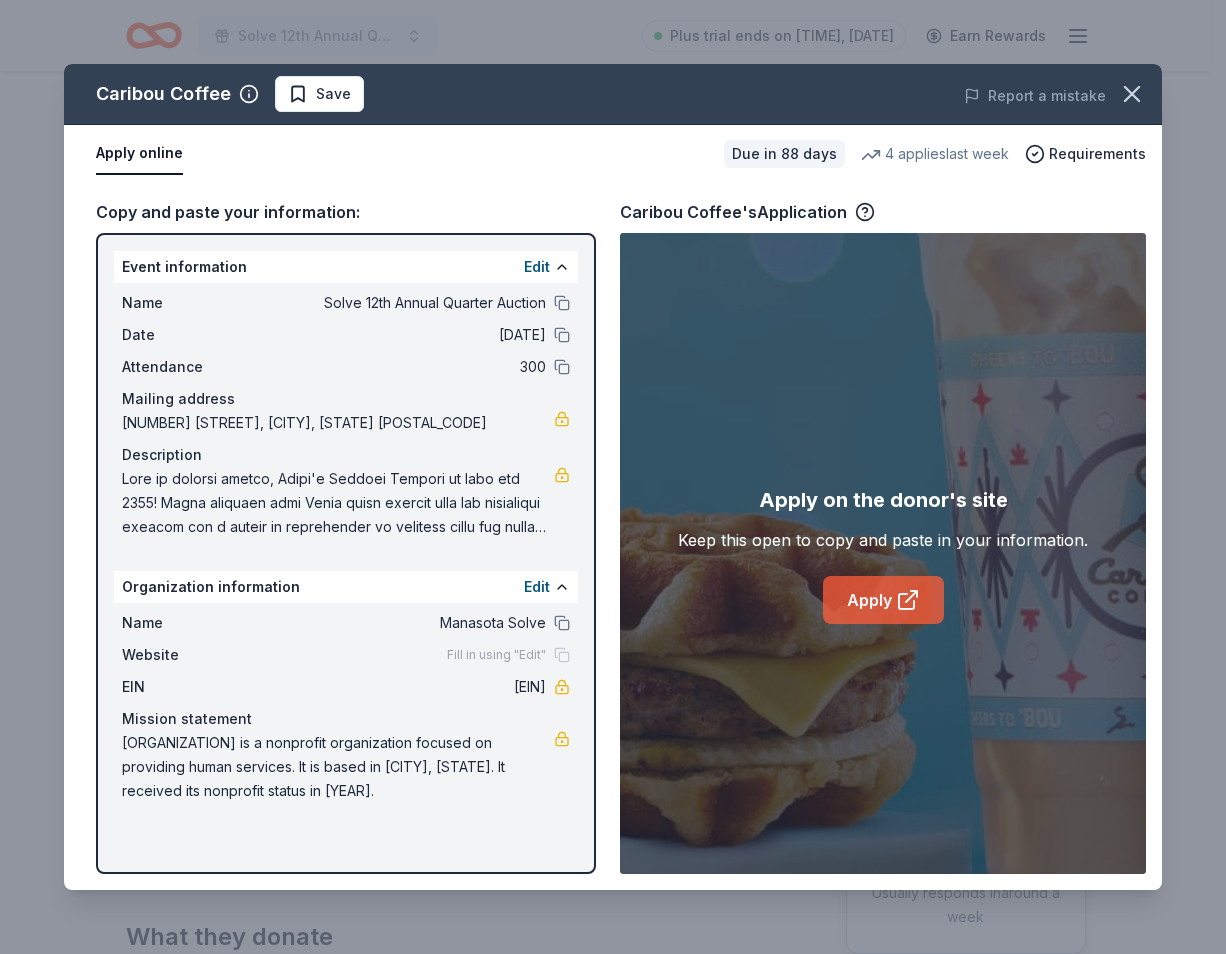 click on "Apply" at bounding box center (883, 600) 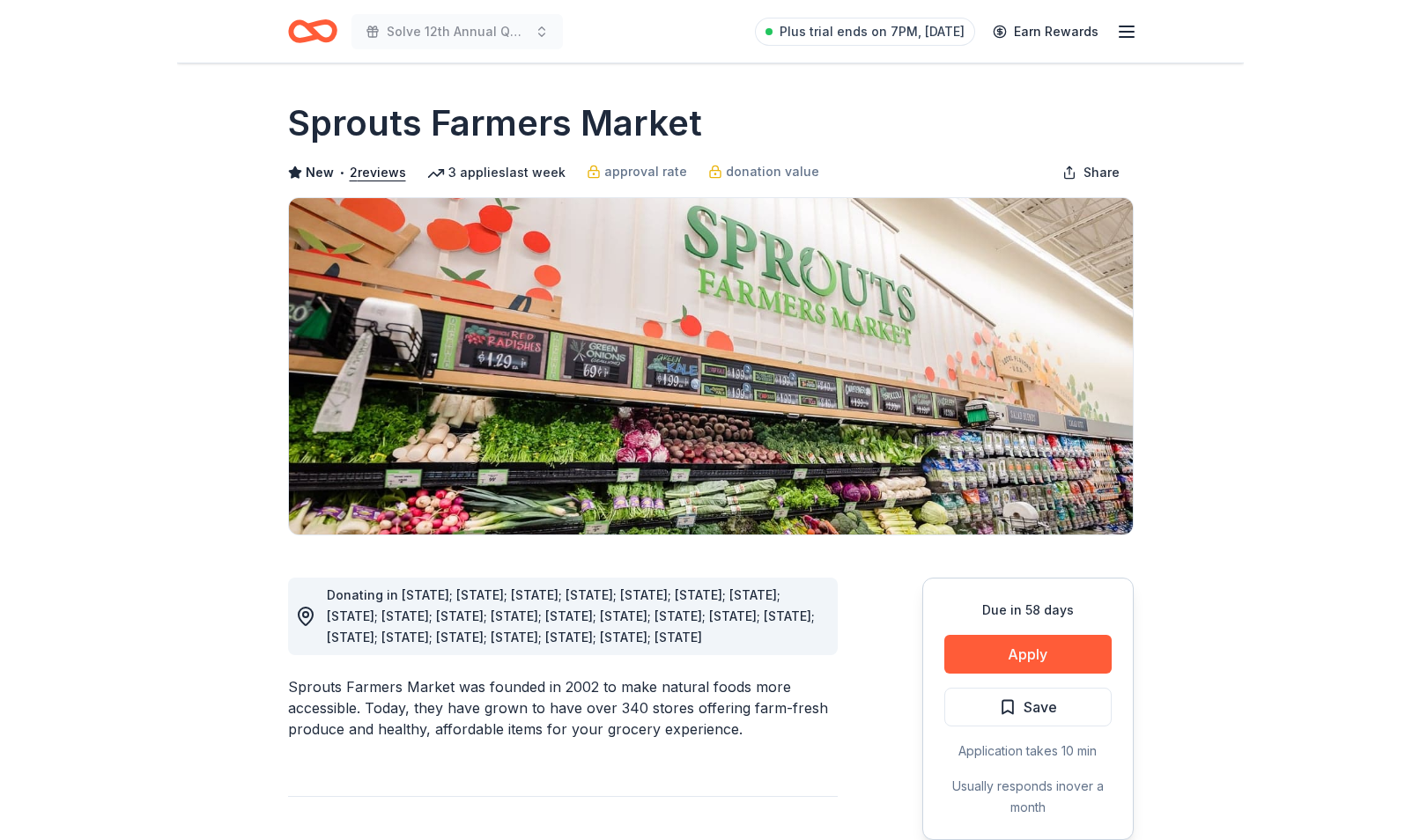 scroll, scrollTop: 0, scrollLeft: 0, axis: both 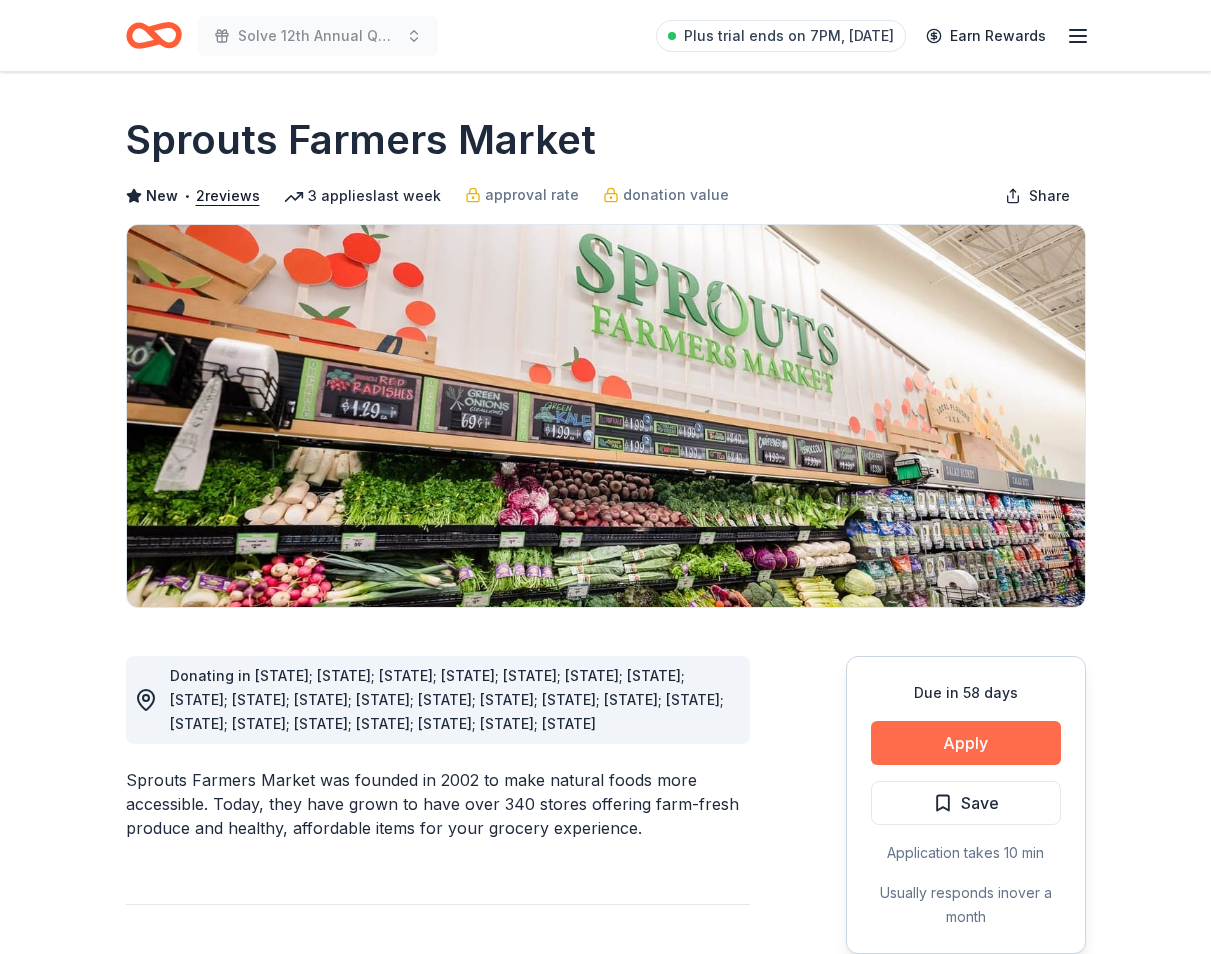 click on "Apply" at bounding box center (966, 743) 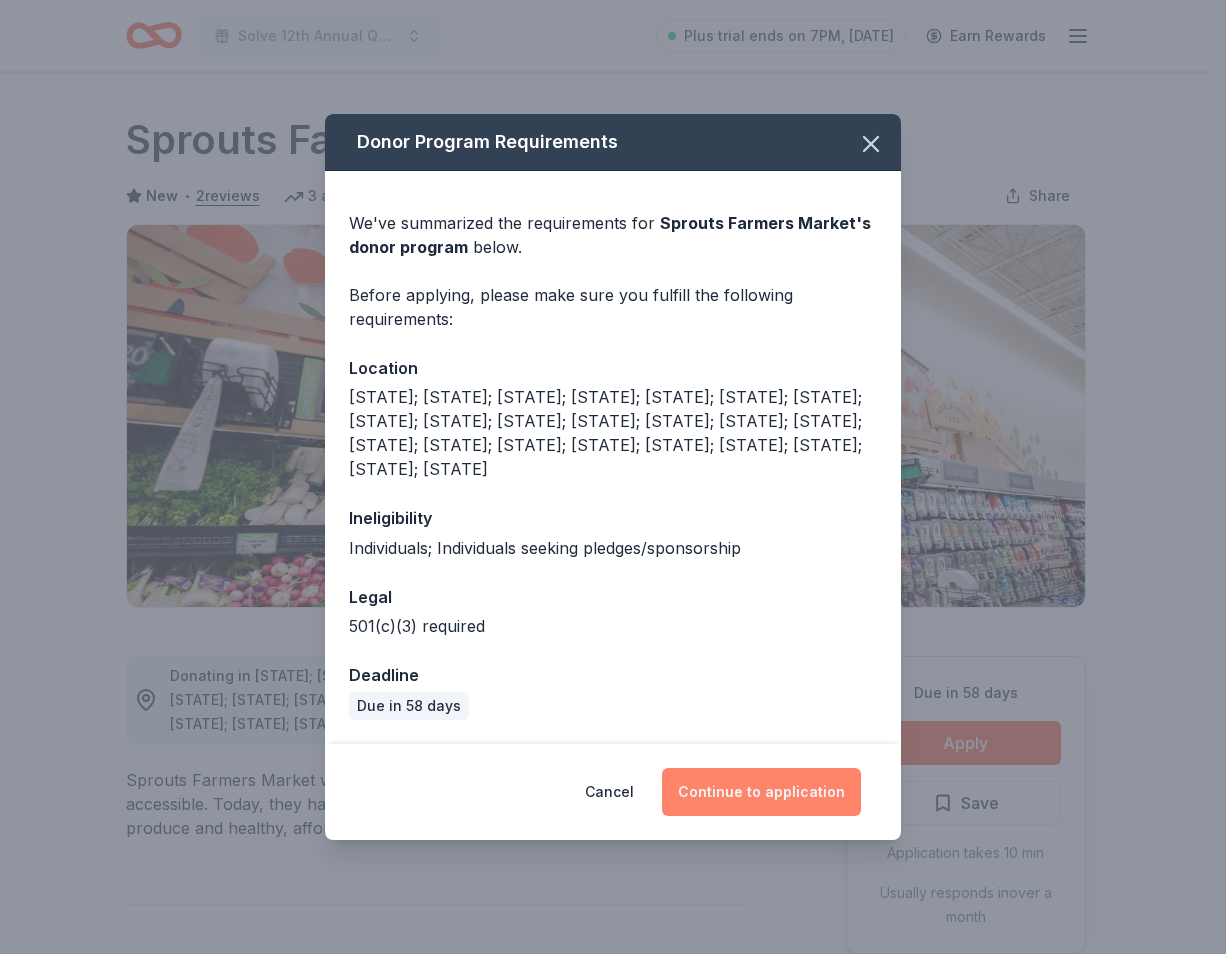 click on "Continue to application" at bounding box center (761, 792) 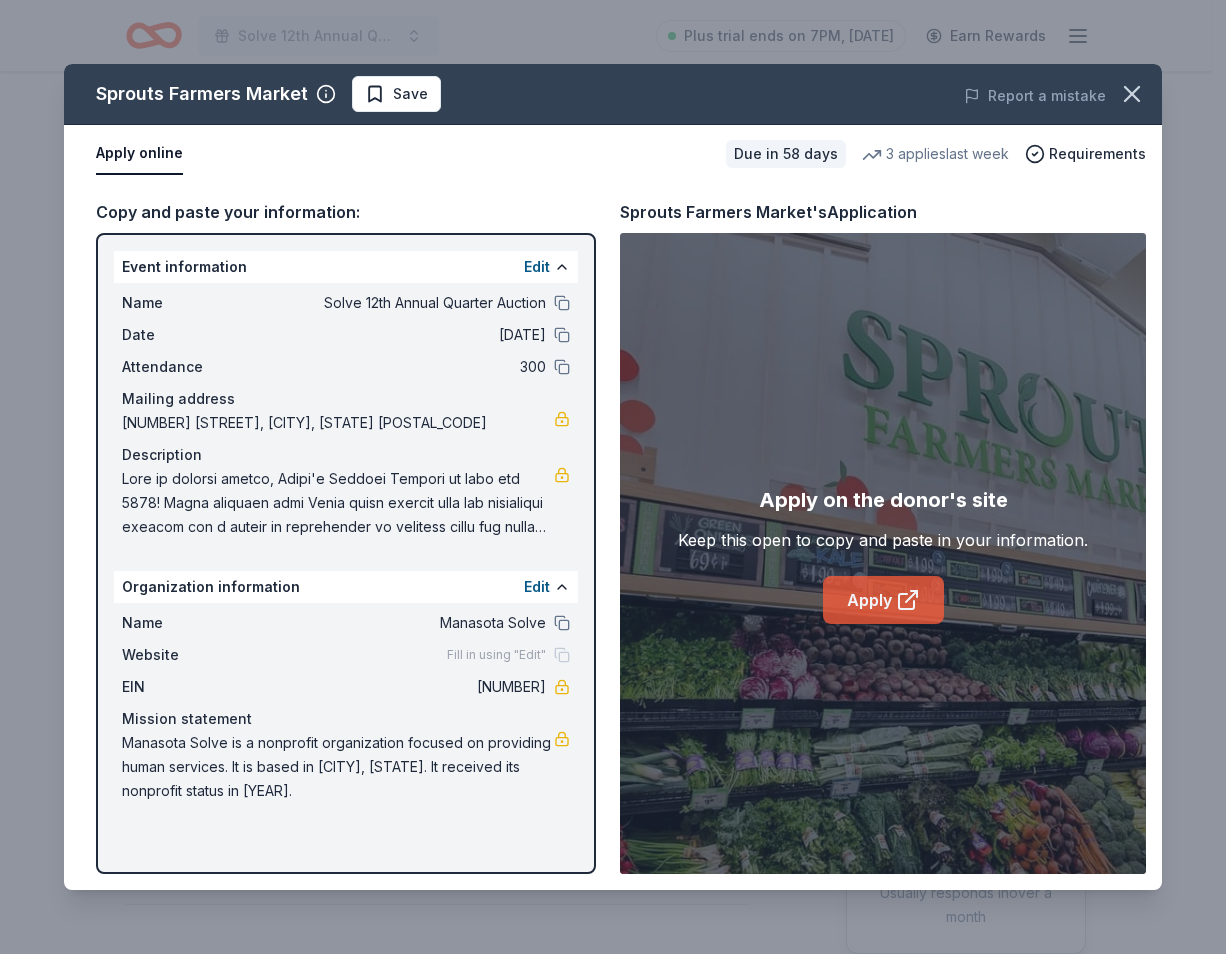 click on "Apply" at bounding box center (883, 600) 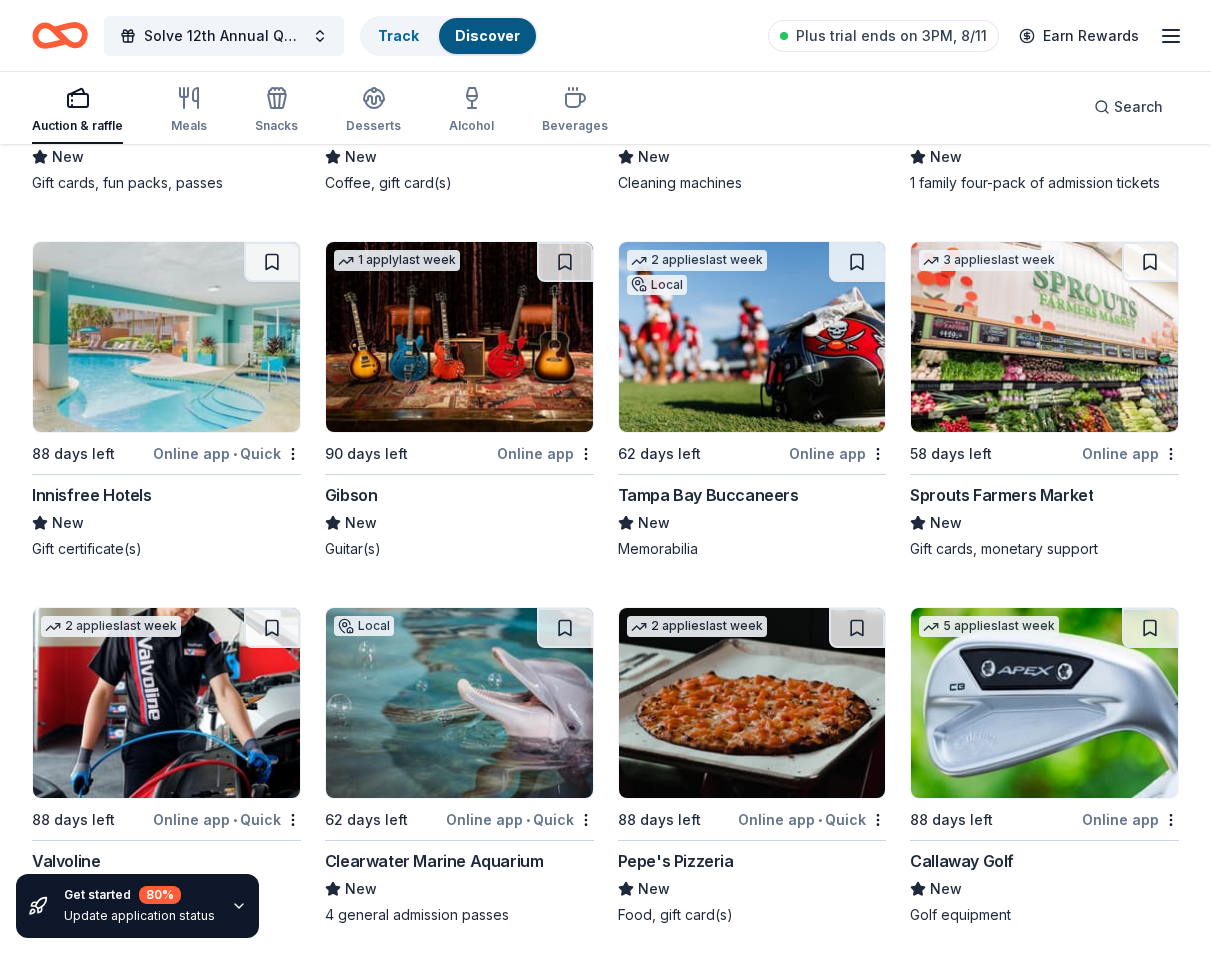 scroll, scrollTop: 13814, scrollLeft: 0, axis: vertical 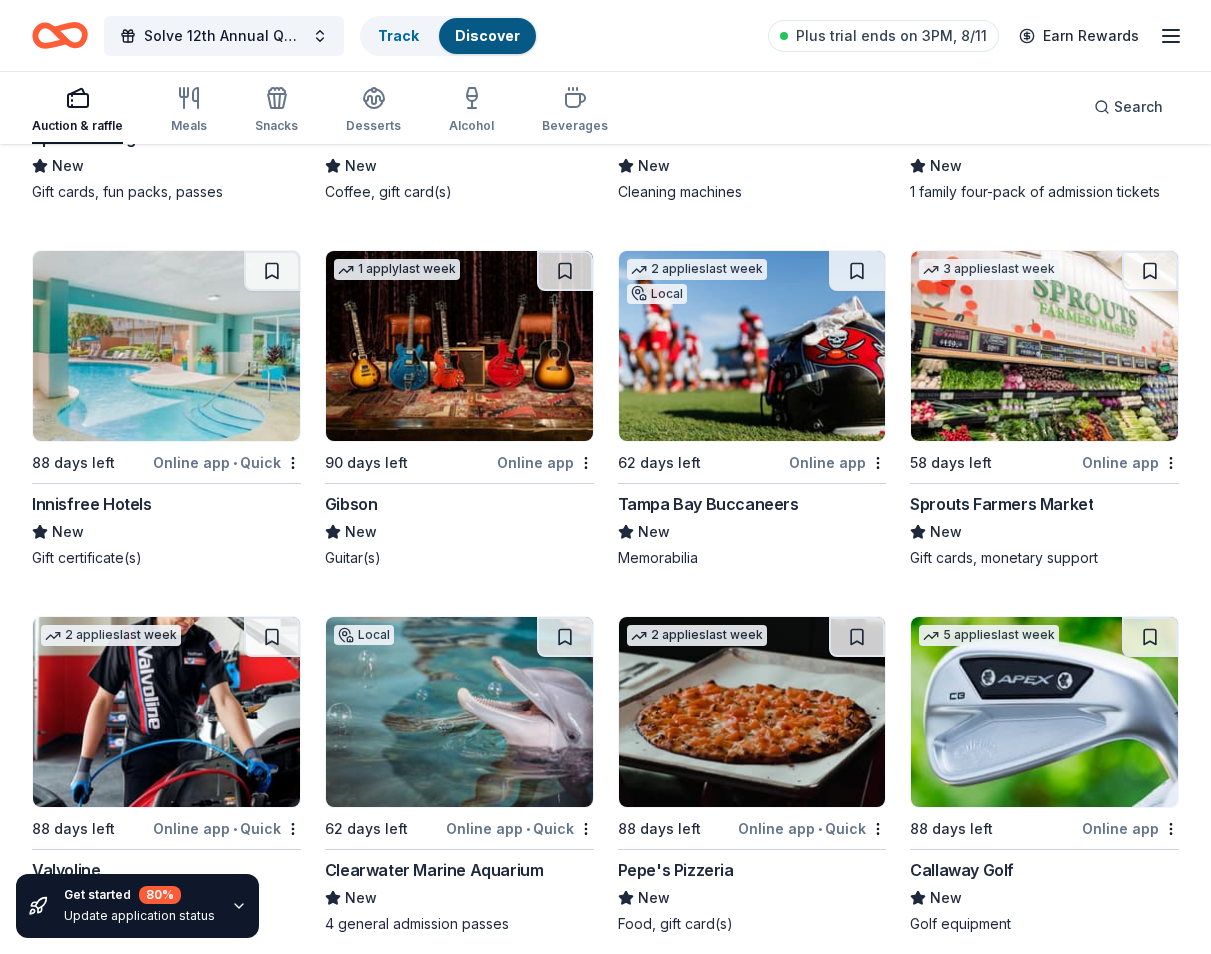 click at bounding box center (752, 346) 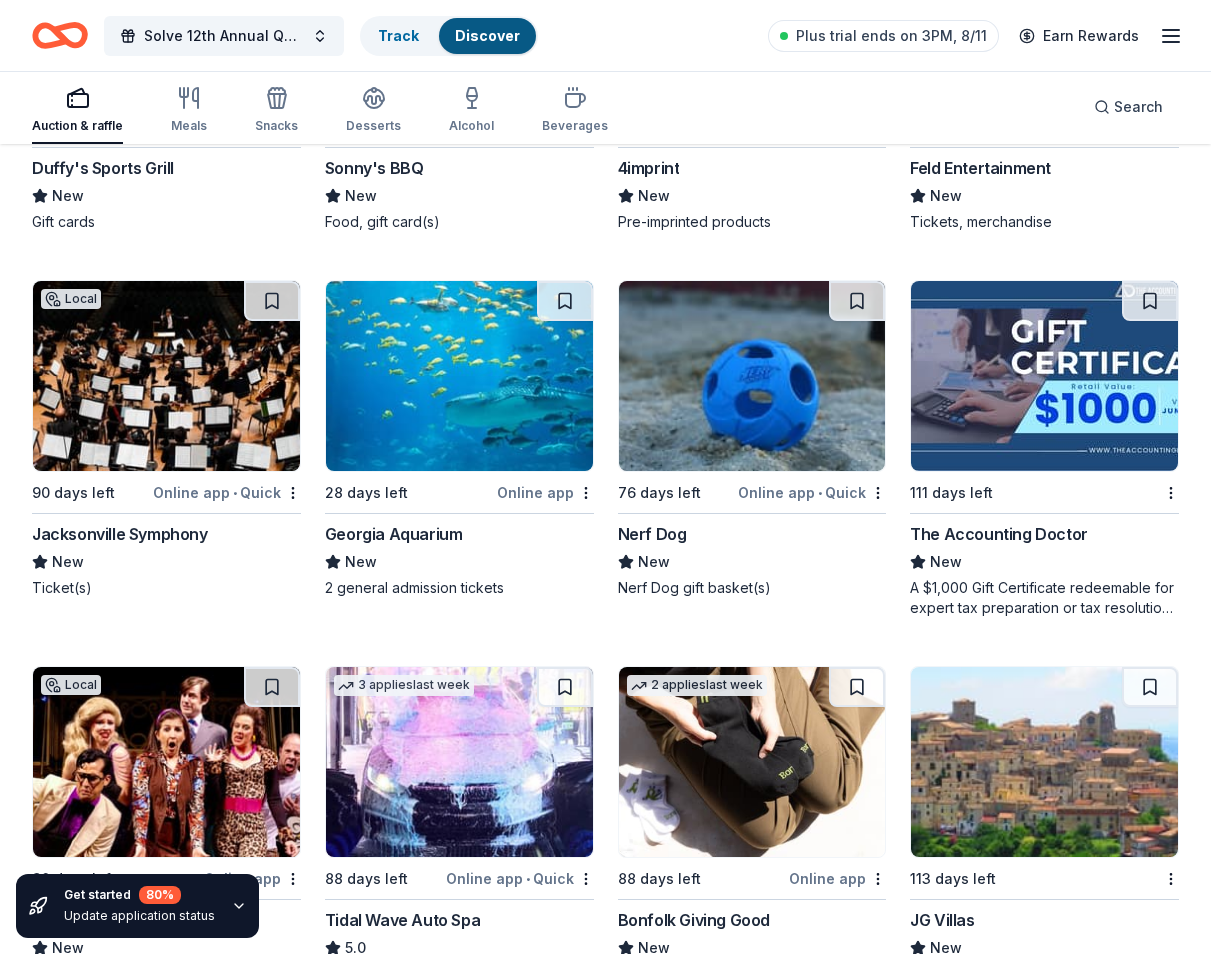 scroll, scrollTop: 6000, scrollLeft: 0, axis: vertical 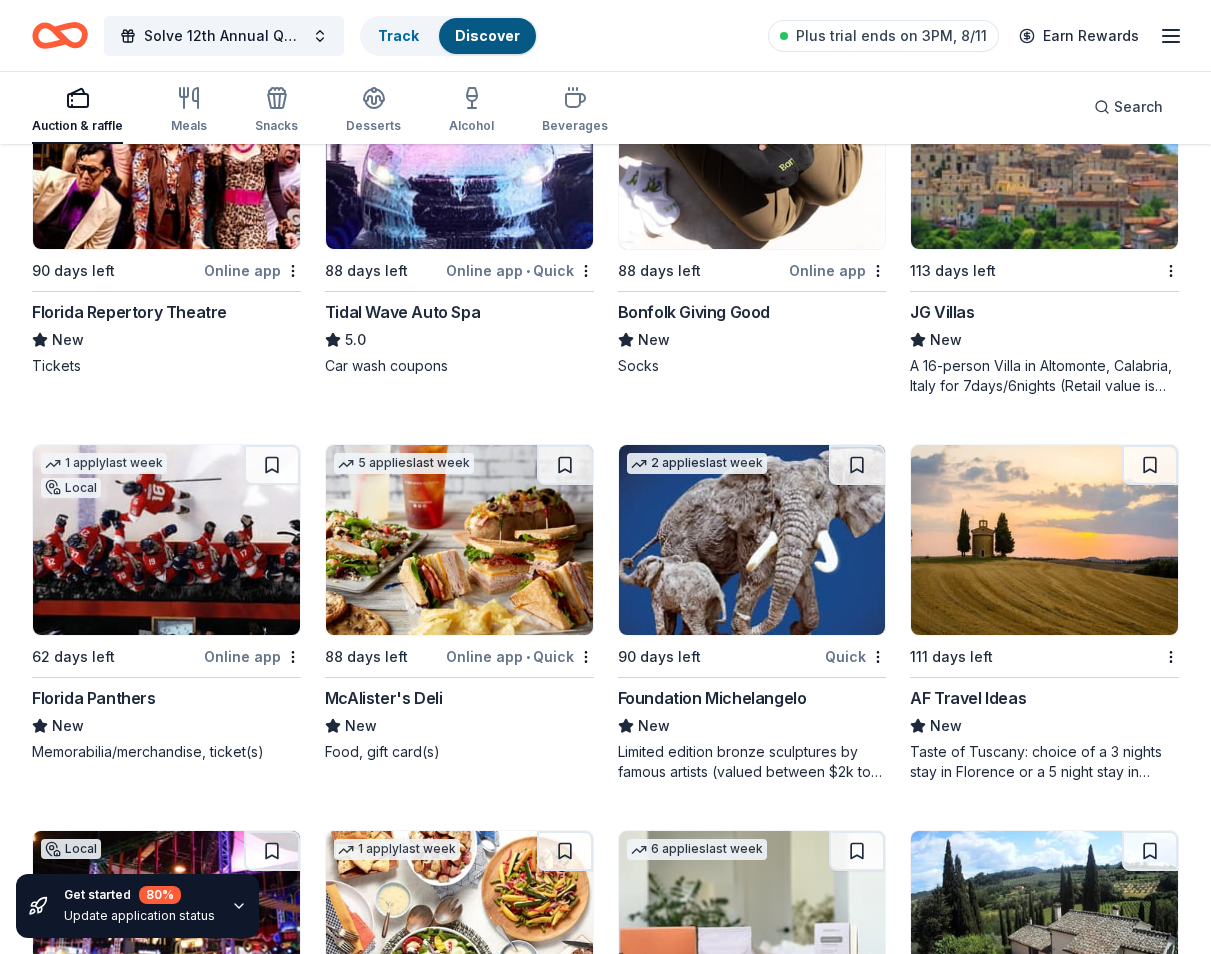 click at bounding box center (166, 540) 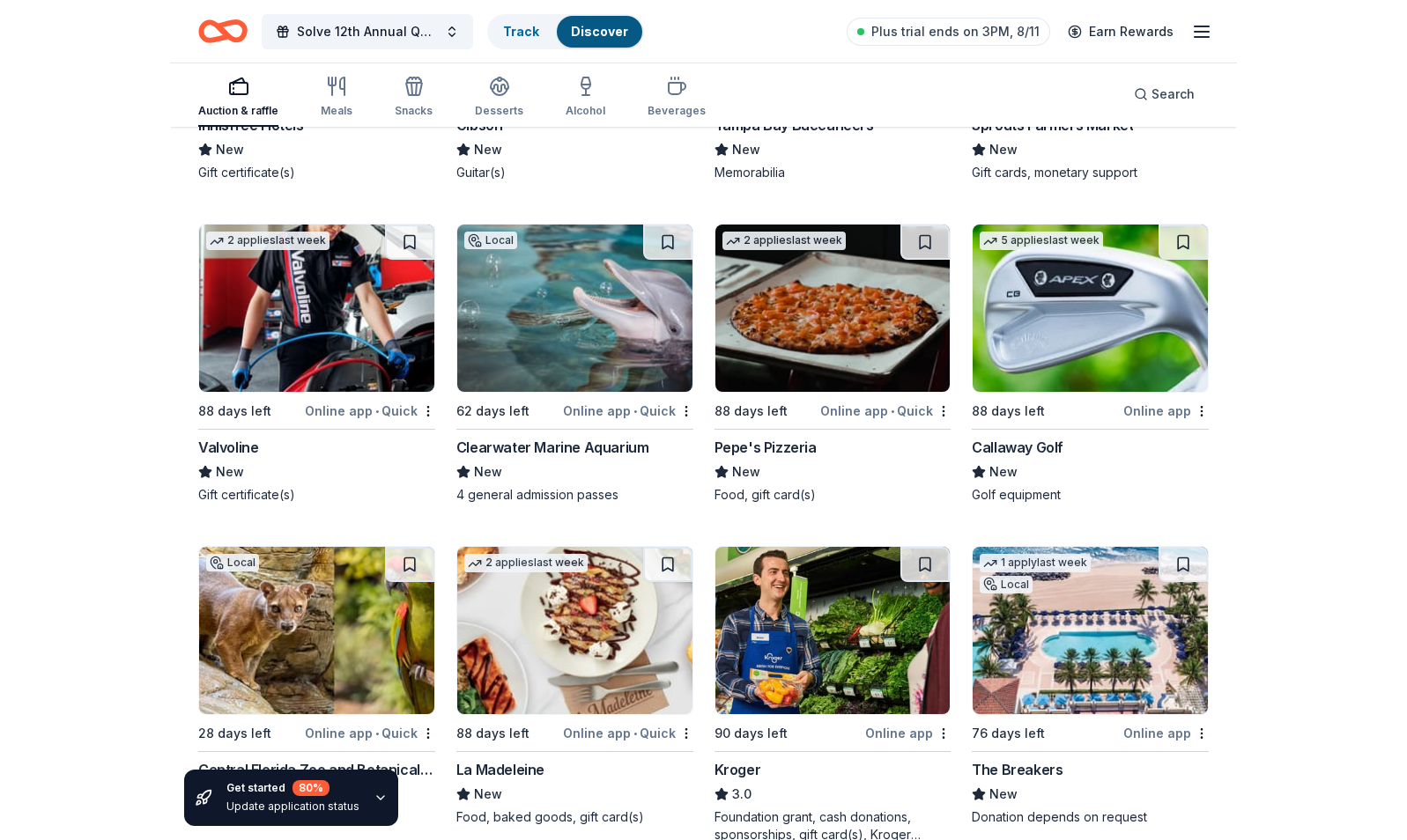 scroll, scrollTop: 12503, scrollLeft: 0, axis: vertical 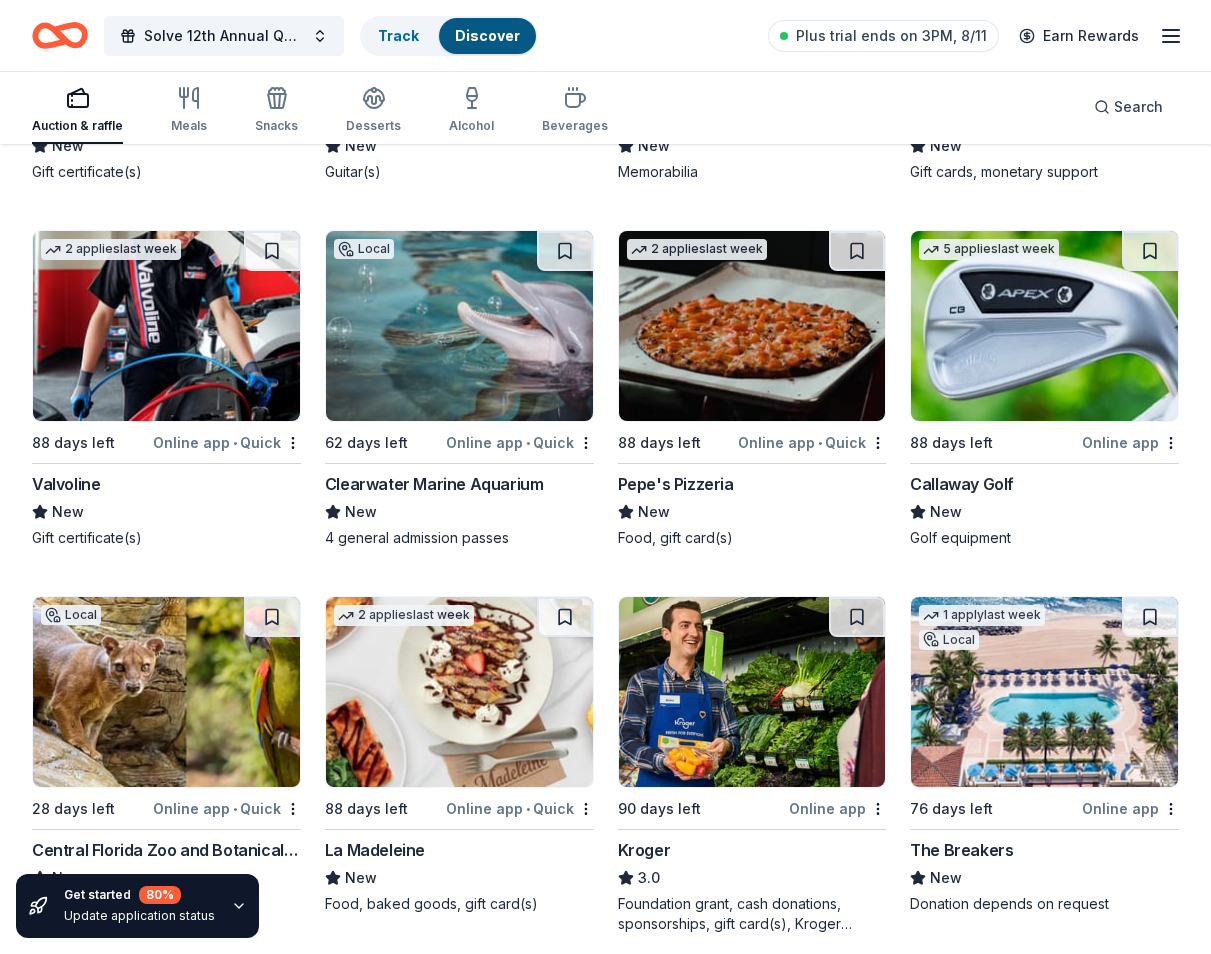 click at bounding box center [459, 326] 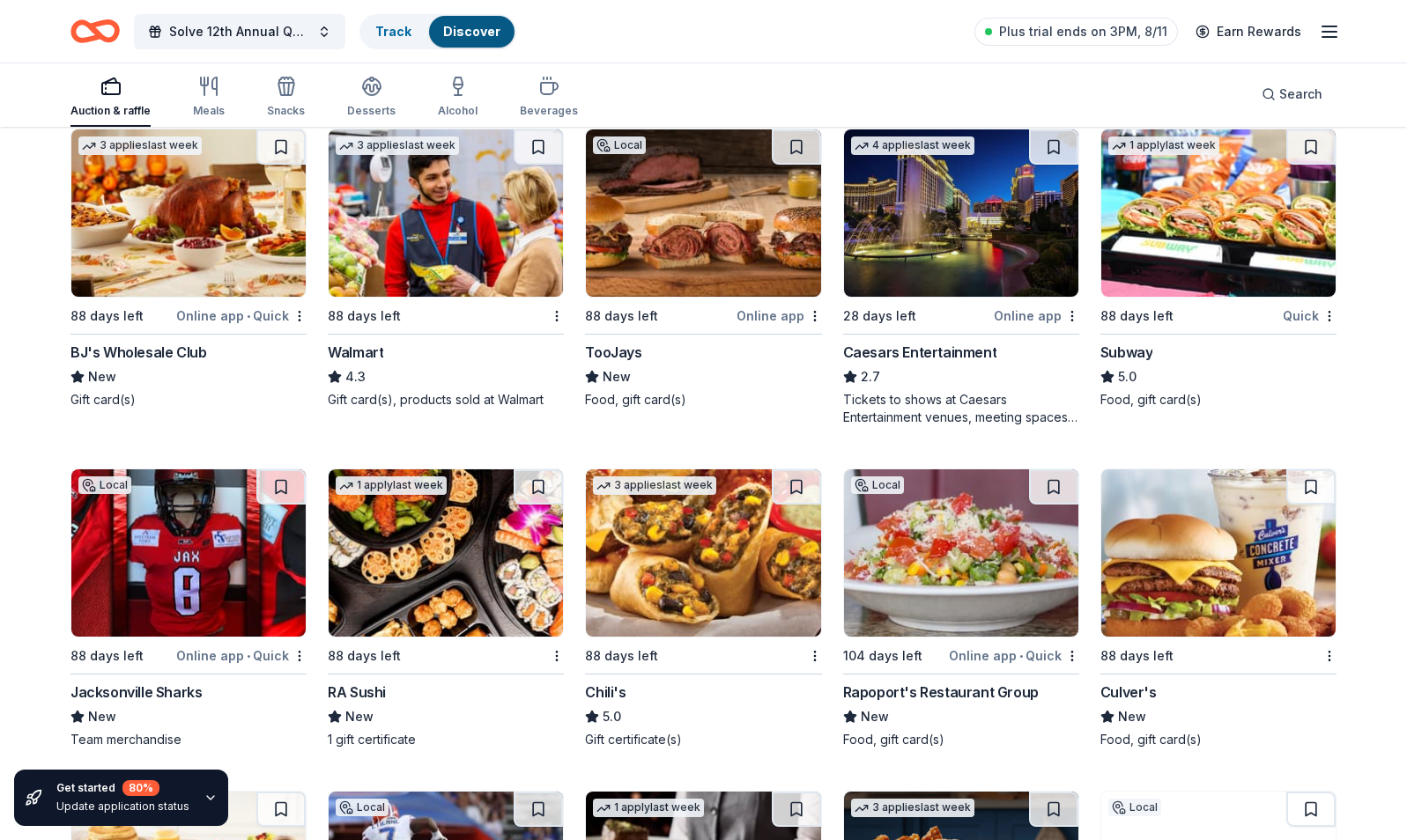 scroll, scrollTop: 11358, scrollLeft: 0, axis: vertical 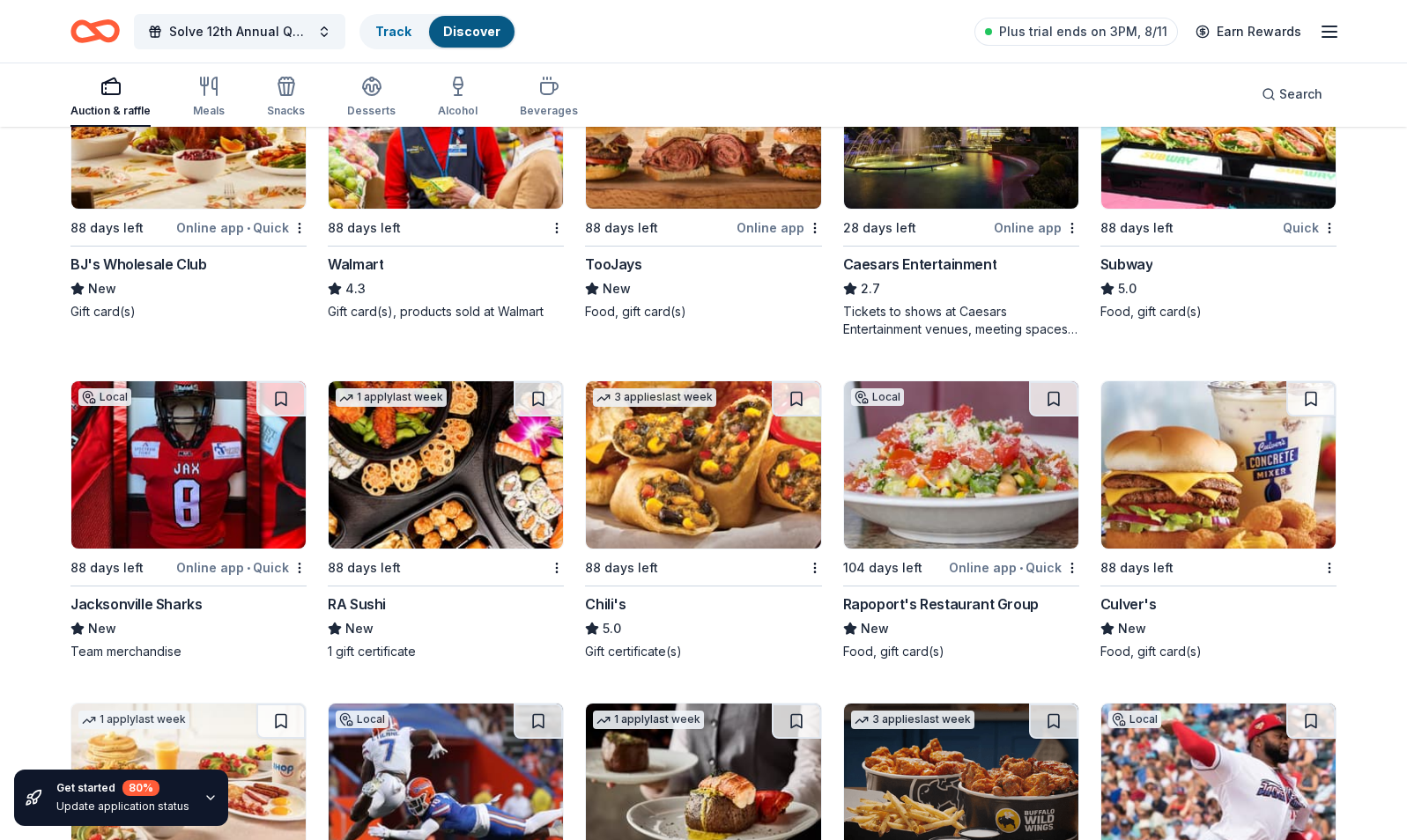 click at bounding box center (189, -895) 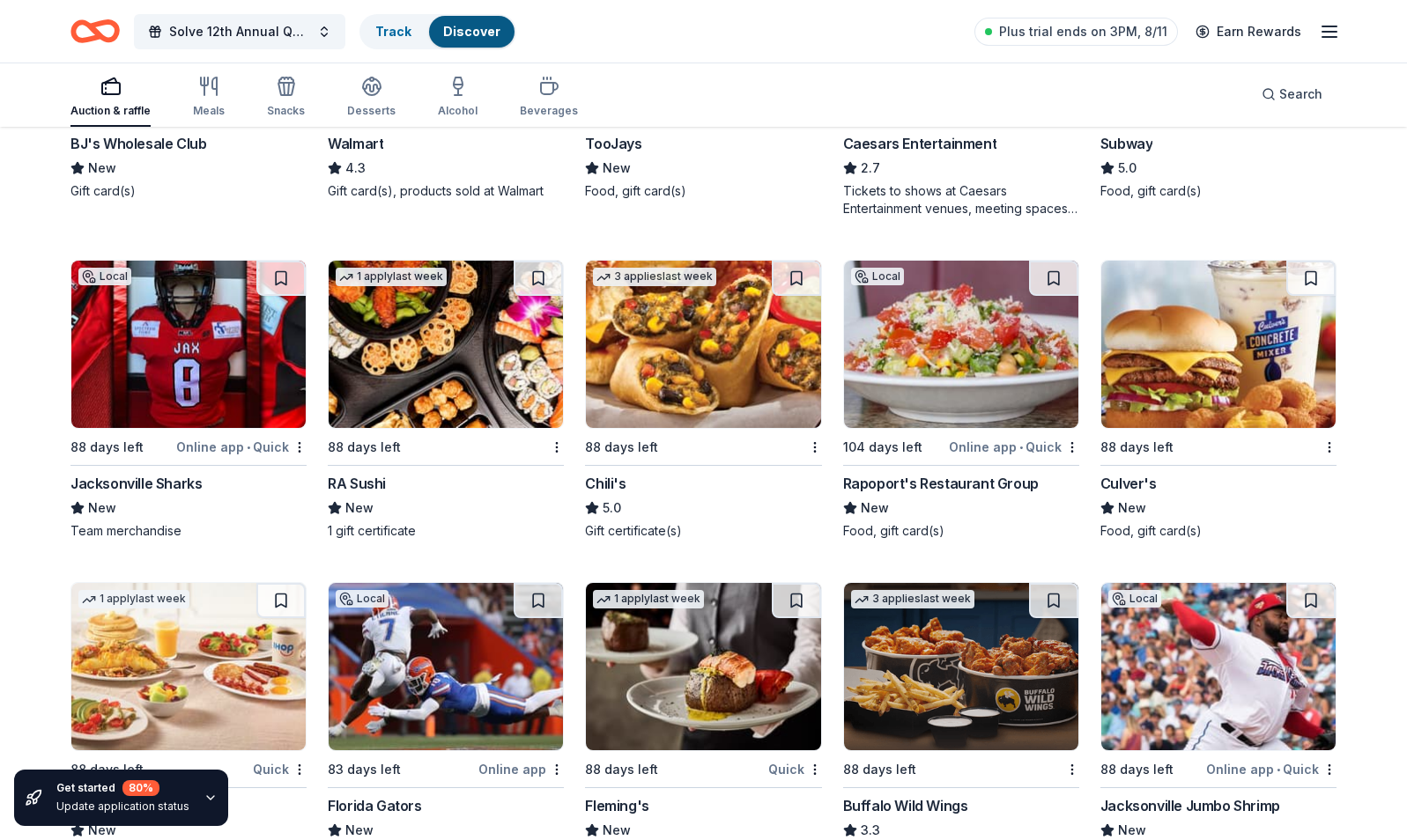 scroll, scrollTop: 11623, scrollLeft: 0, axis: vertical 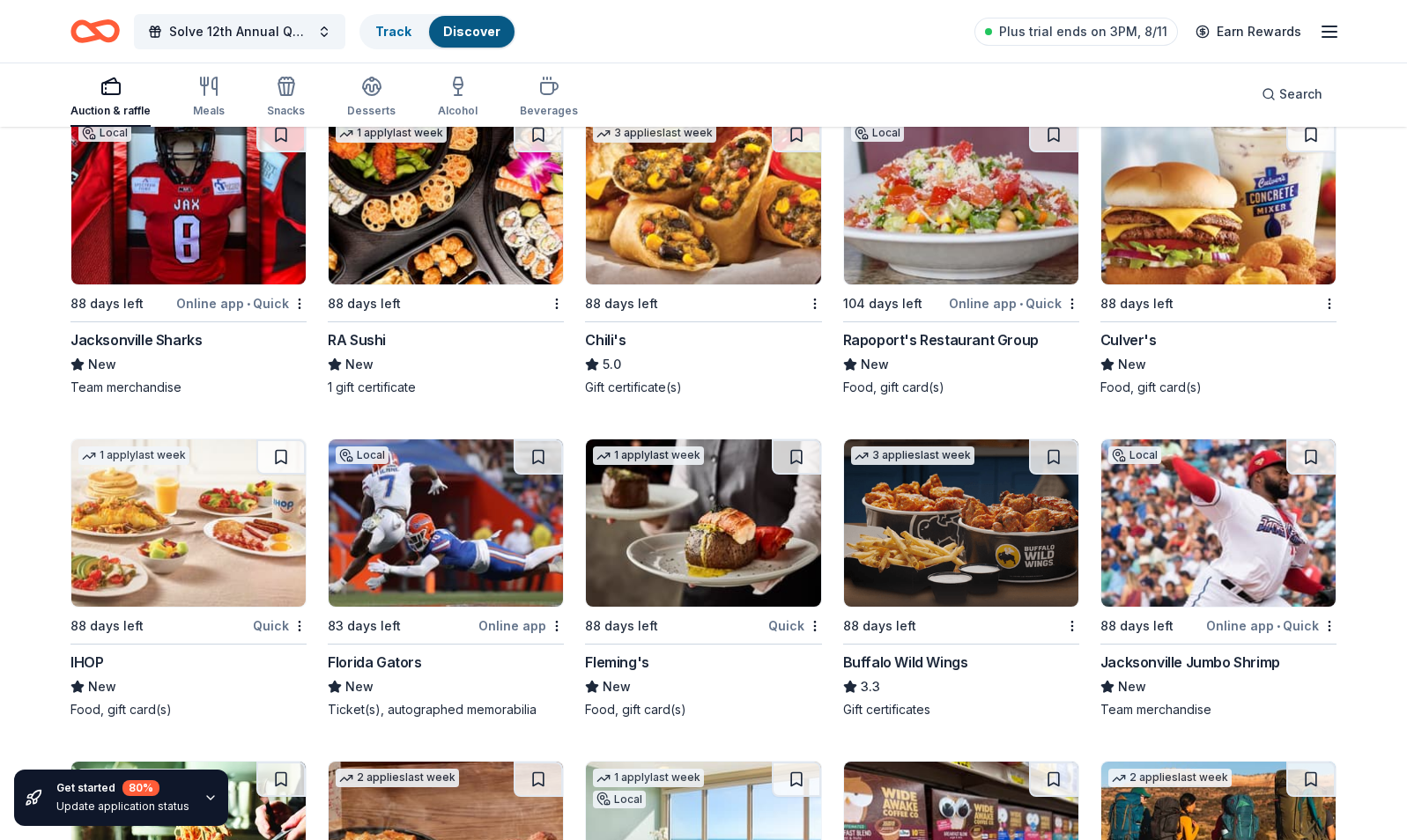 click at bounding box center (189, -819) 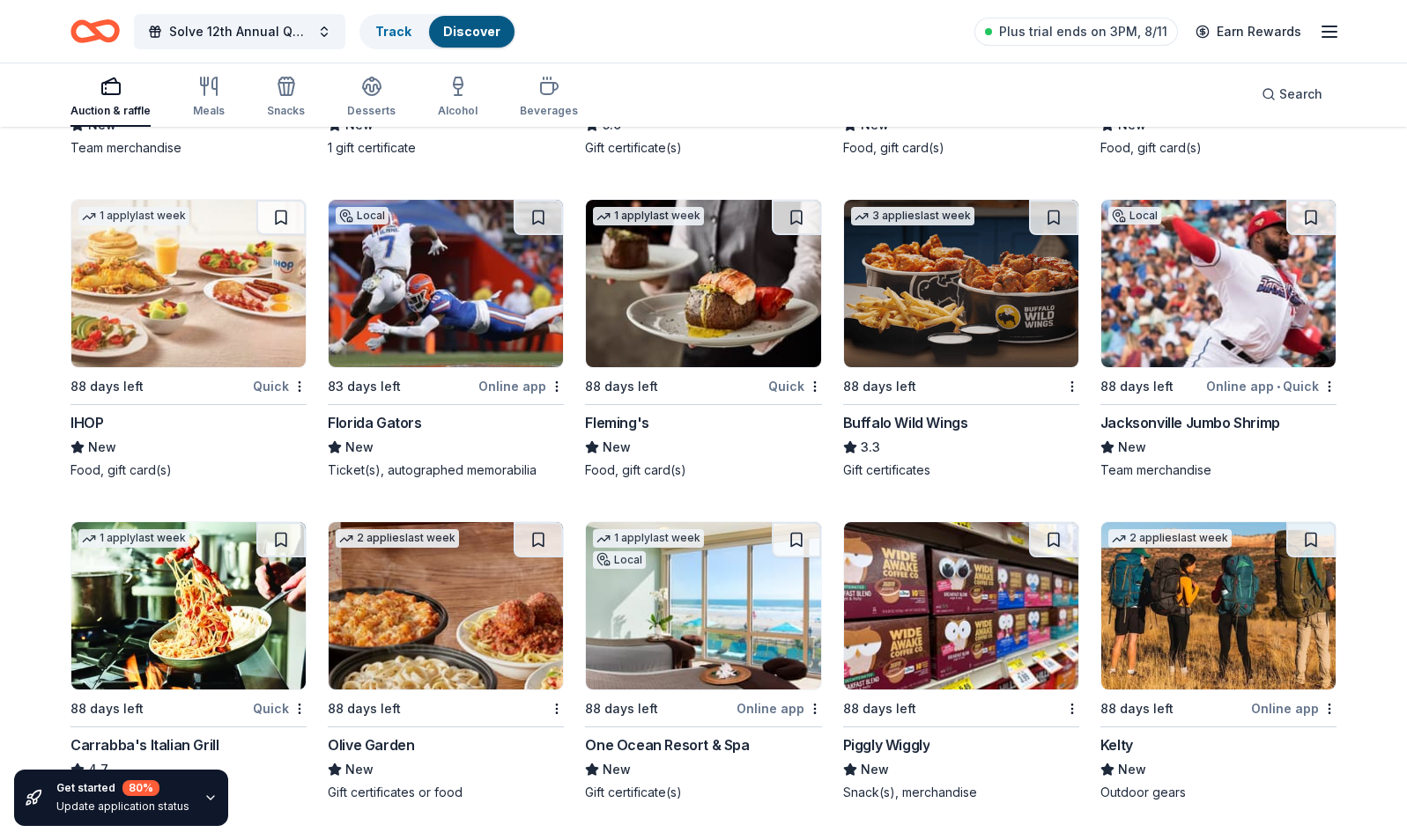 scroll, scrollTop: 11887, scrollLeft: 0, axis: vertical 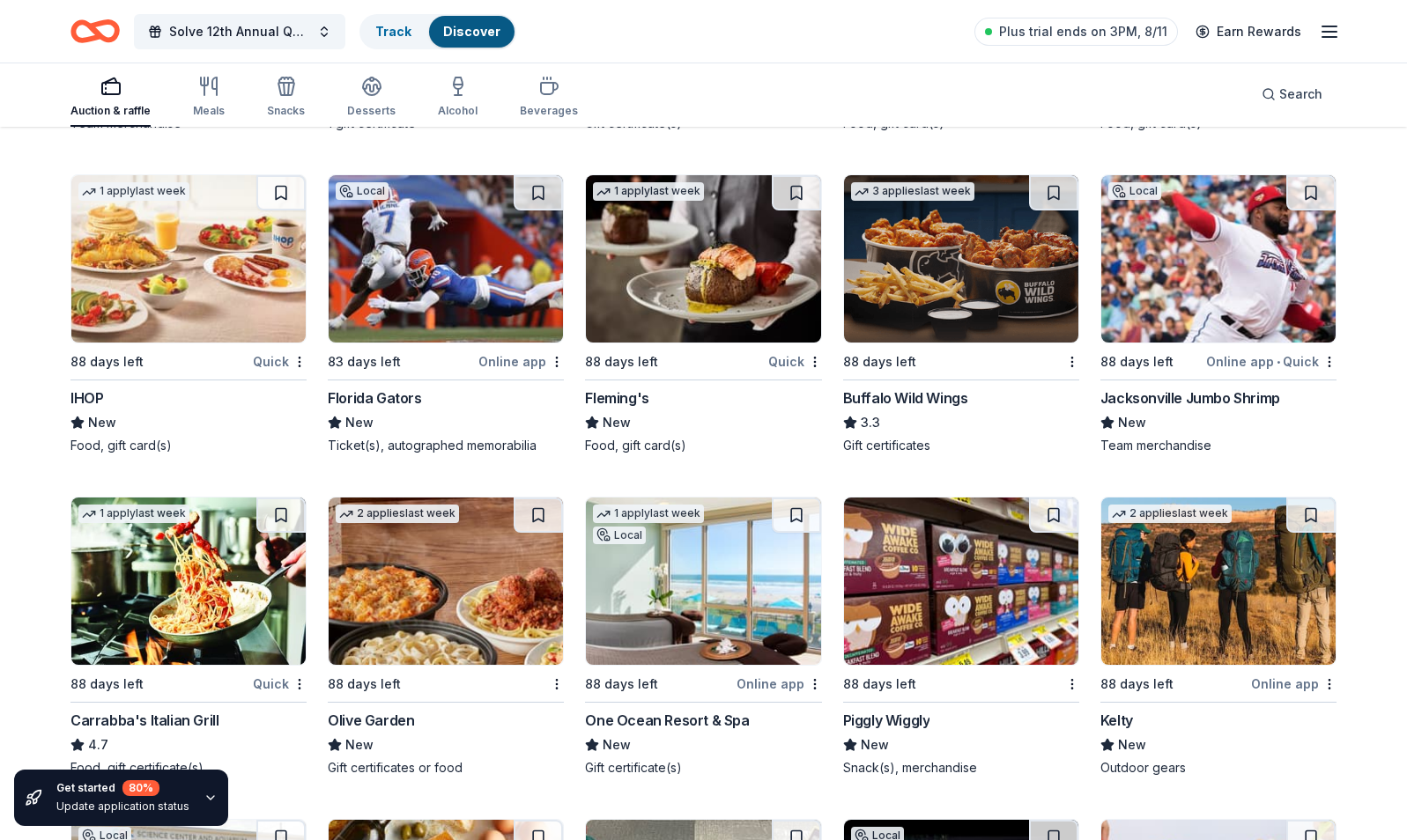click at bounding box center [446, -1083] 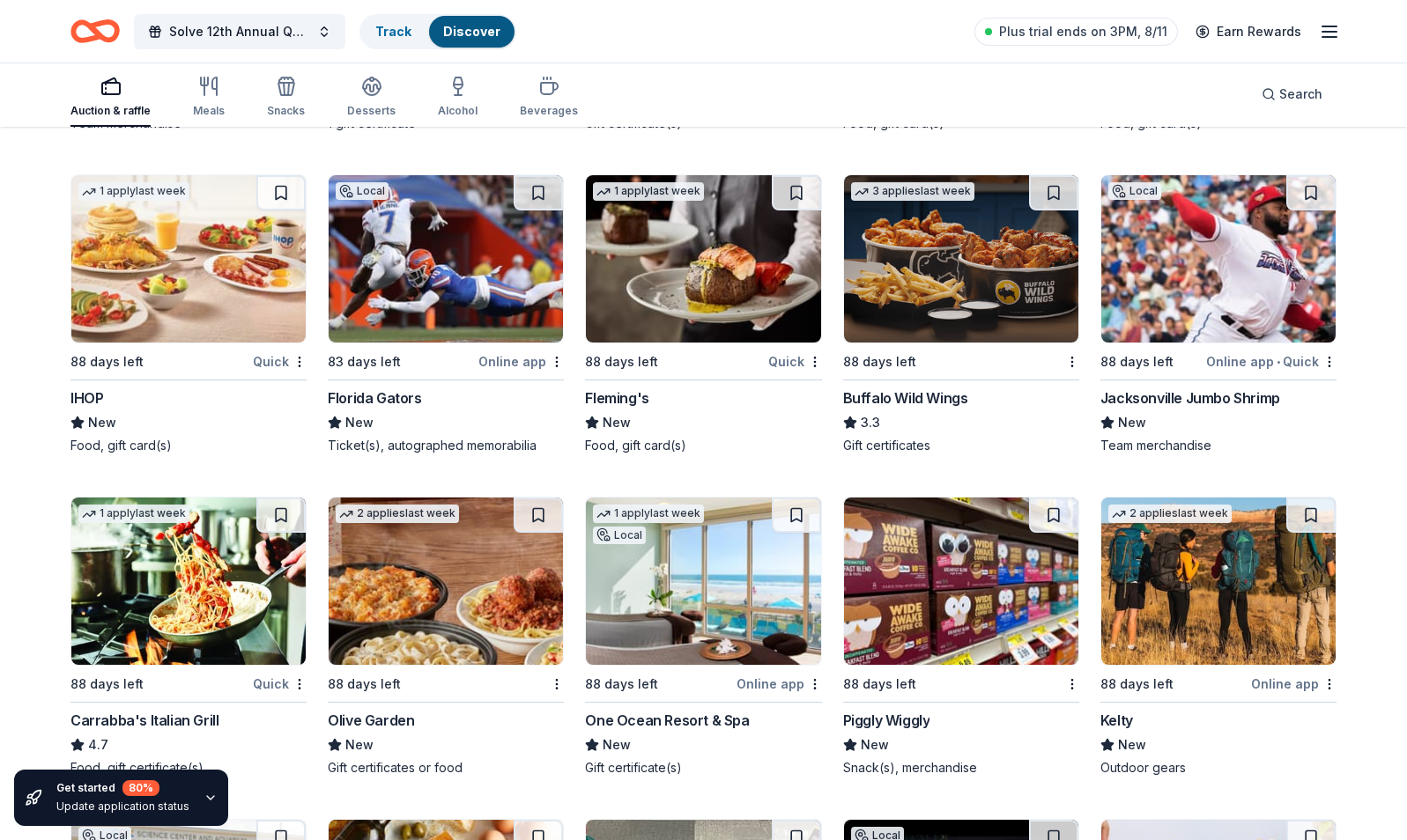 click on "Bacardi Limited" at bounding box center [636, -944] 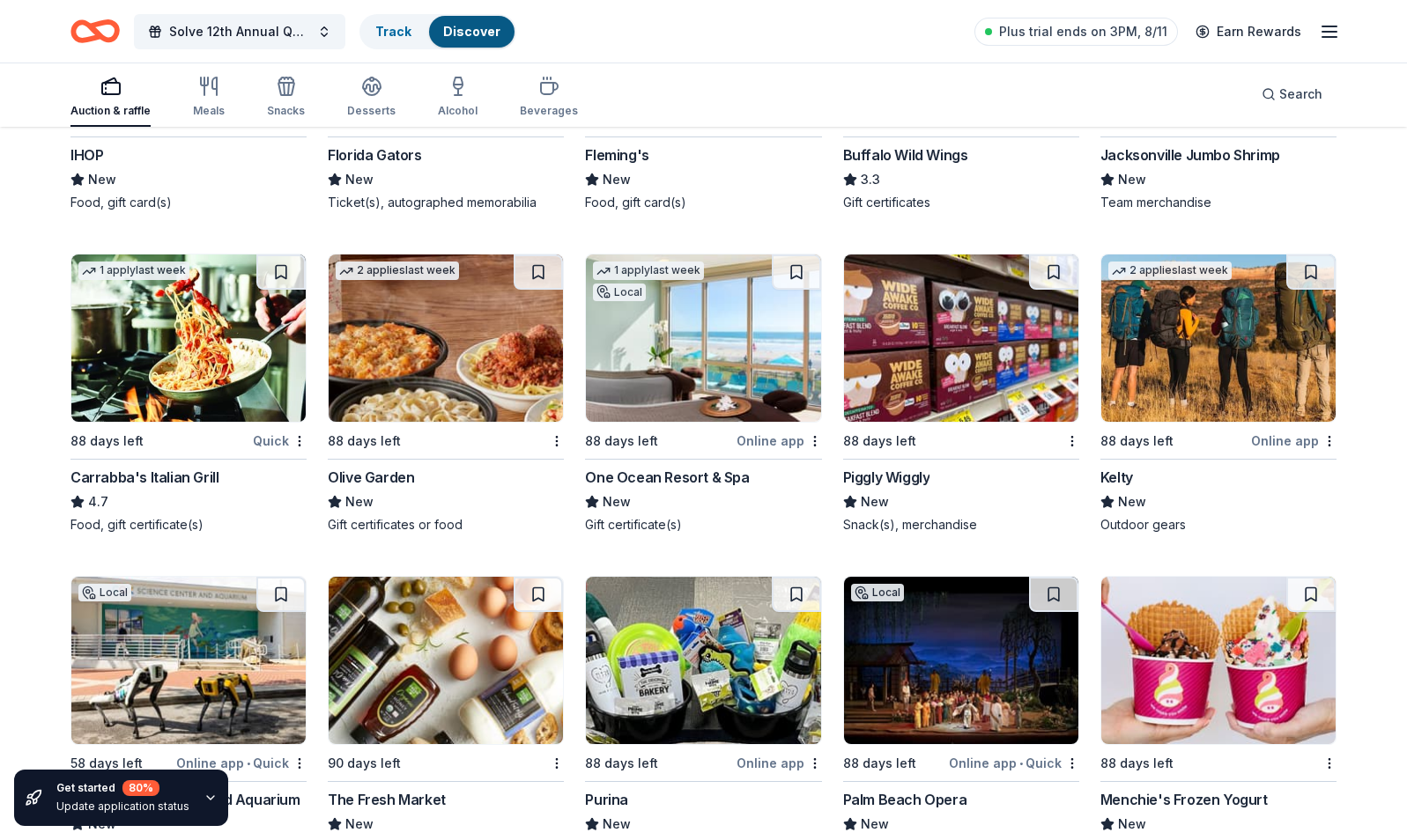 scroll, scrollTop: 12151, scrollLeft: 0, axis: vertical 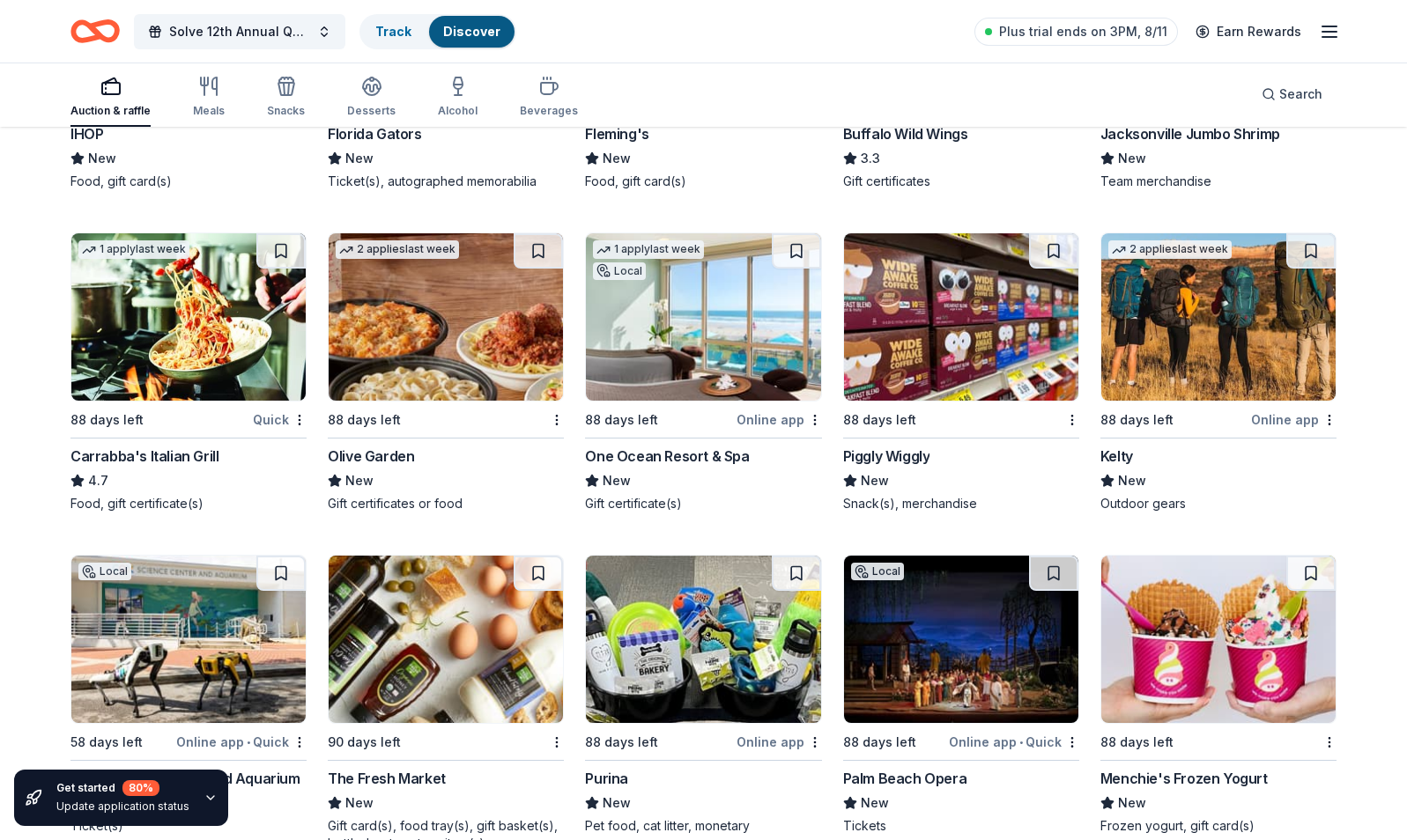 click at bounding box center (961, -1007) 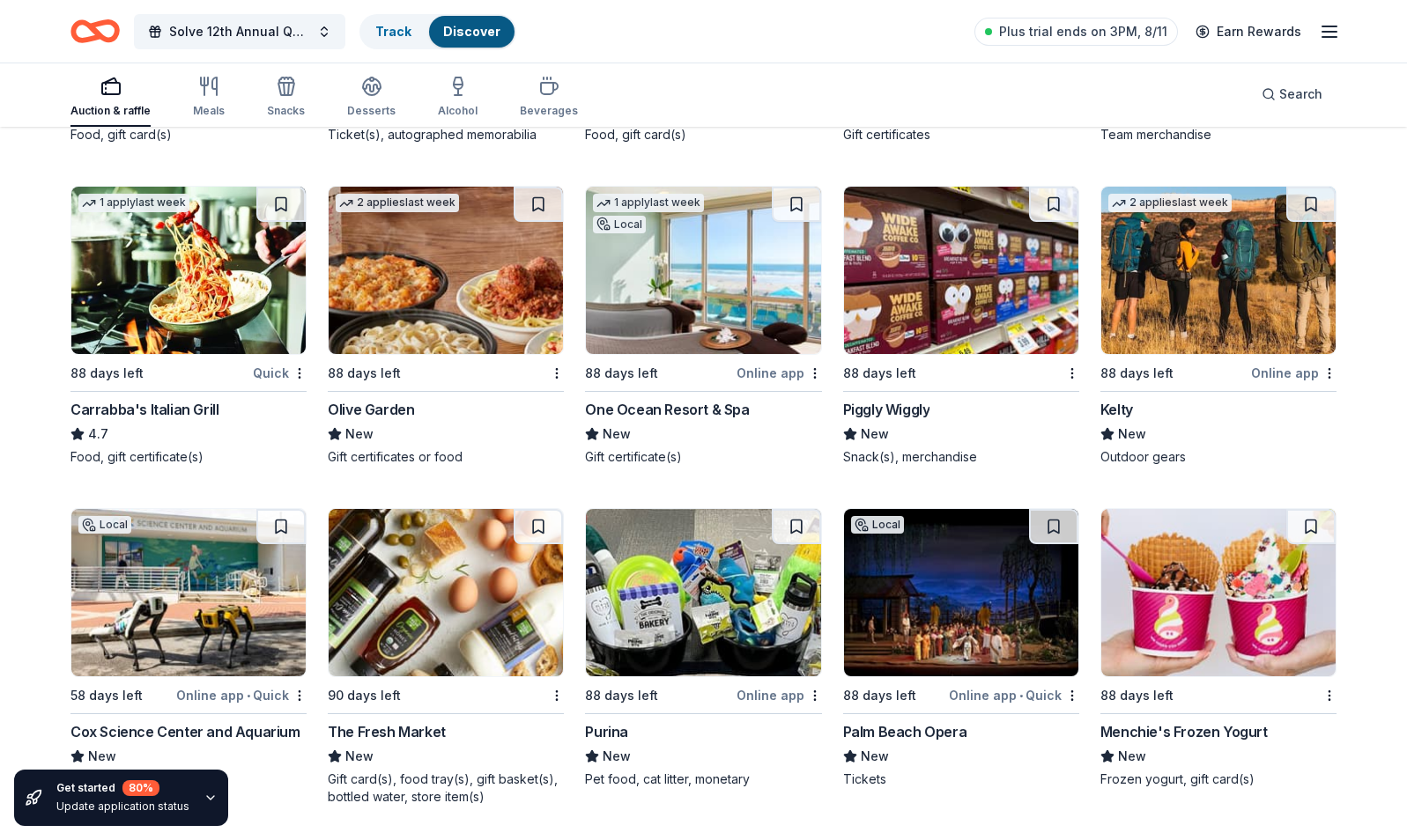 scroll, scrollTop: 12151, scrollLeft: 0, axis: vertical 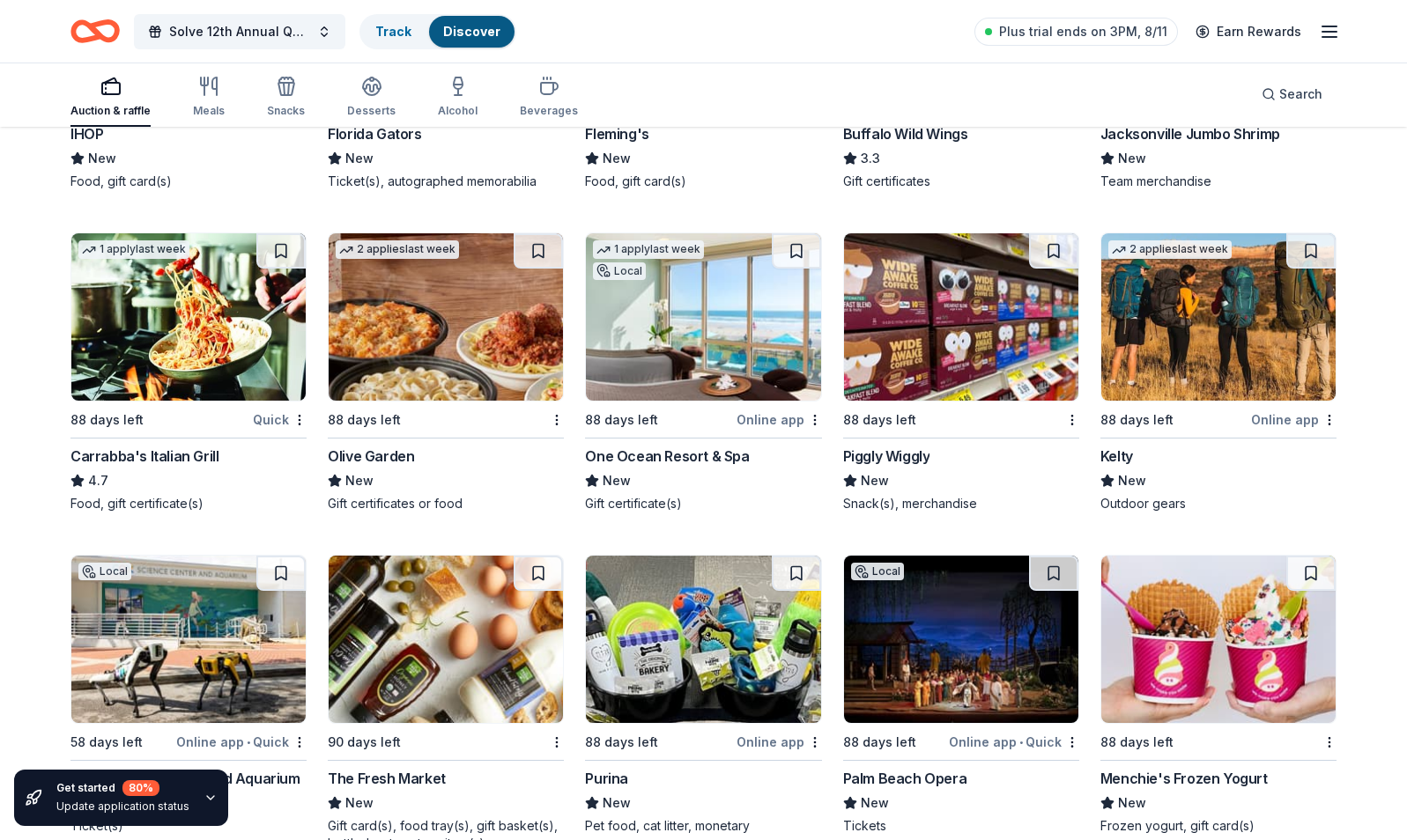 click at bounding box center (1218, -1007) 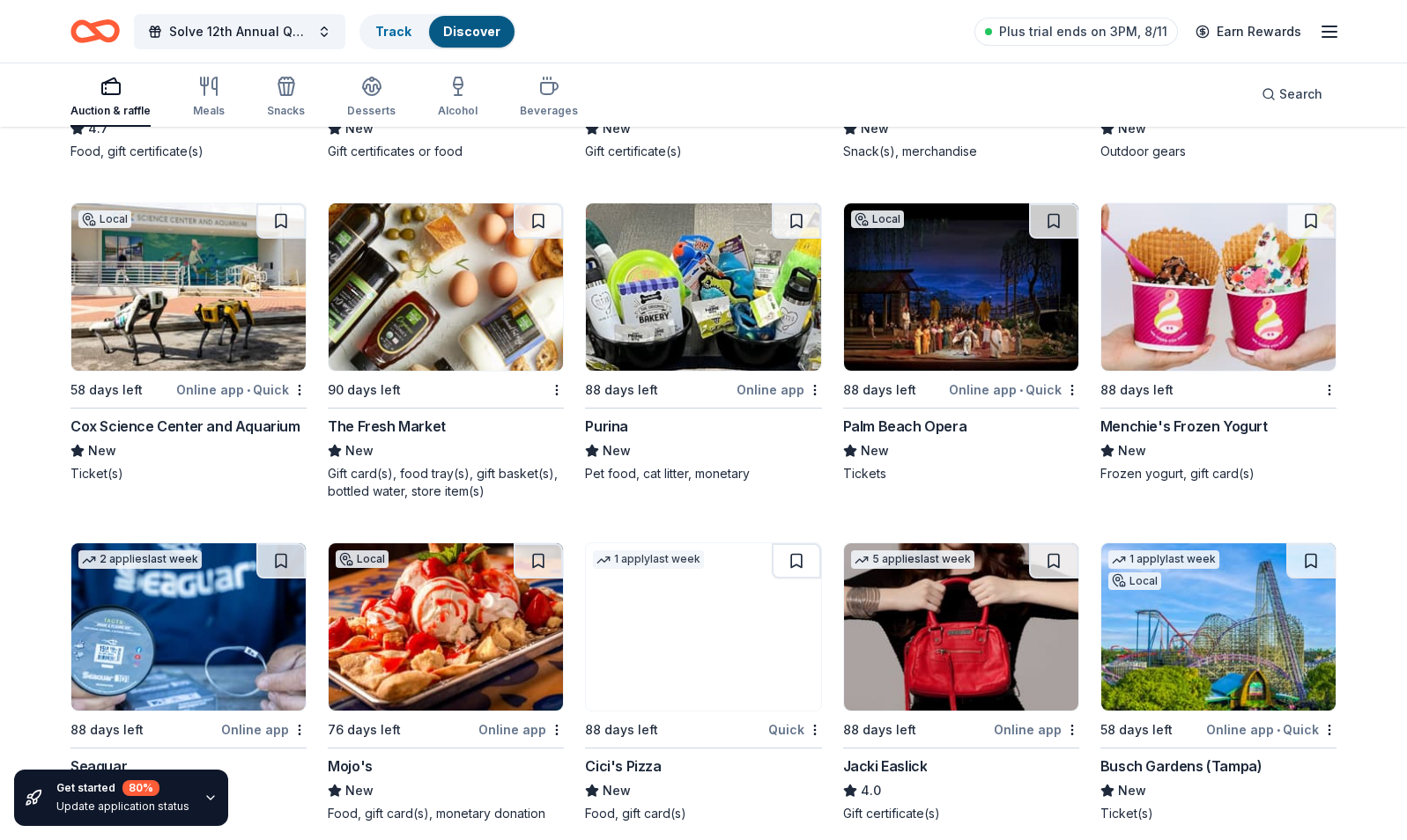 scroll, scrollTop: 12591, scrollLeft: 0, axis: vertical 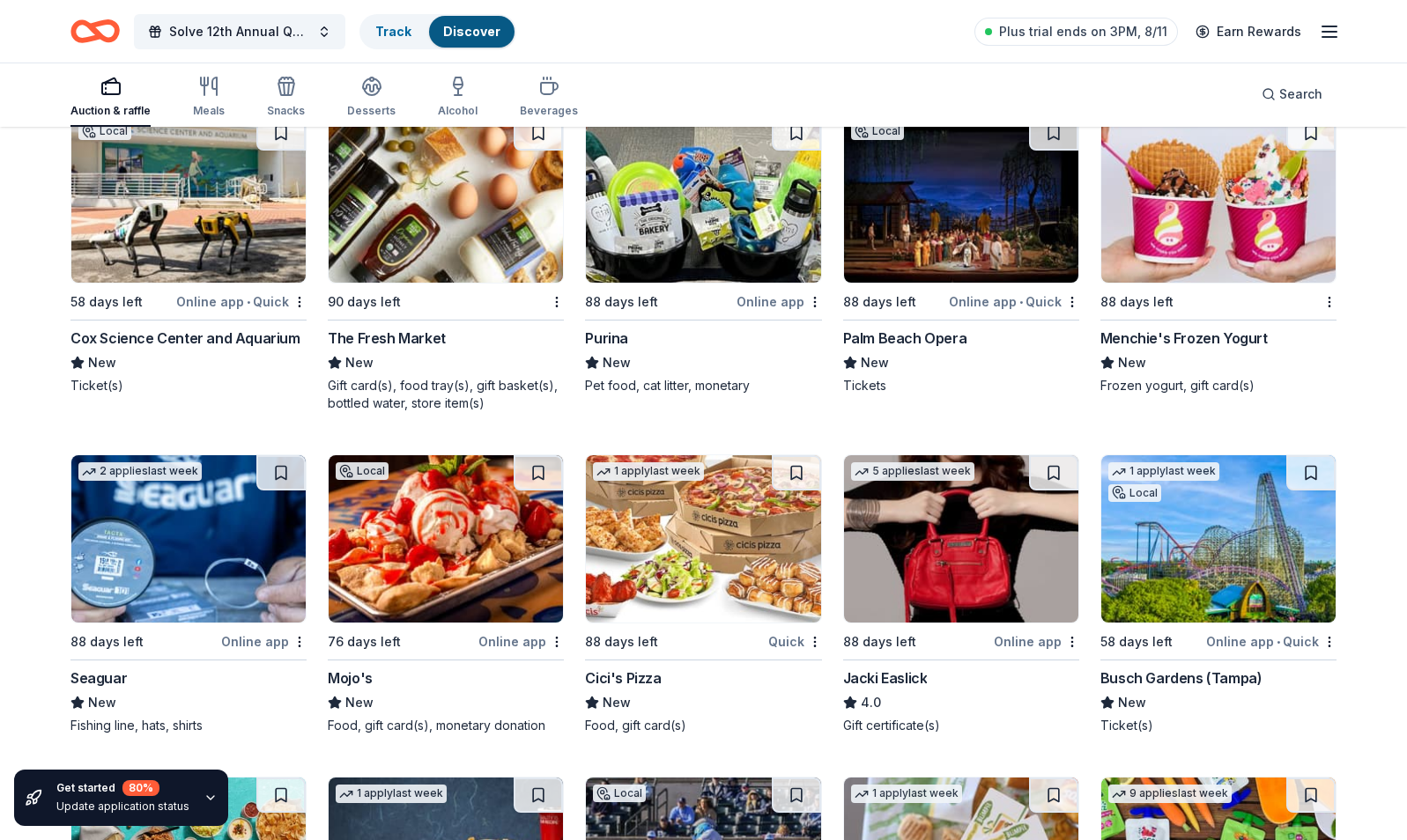 click at bounding box center [189, -1108] 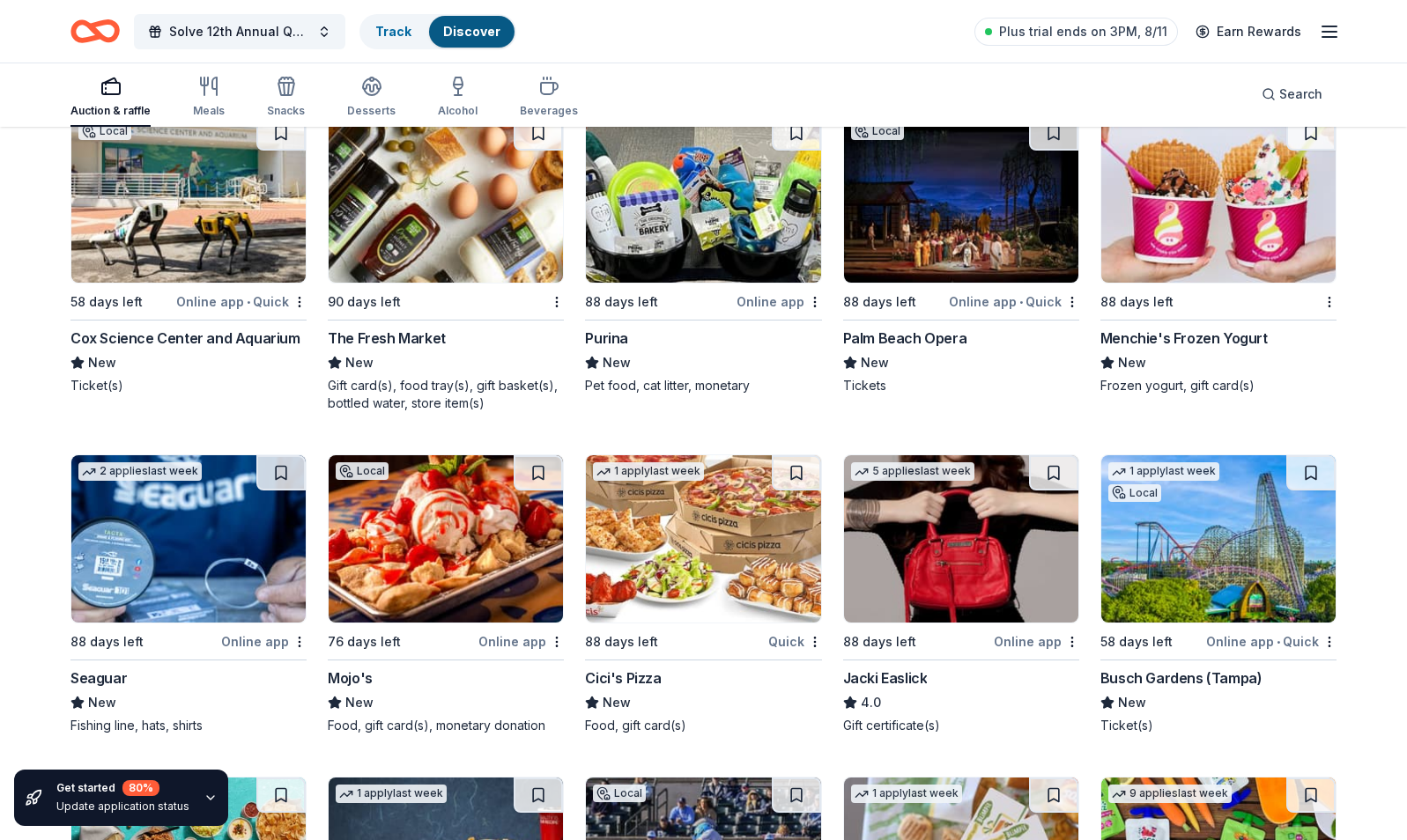 click at bounding box center [446, -1108] 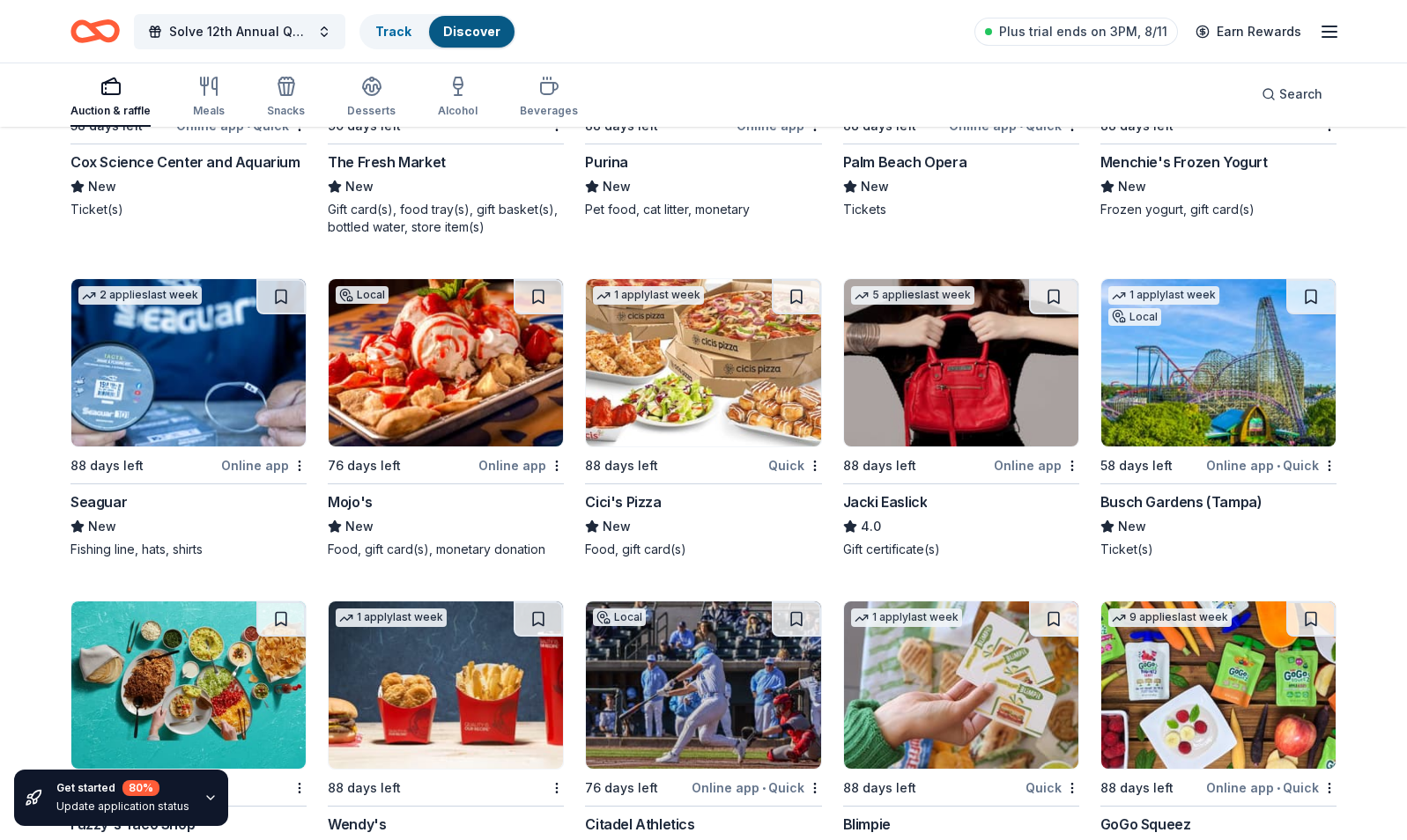 scroll, scrollTop: 12679, scrollLeft: 0, axis: vertical 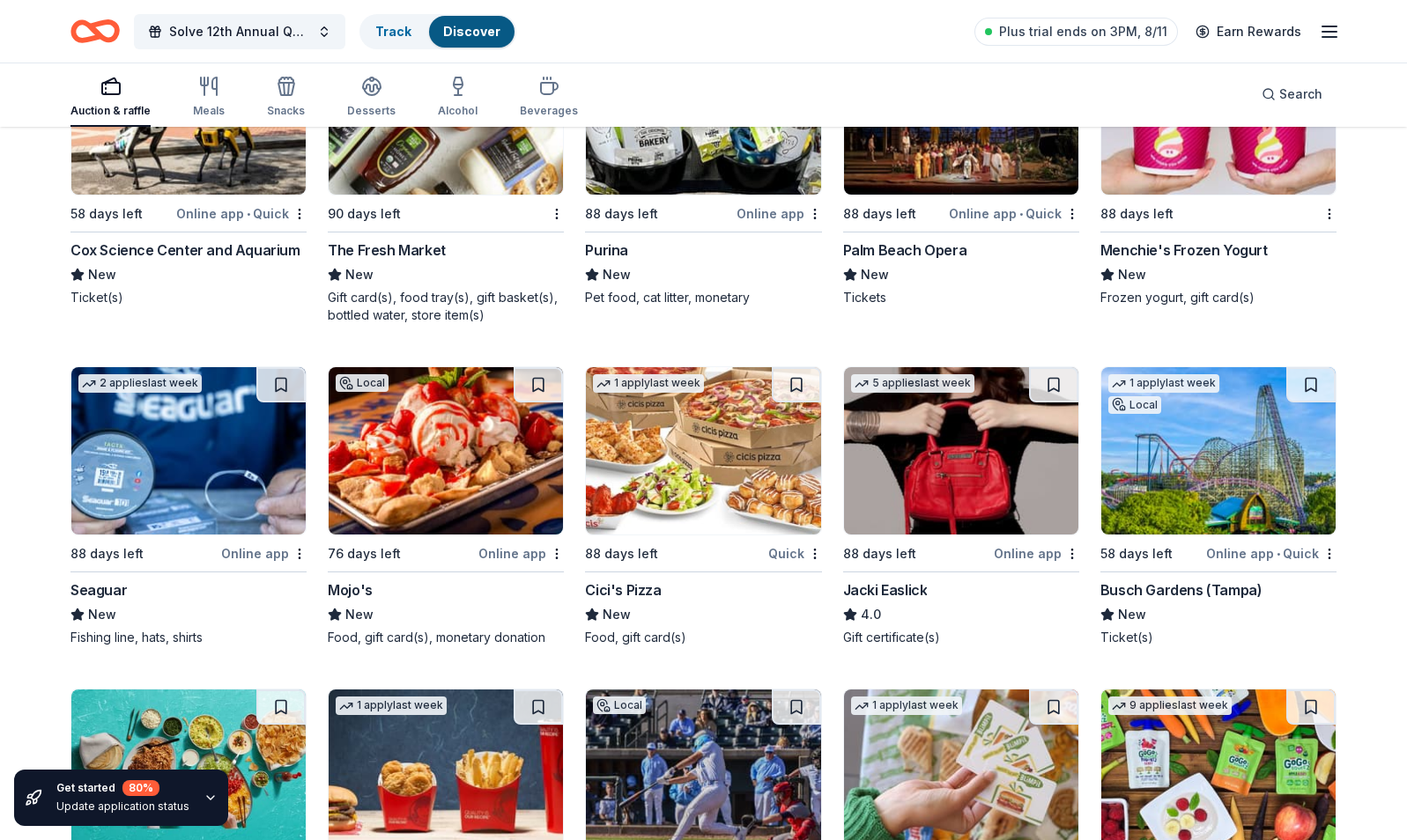 click at bounding box center [961, -1196] 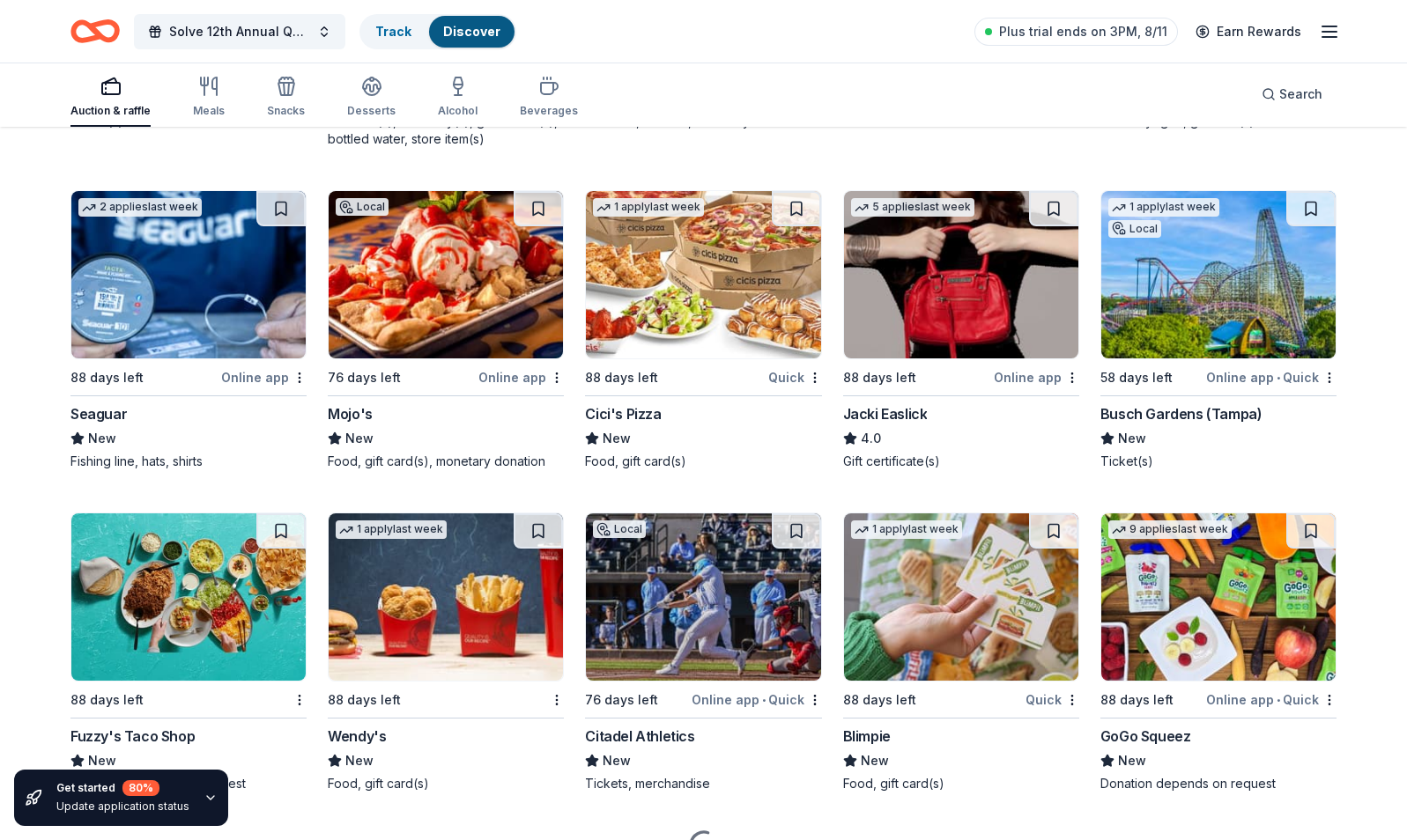scroll, scrollTop: 12943, scrollLeft: 0, axis: vertical 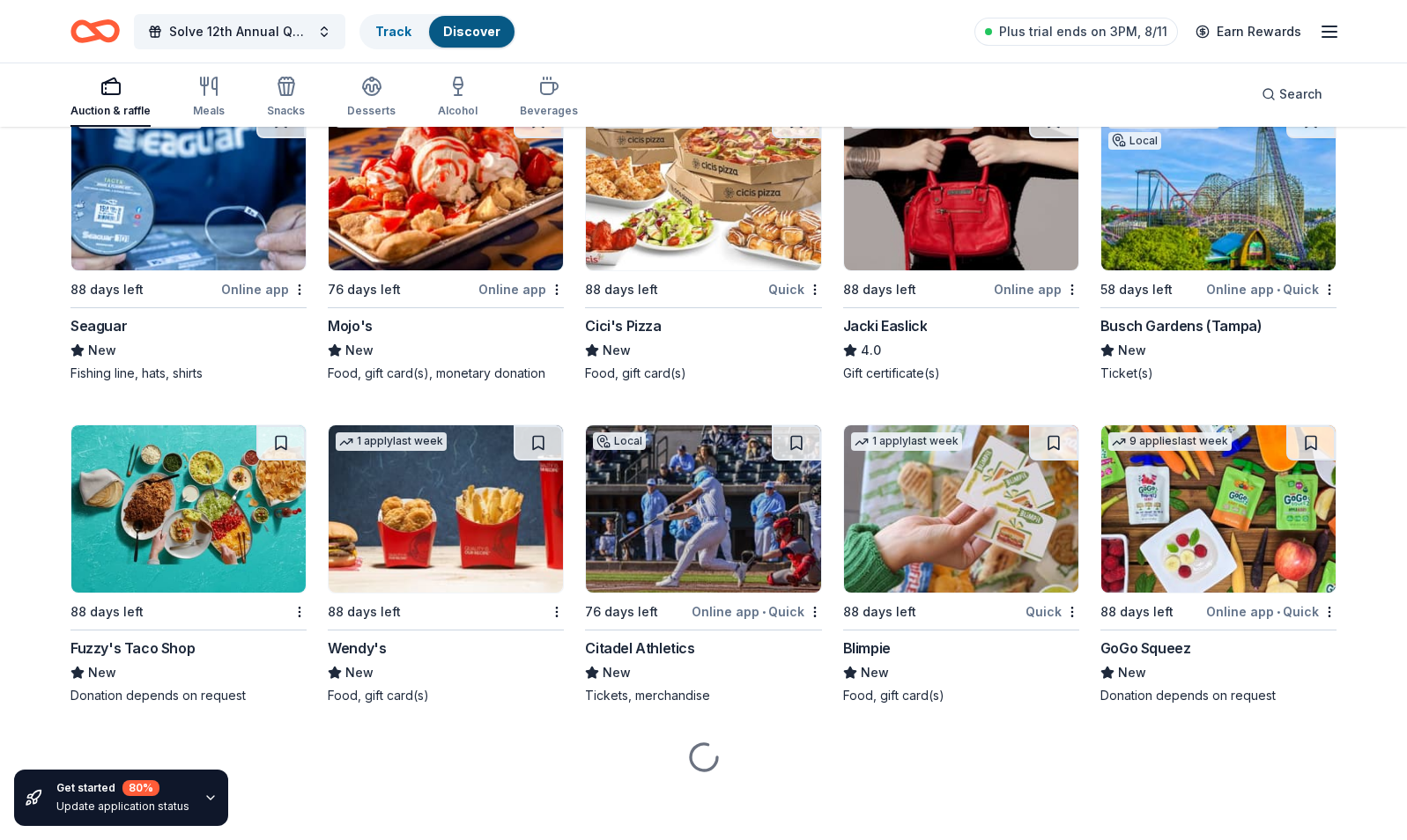 click at bounding box center [703, -1120] 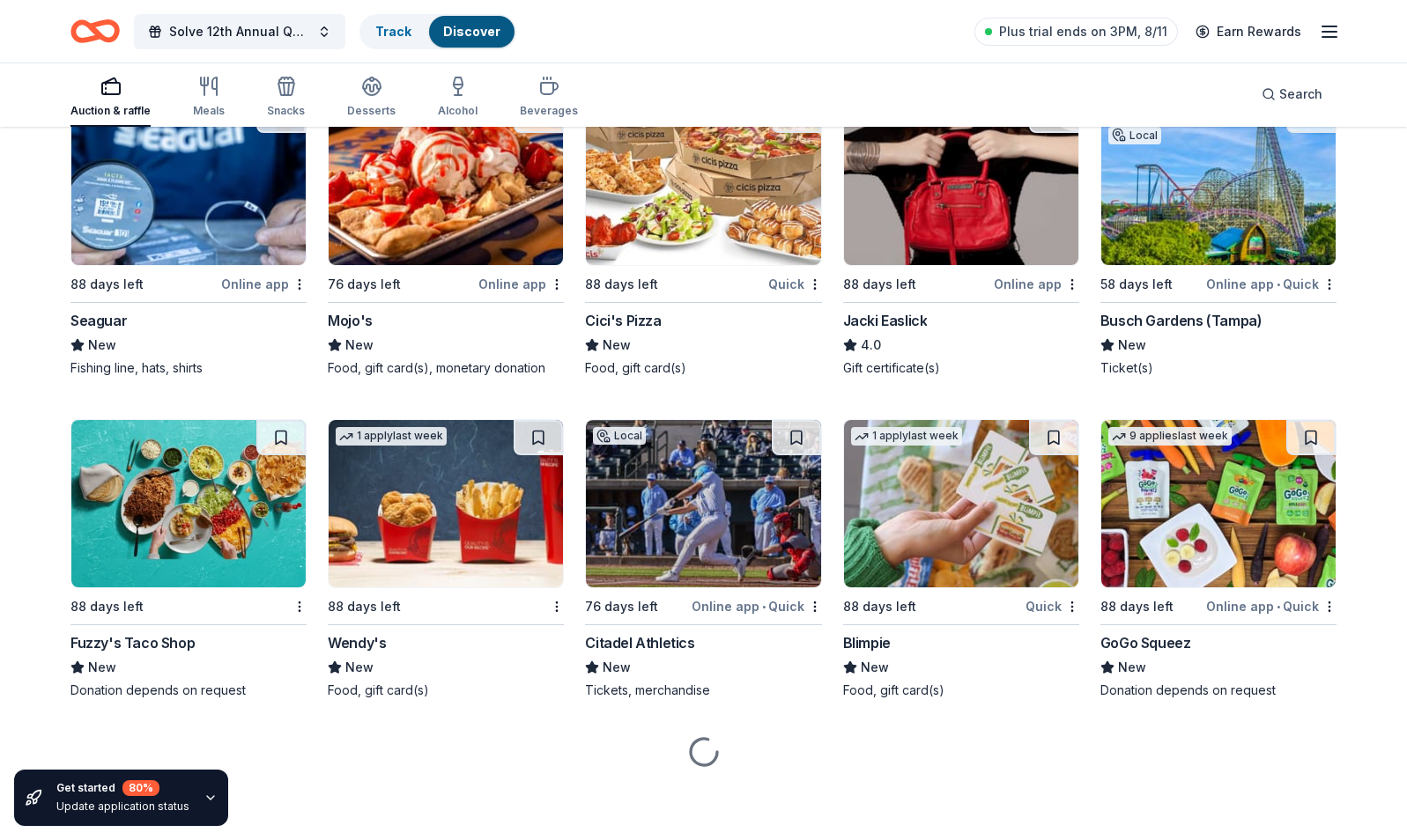 scroll, scrollTop: 12943, scrollLeft: 0, axis: vertical 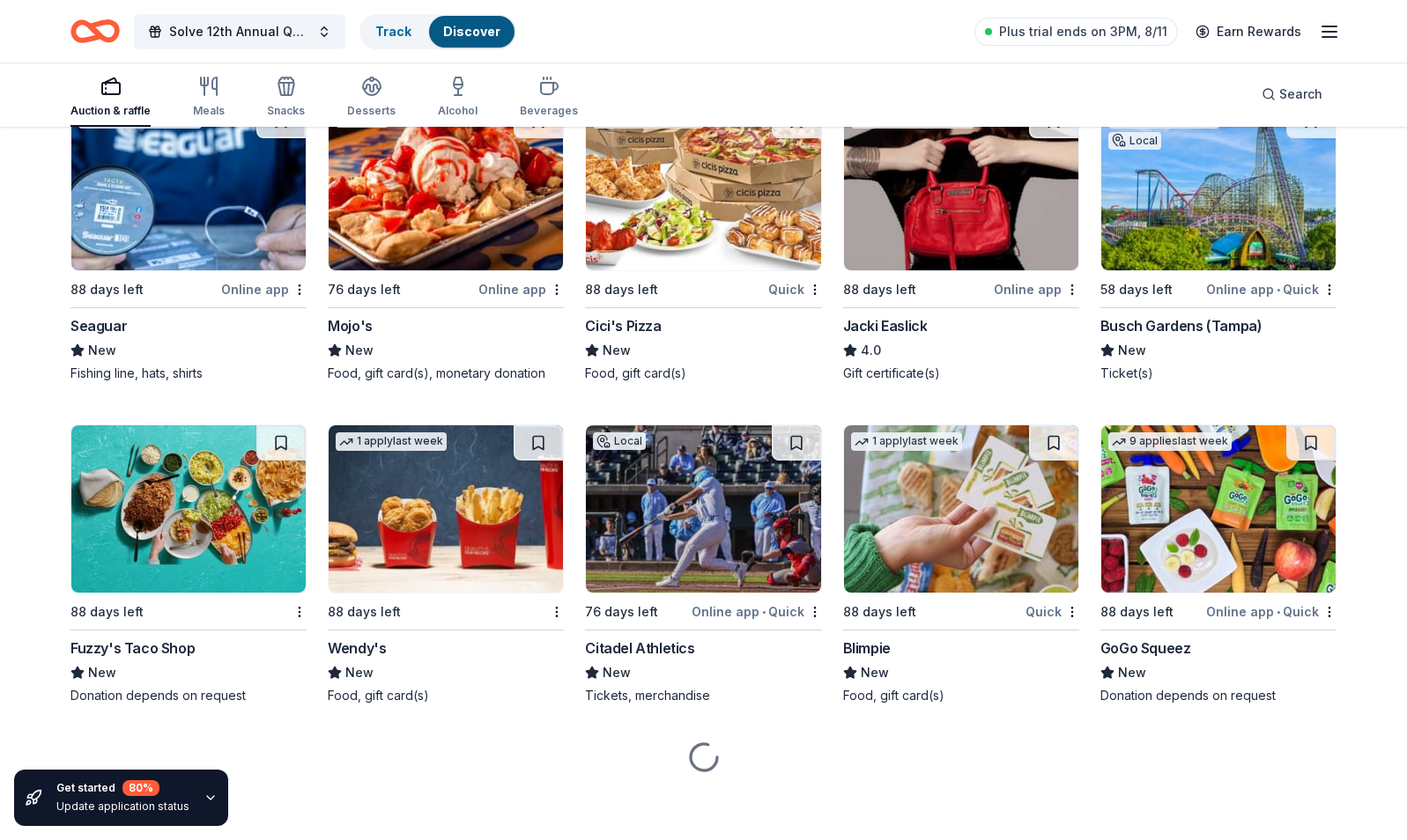 click at bounding box center (1218, -1120) 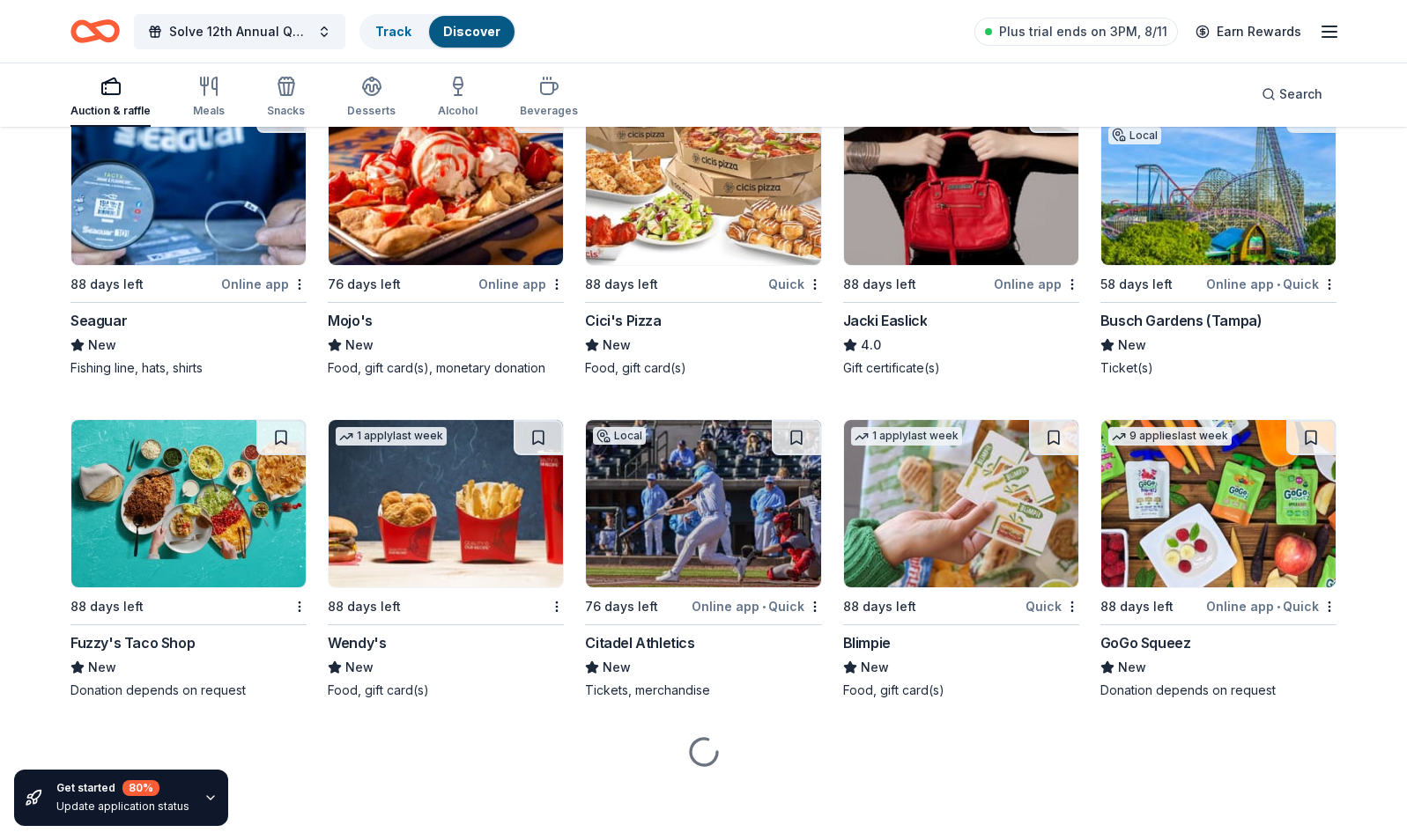 scroll, scrollTop: 13208, scrollLeft: 0, axis: vertical 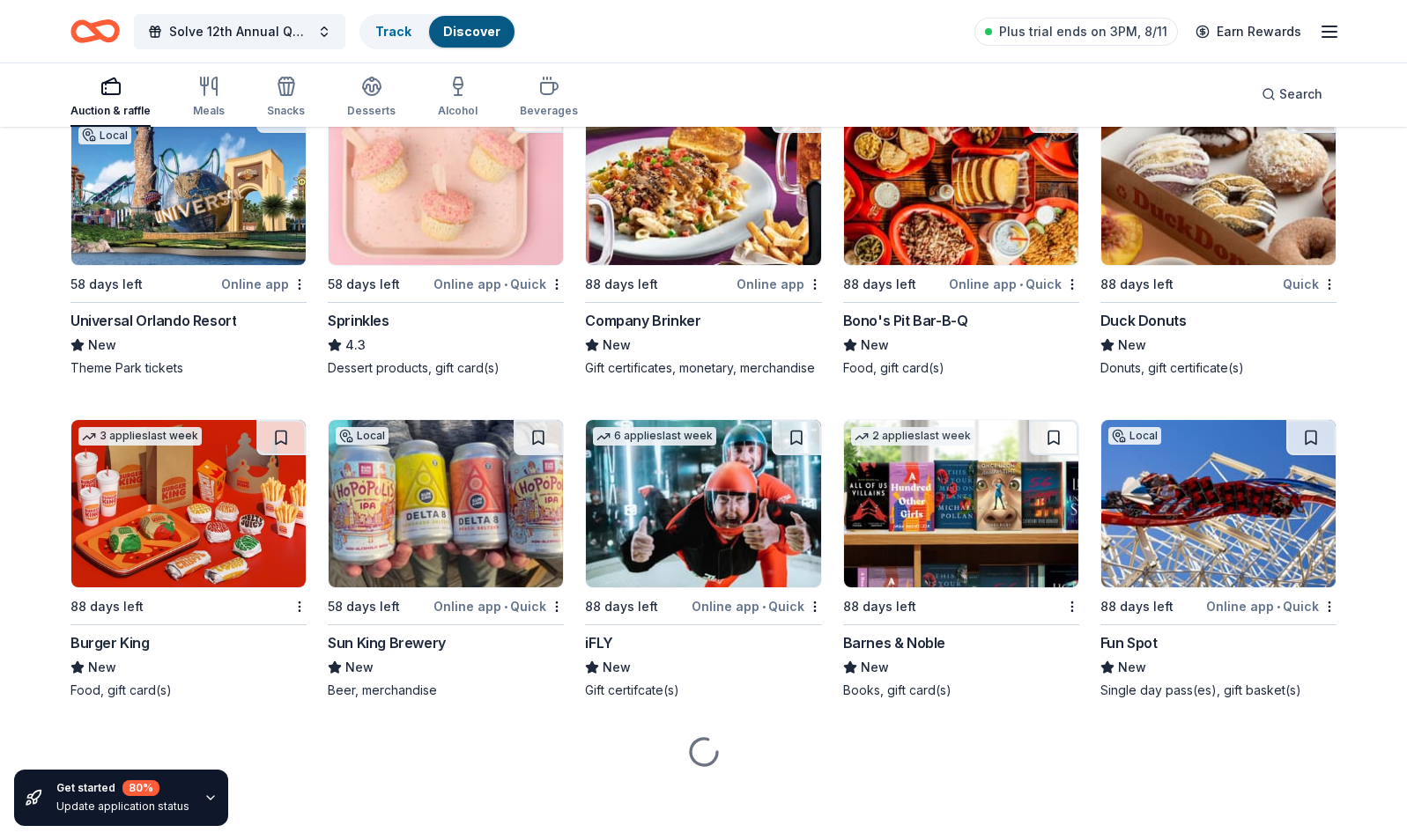 click at bounding box center [446, -141] 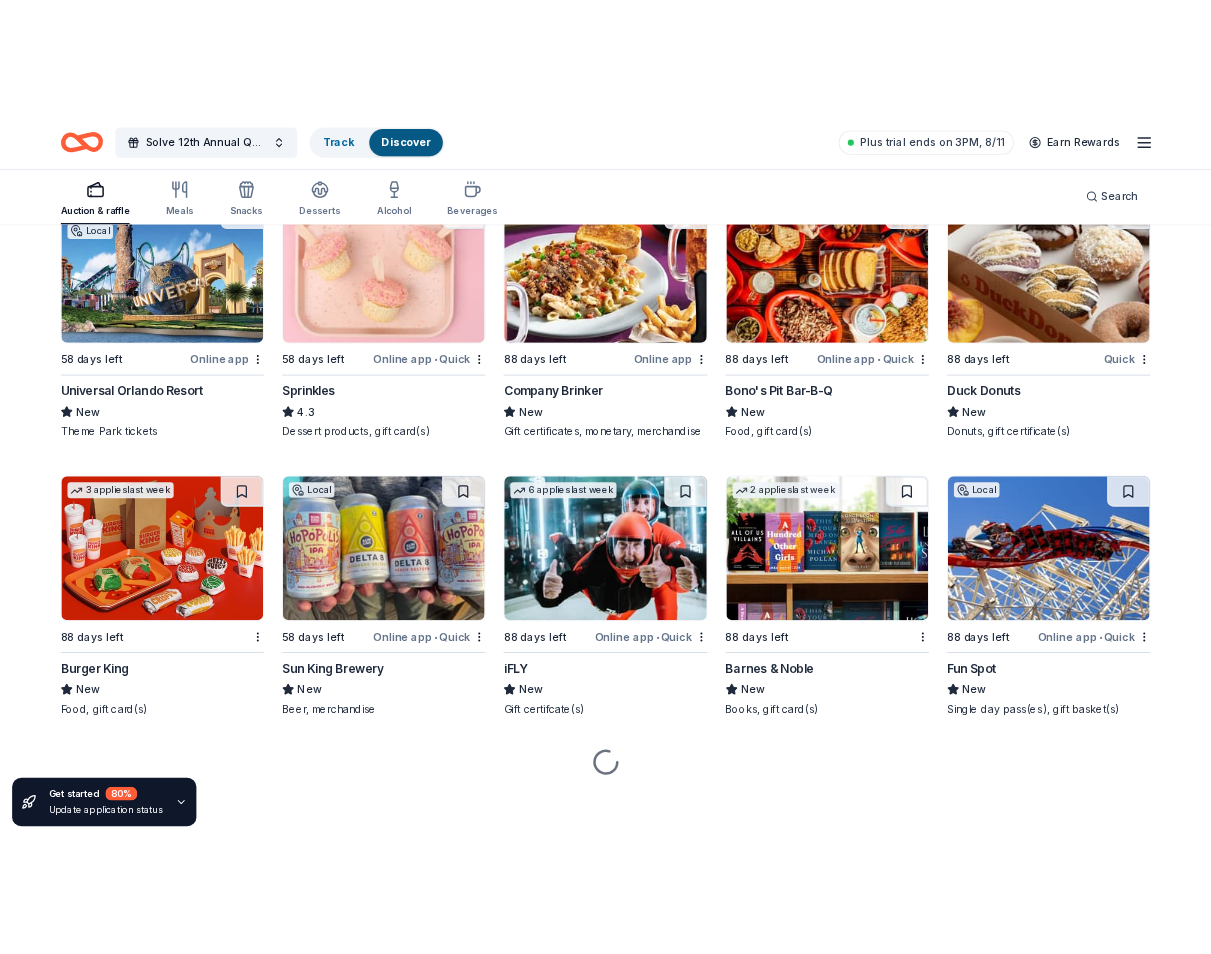 scroll, scrollTop: 17126, scrollLeft: 0, axis: vertical 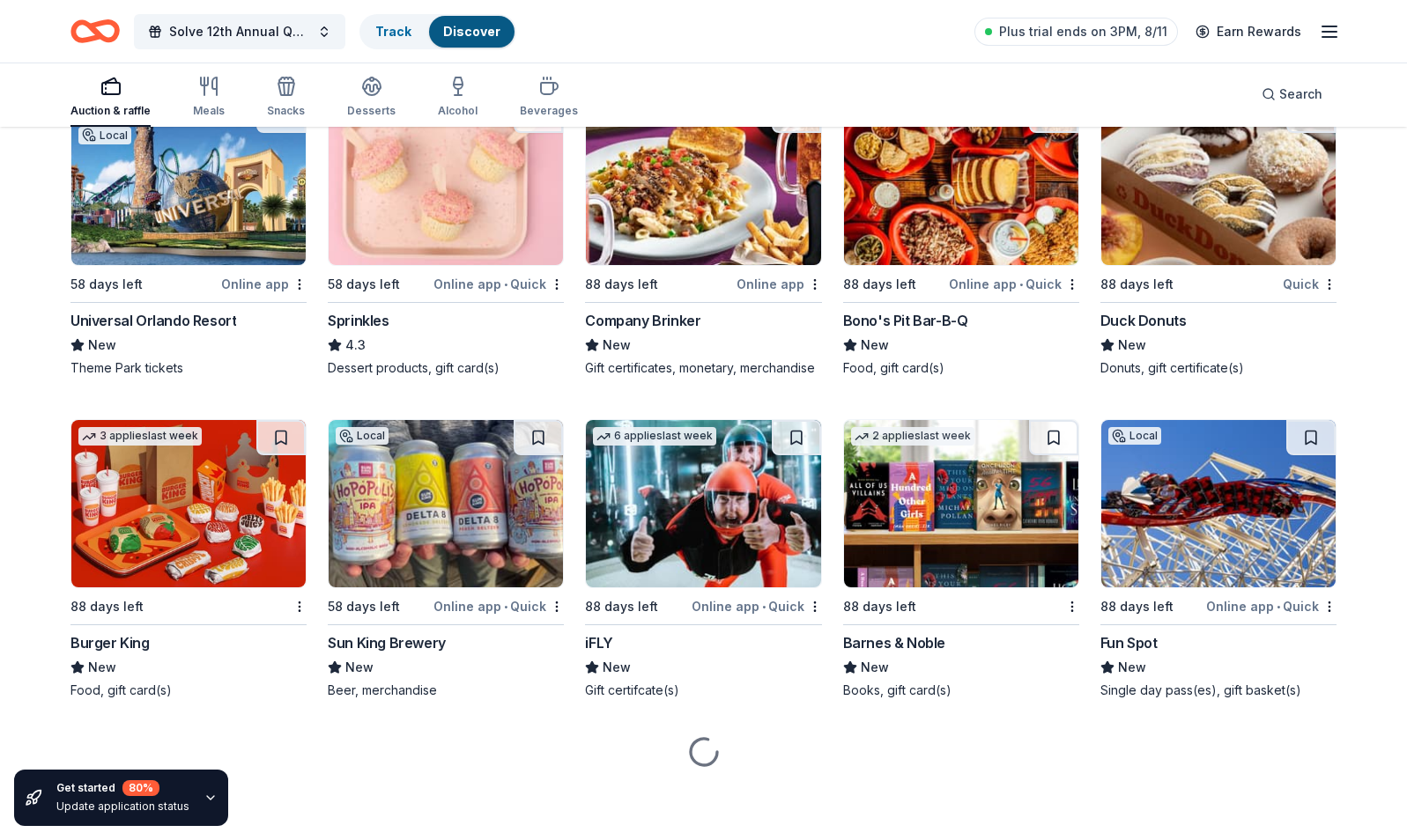 click at bounding box center (189, 181) 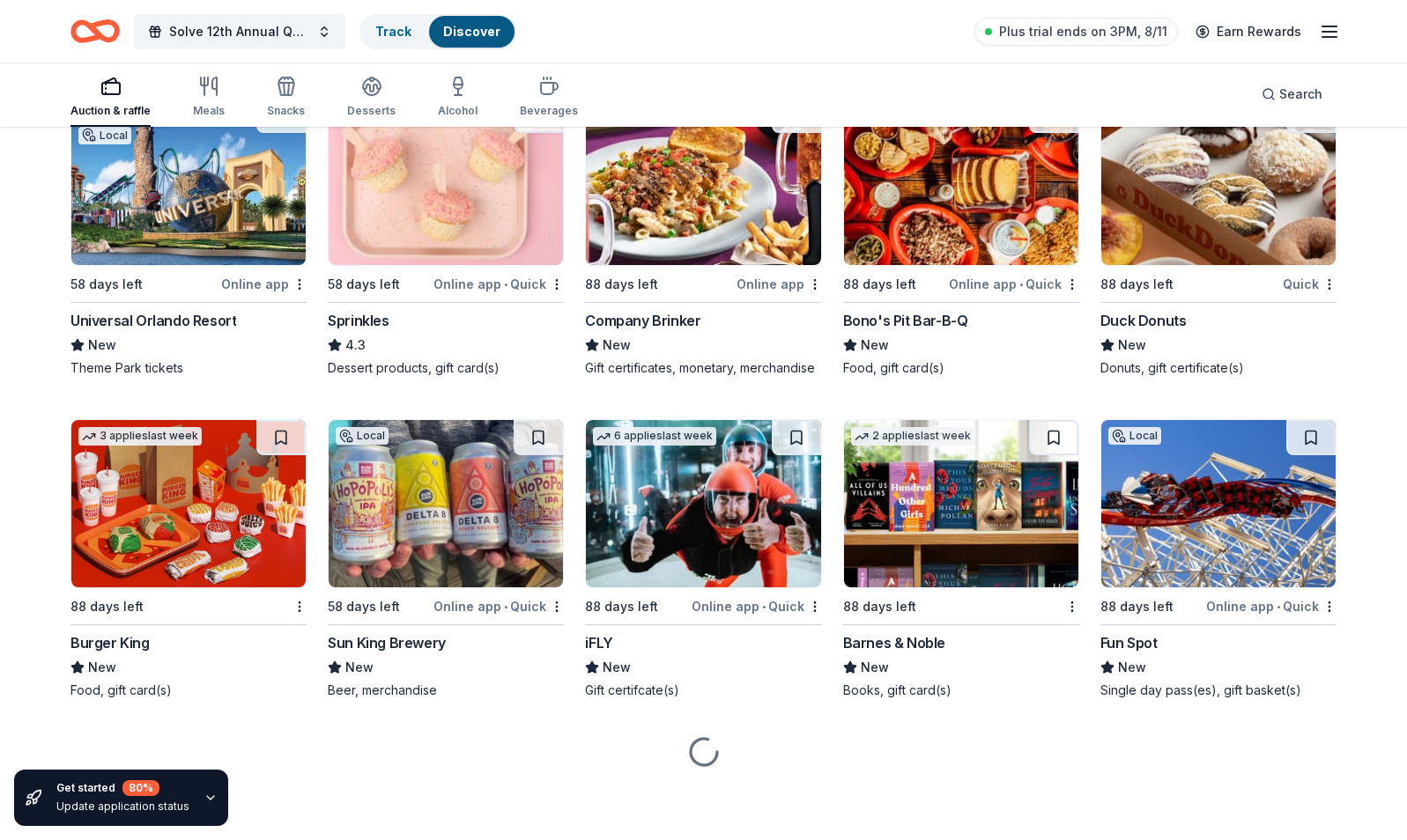 click at bounding box center [446, 181] 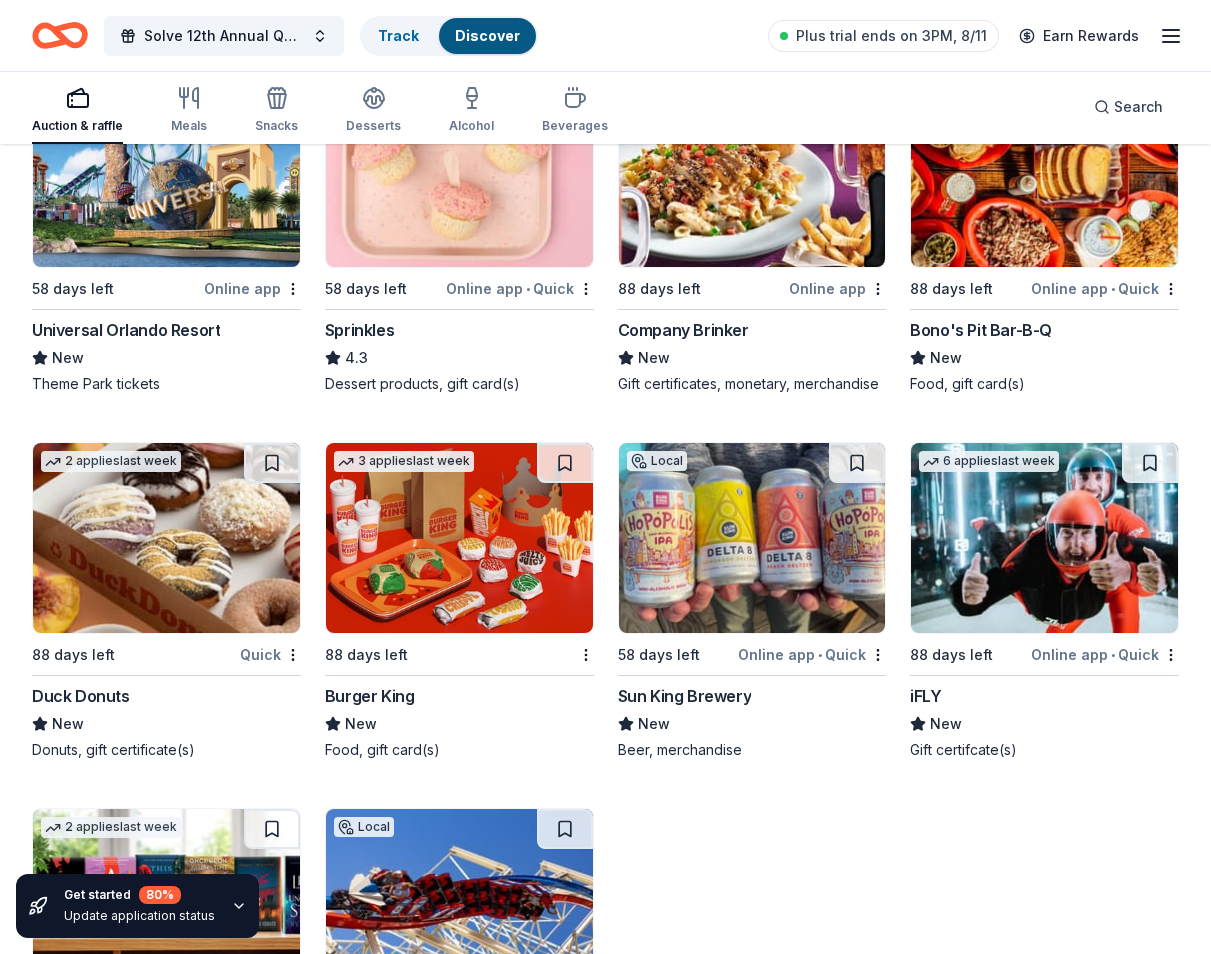 scroll, scrollTop: 19226, scrollLeft: 0, axis: vertical 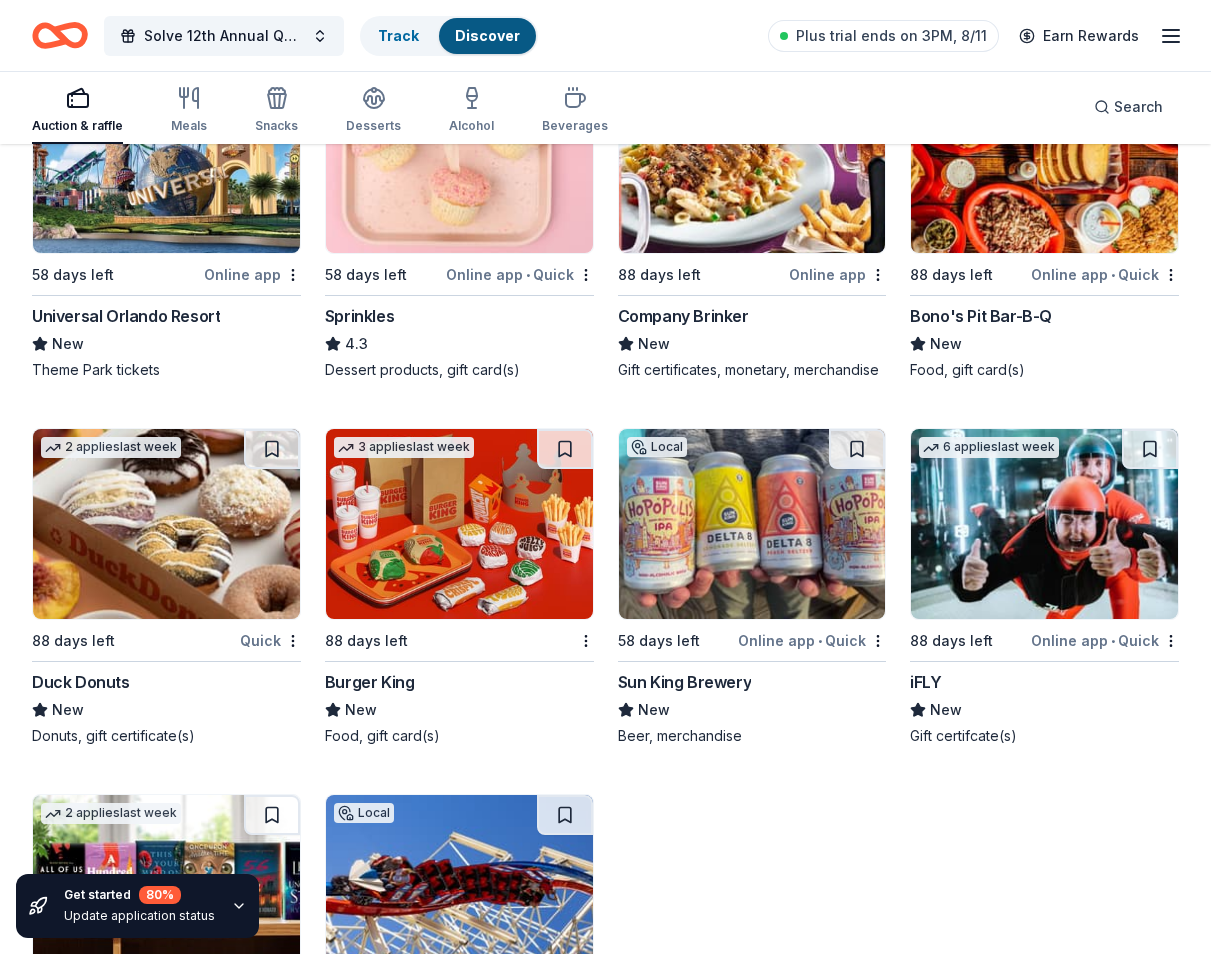 click at bounding box center (166, 524) 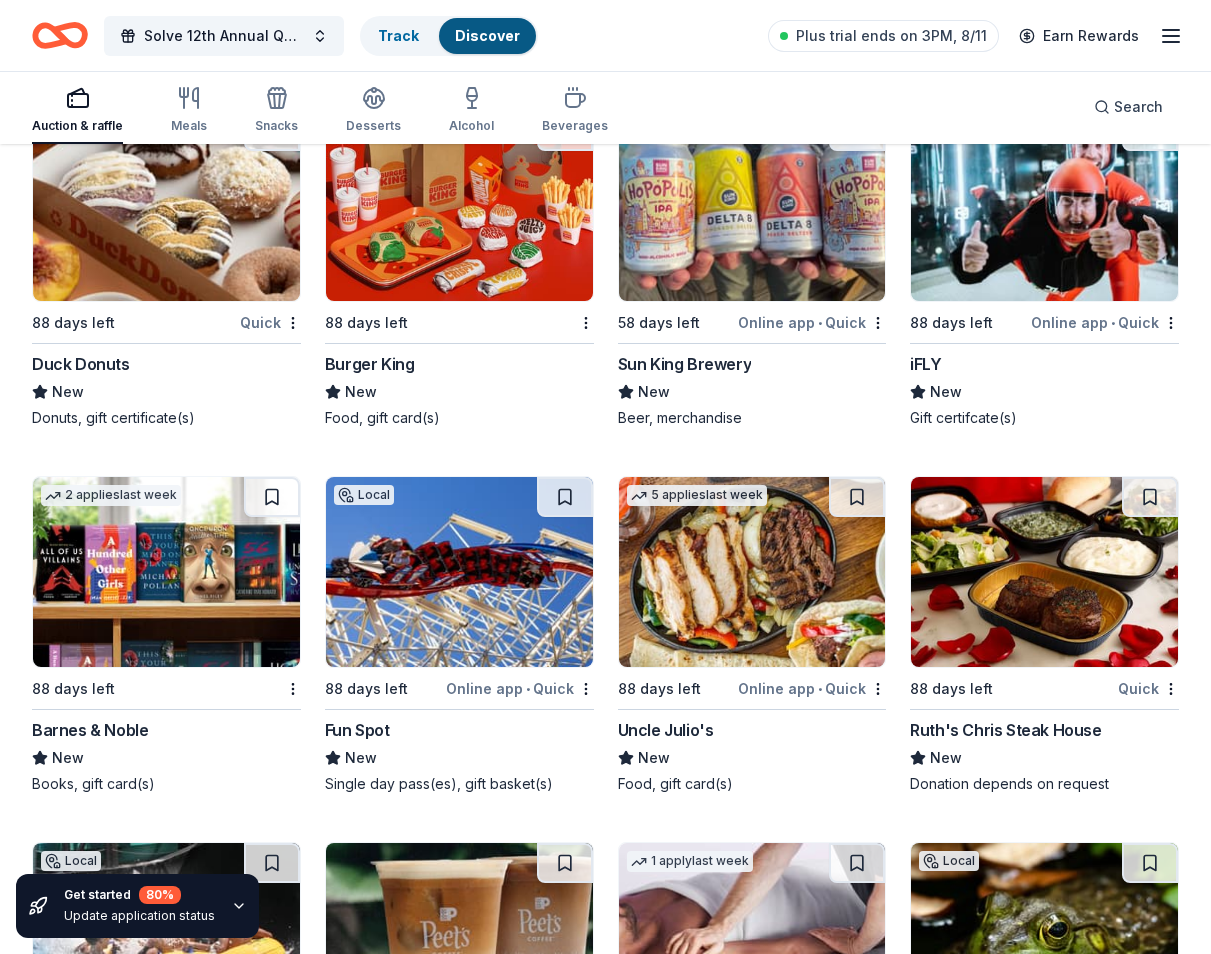 click at bounding box center (1044, 206) 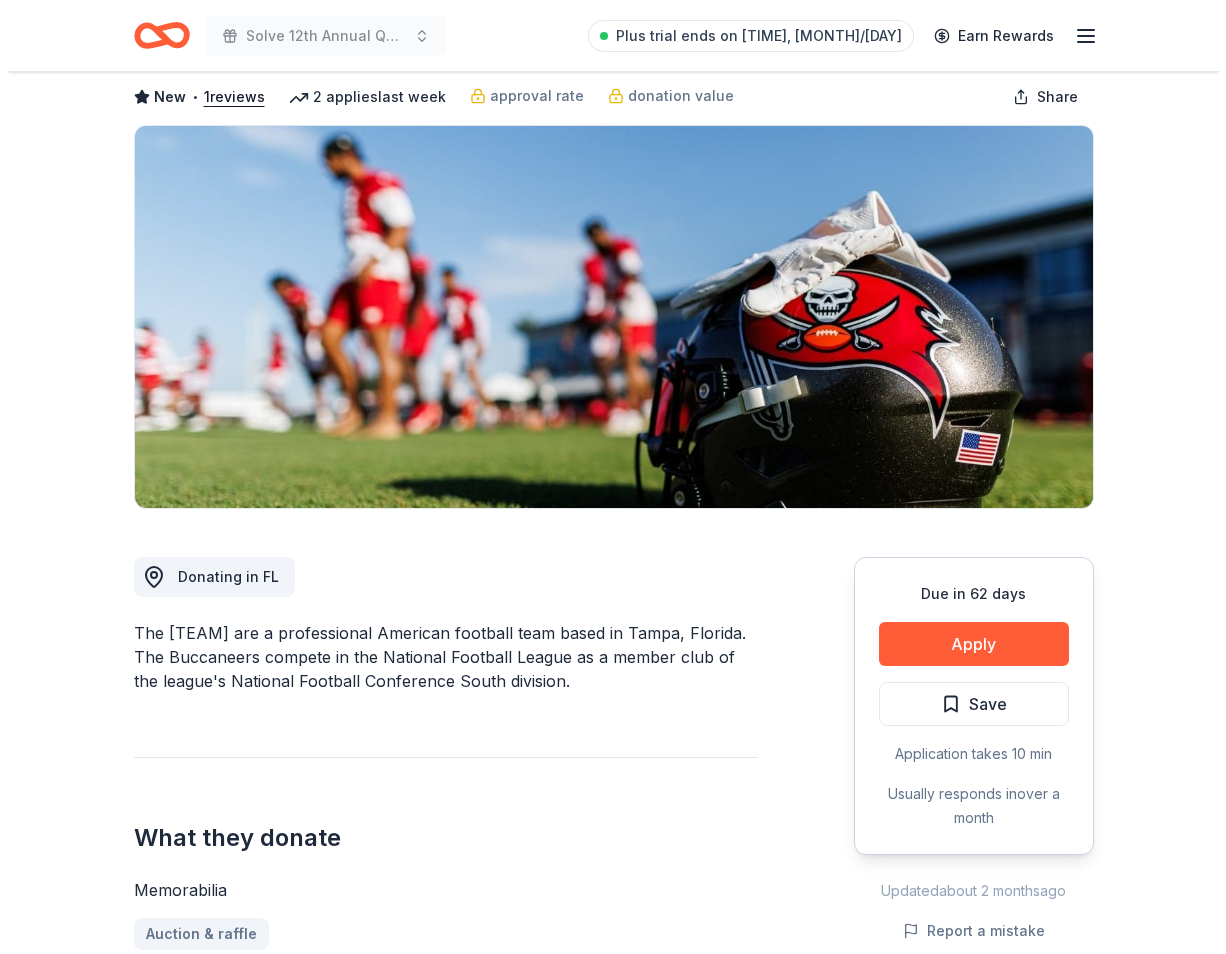 scroll, scrollTop: 200, scrollLeft: 0, axis: vertical 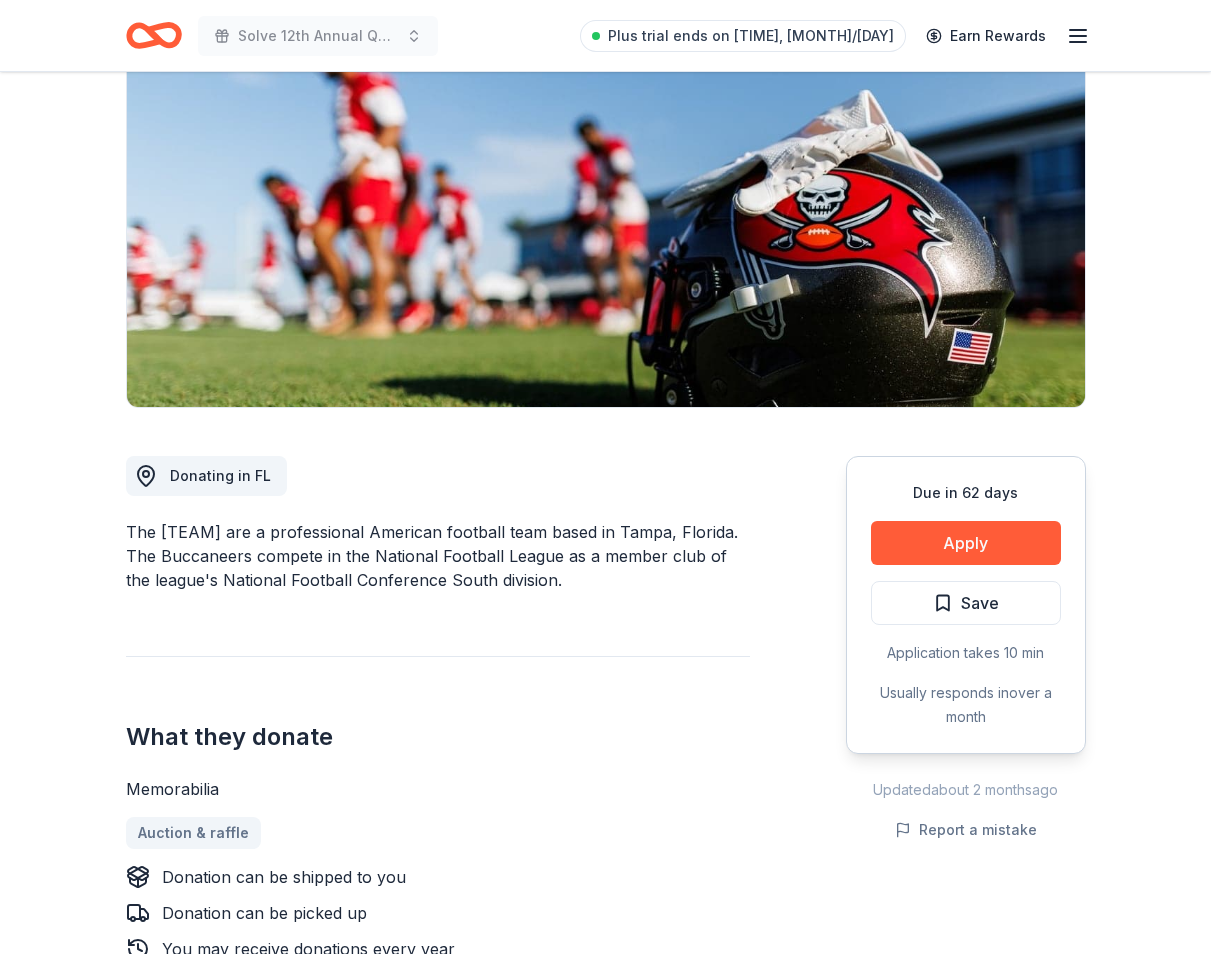 click on "Due in 62 days Apply Save Application takes 10 min Usually responds in  over a month" at bounding box center (966, 605) 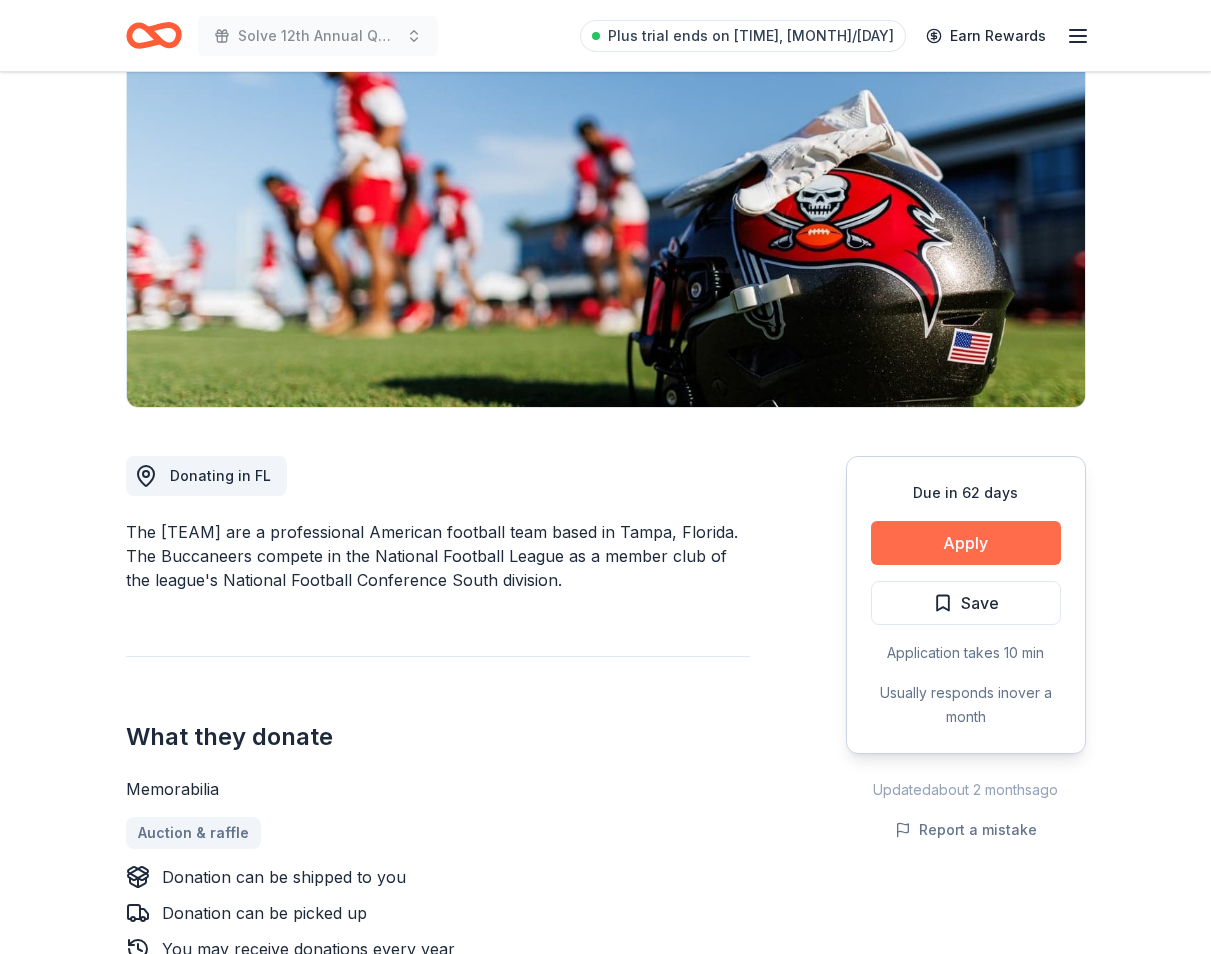 click on "Apply" at bounding box center [966, 543] 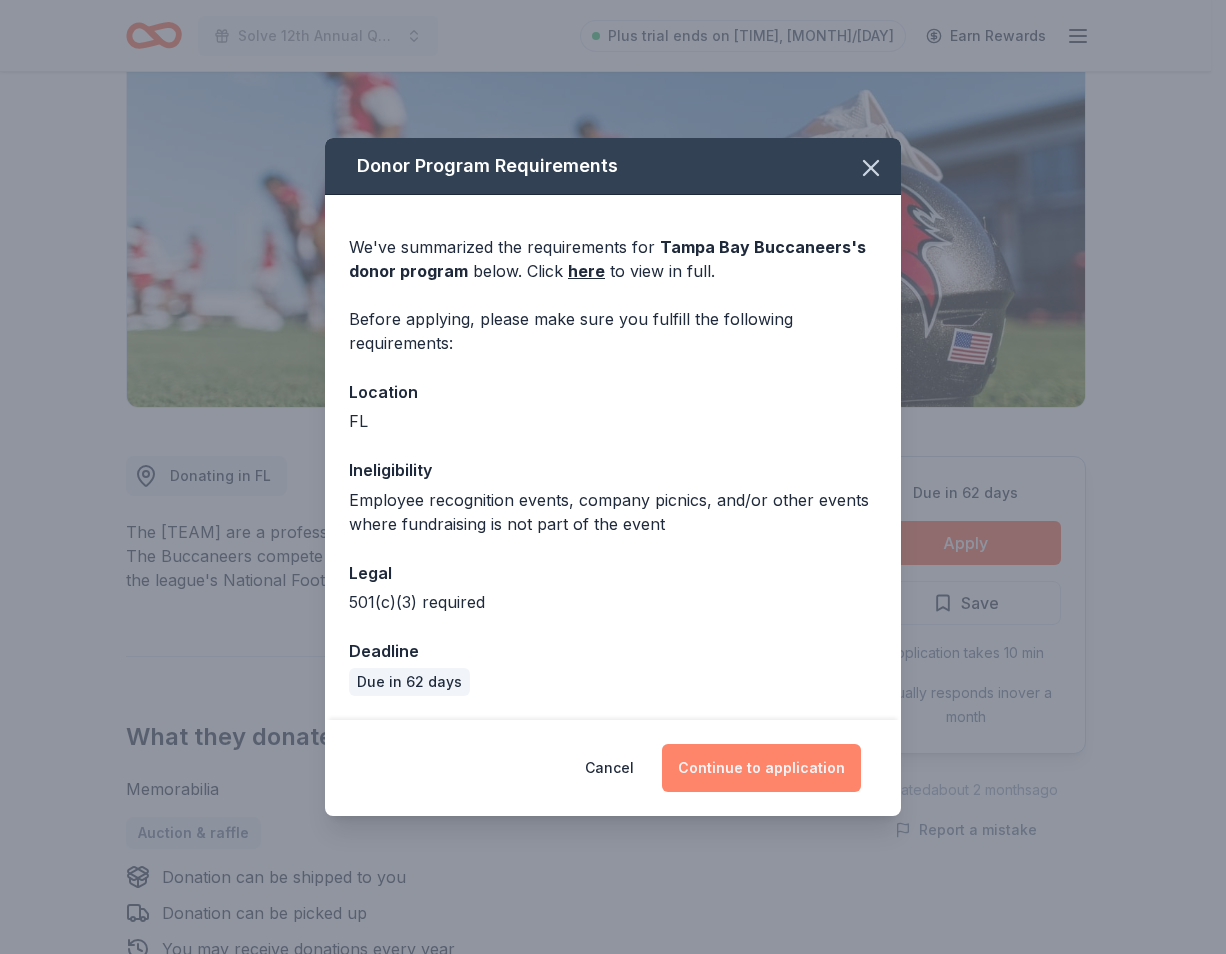 click on "Continue to application" at bounding box center [761, 768] 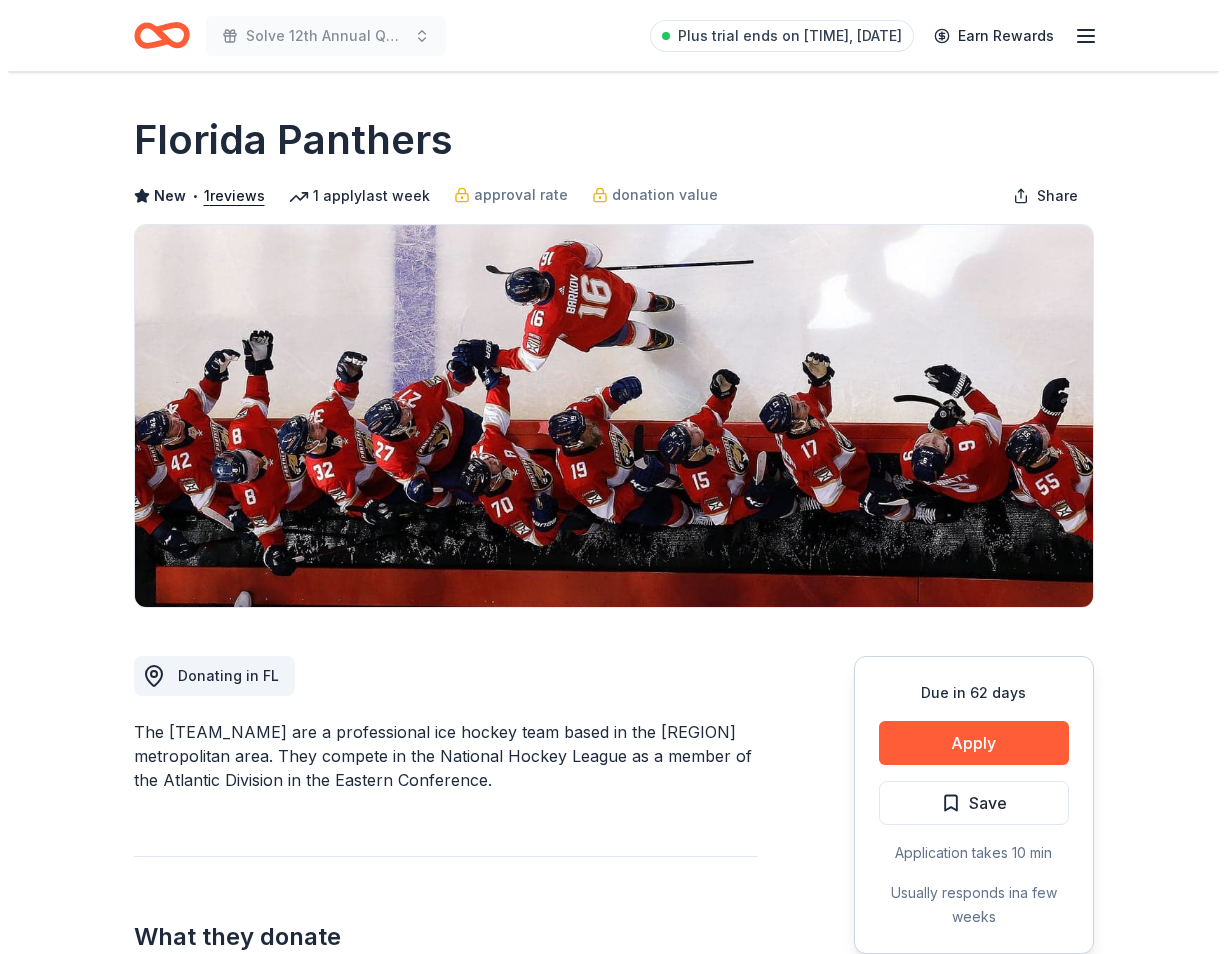 scroll, scrollTop: 0, scrollLeft: 0, axis: both 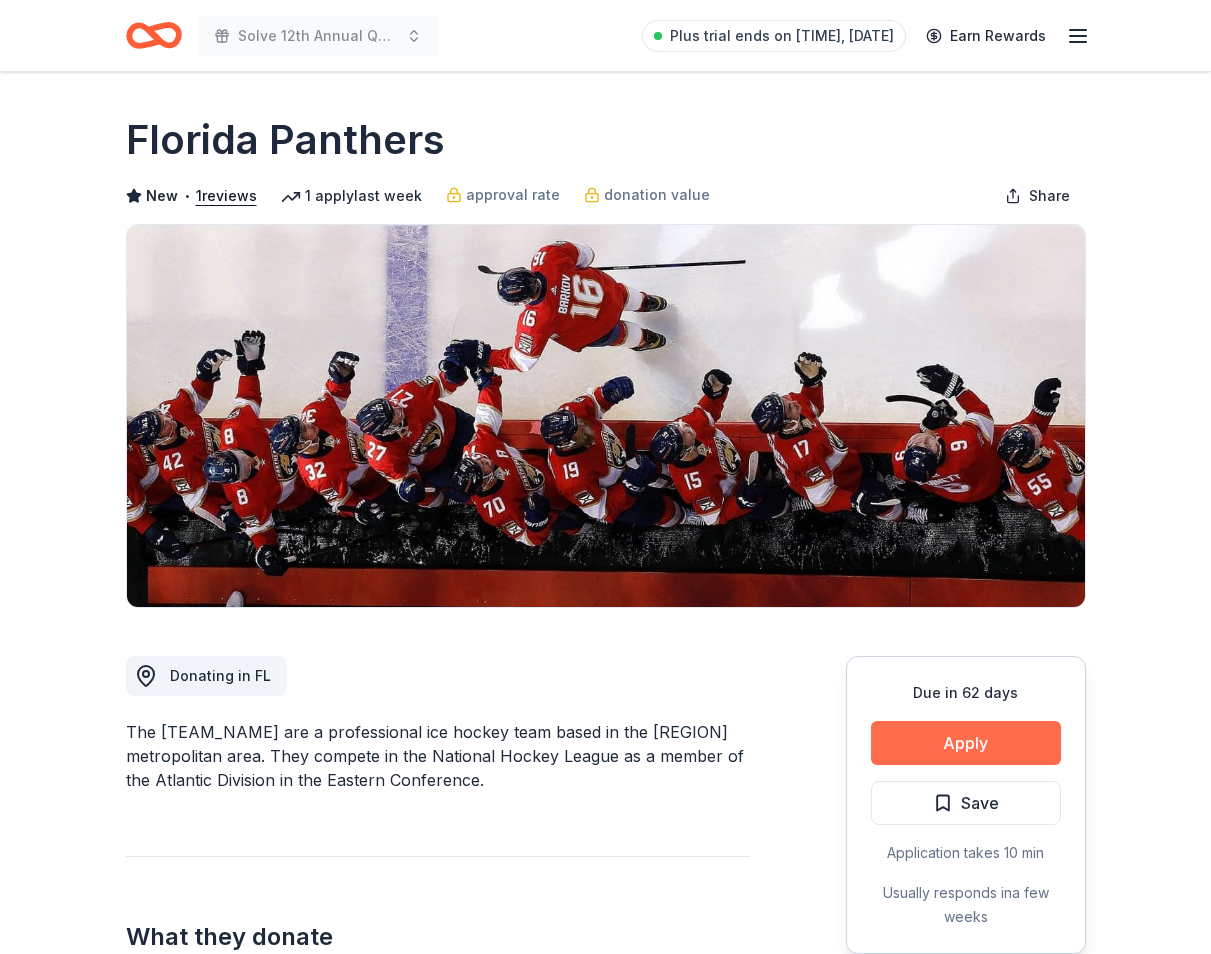 click on "Apply" at bounding box center [966, 743] 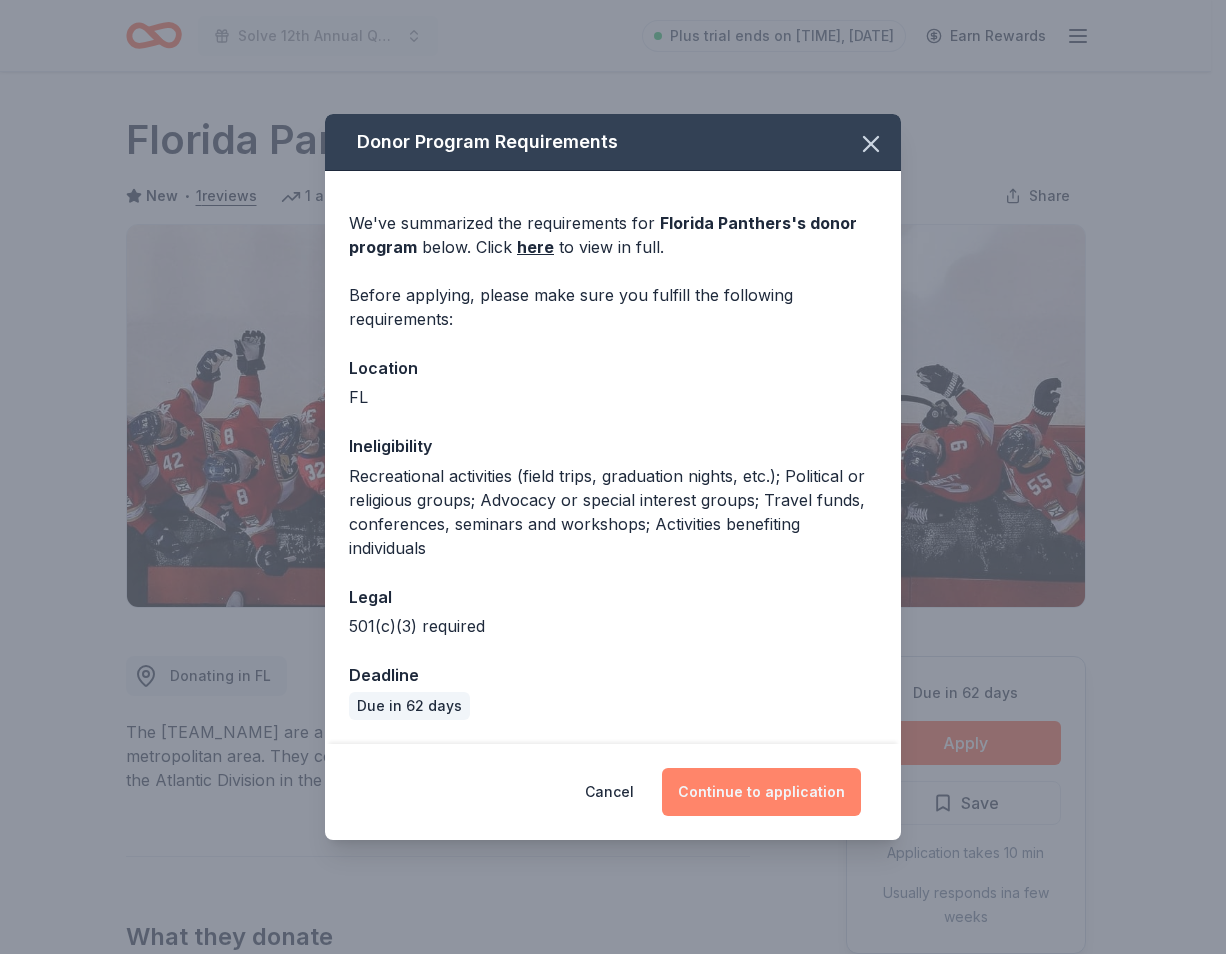 click on "Continue to application" at bounding box center [761, 792] 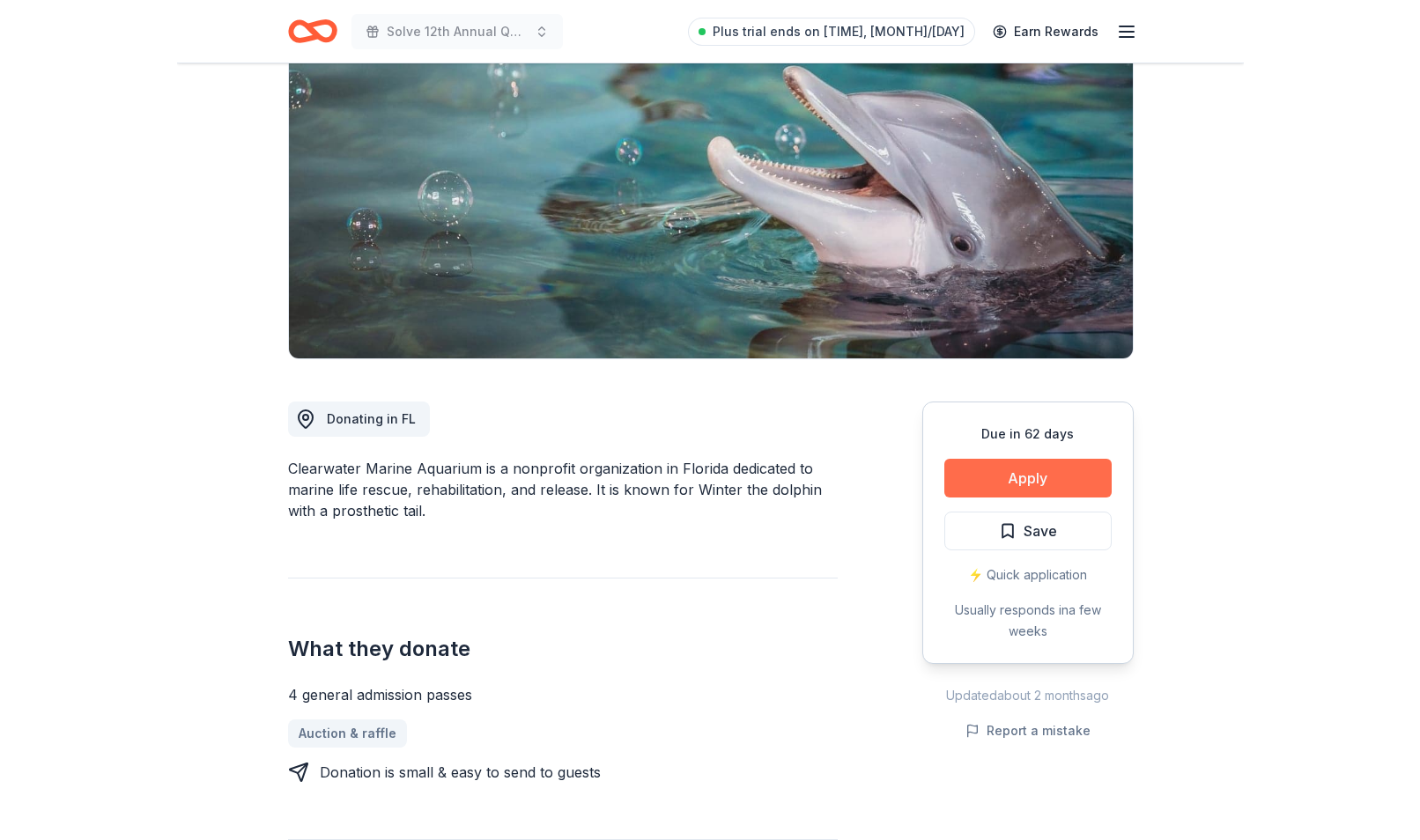 scroll, scrollTop: 88, scrollLeft: 0, axis: vertical 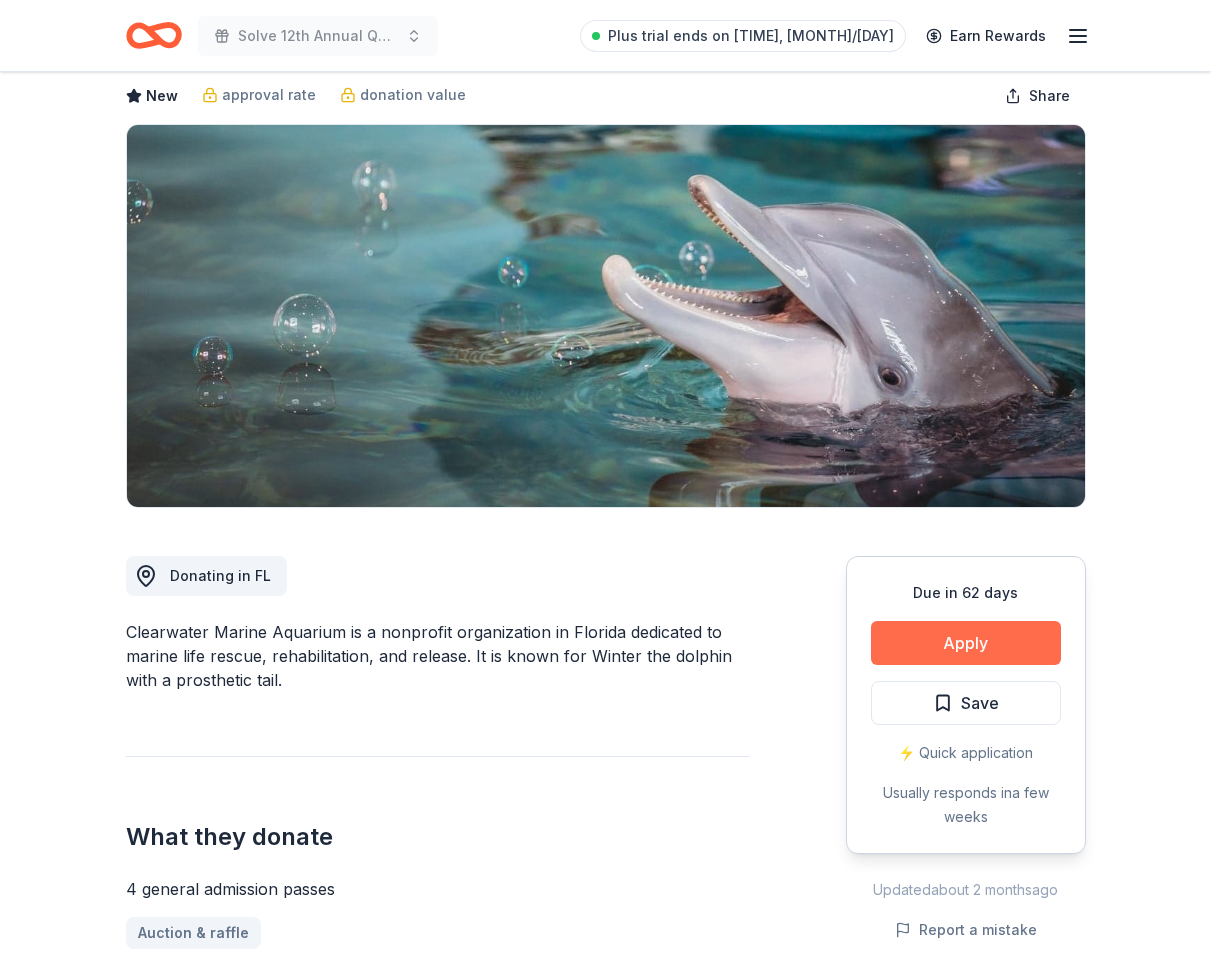 click on "Apply" at bounding box center [966, 643] 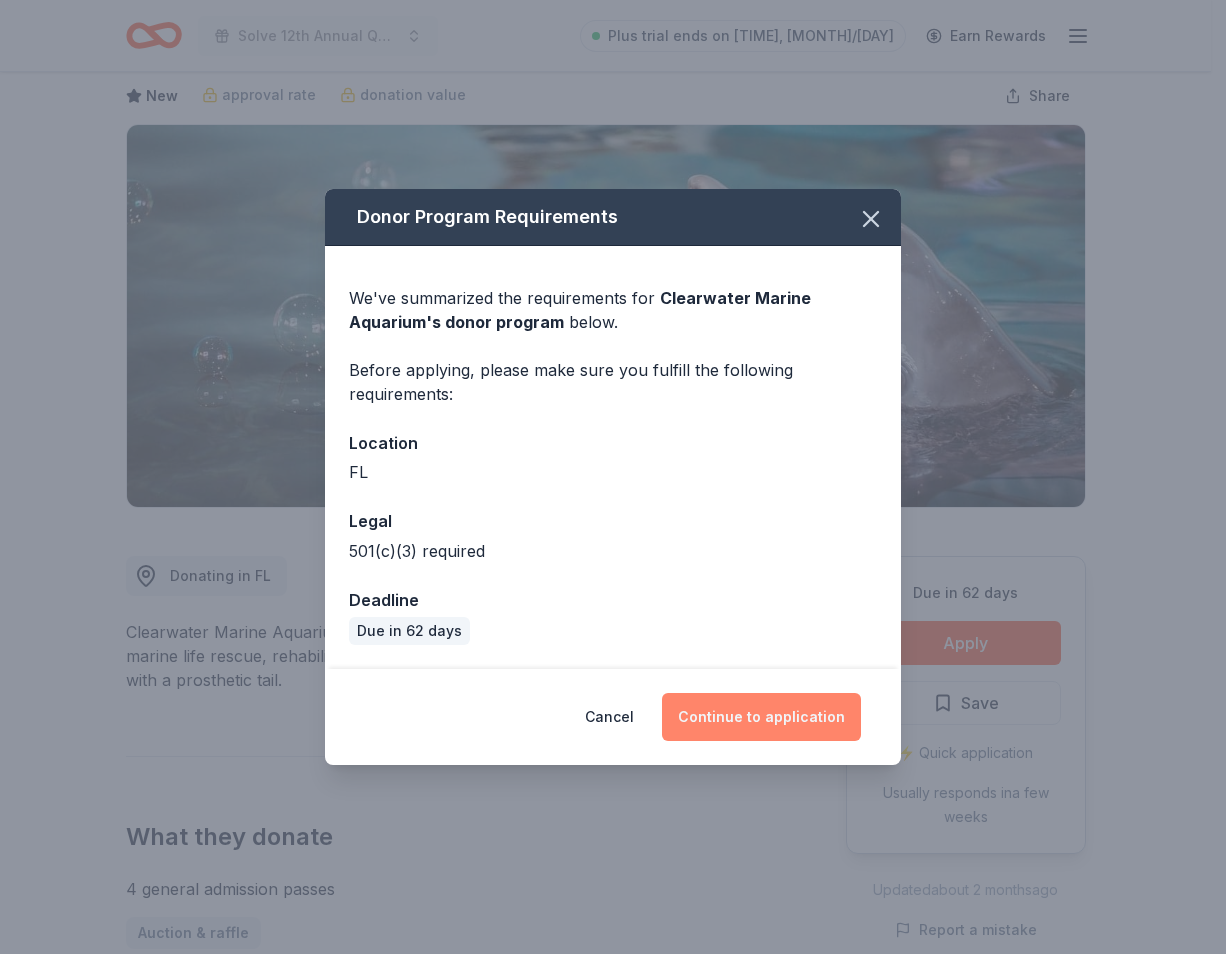 click on "Continue to application" at bounding box center (761, 717) 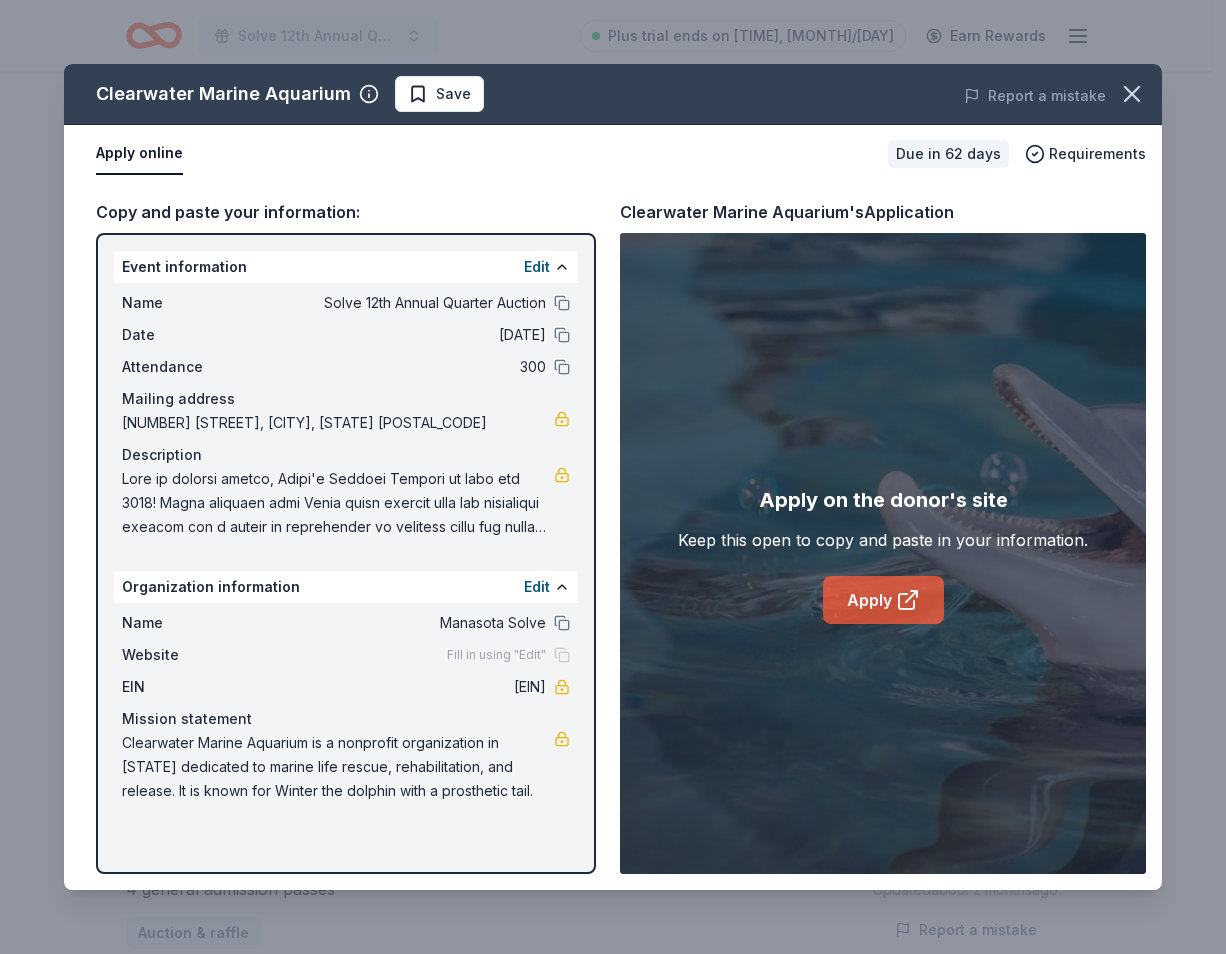 click on "Apply" at bounding box center (883, 600) 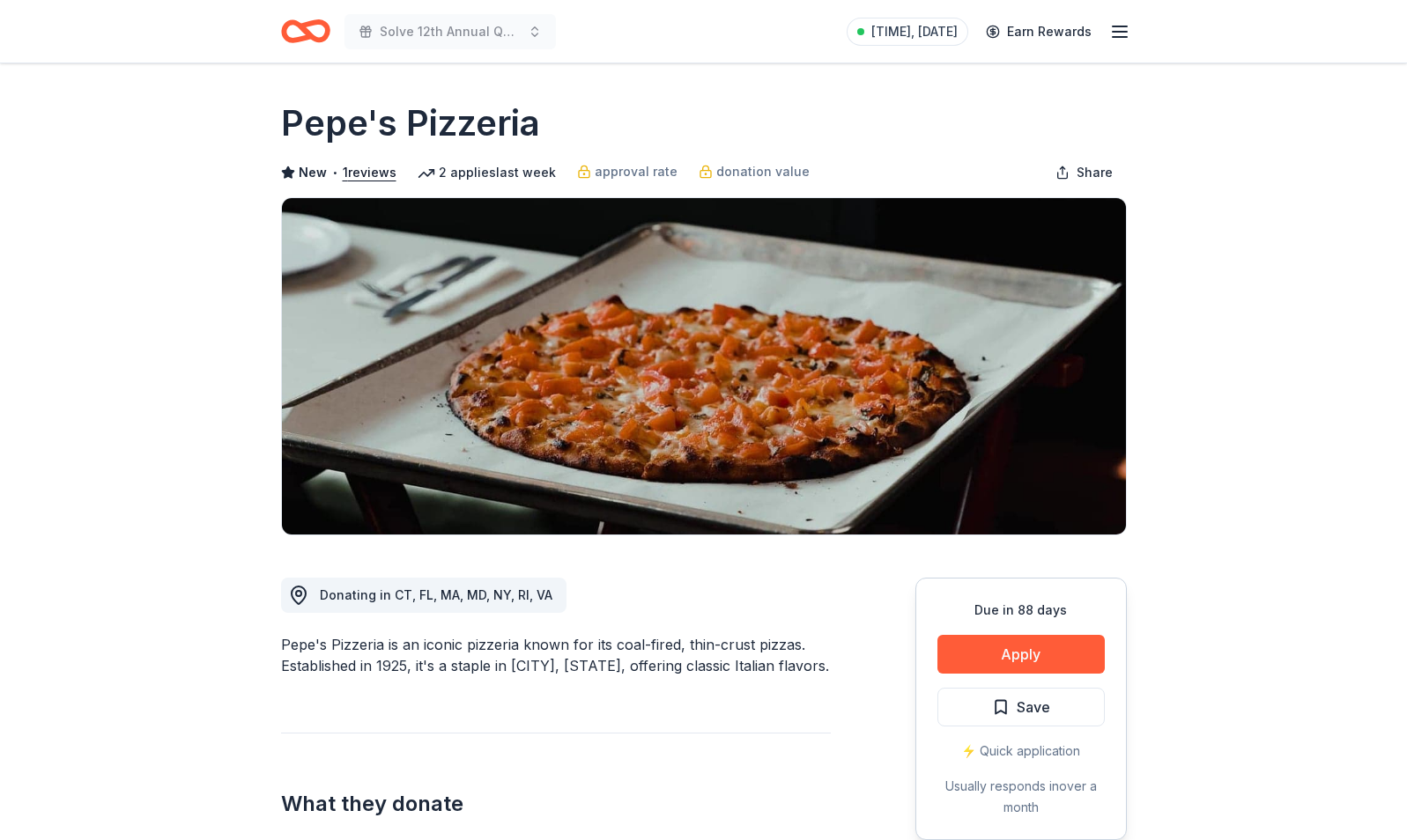 scroll, scrollTop: 0, scrollLeft: 0, axis: both 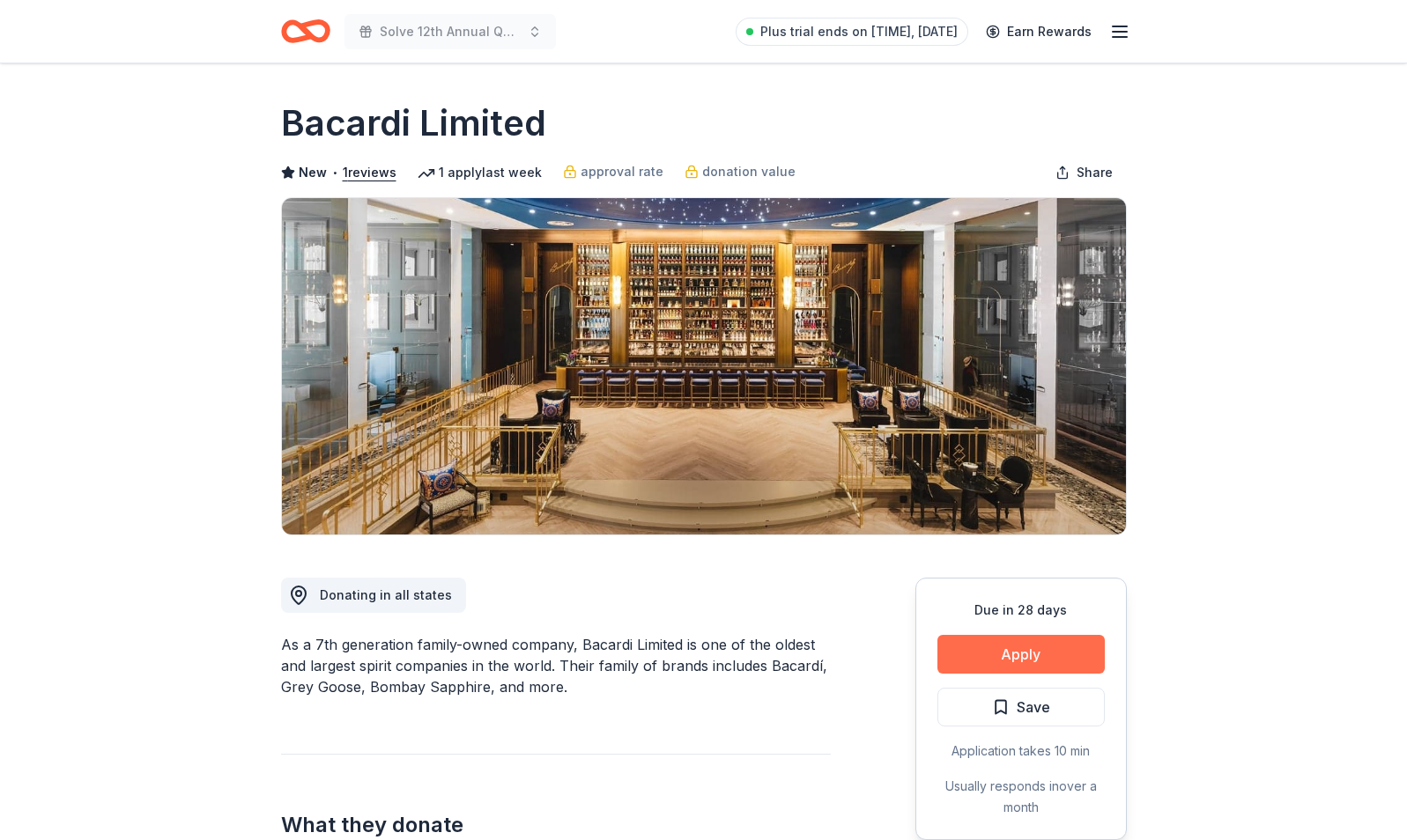 click on "Apply" at bounding box center (1021, 654) 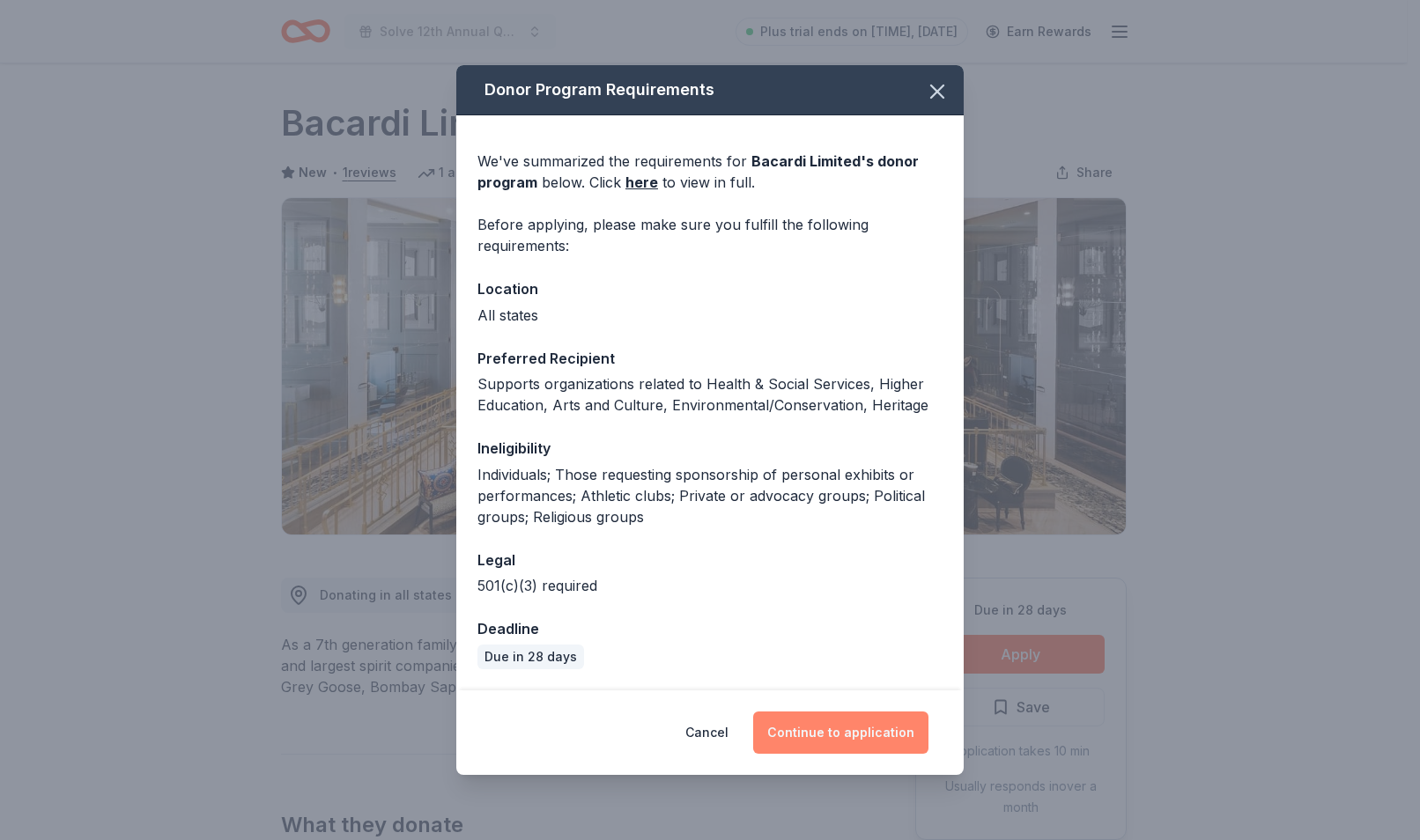 click on "Continue to application" at bounding box center [840, 733] 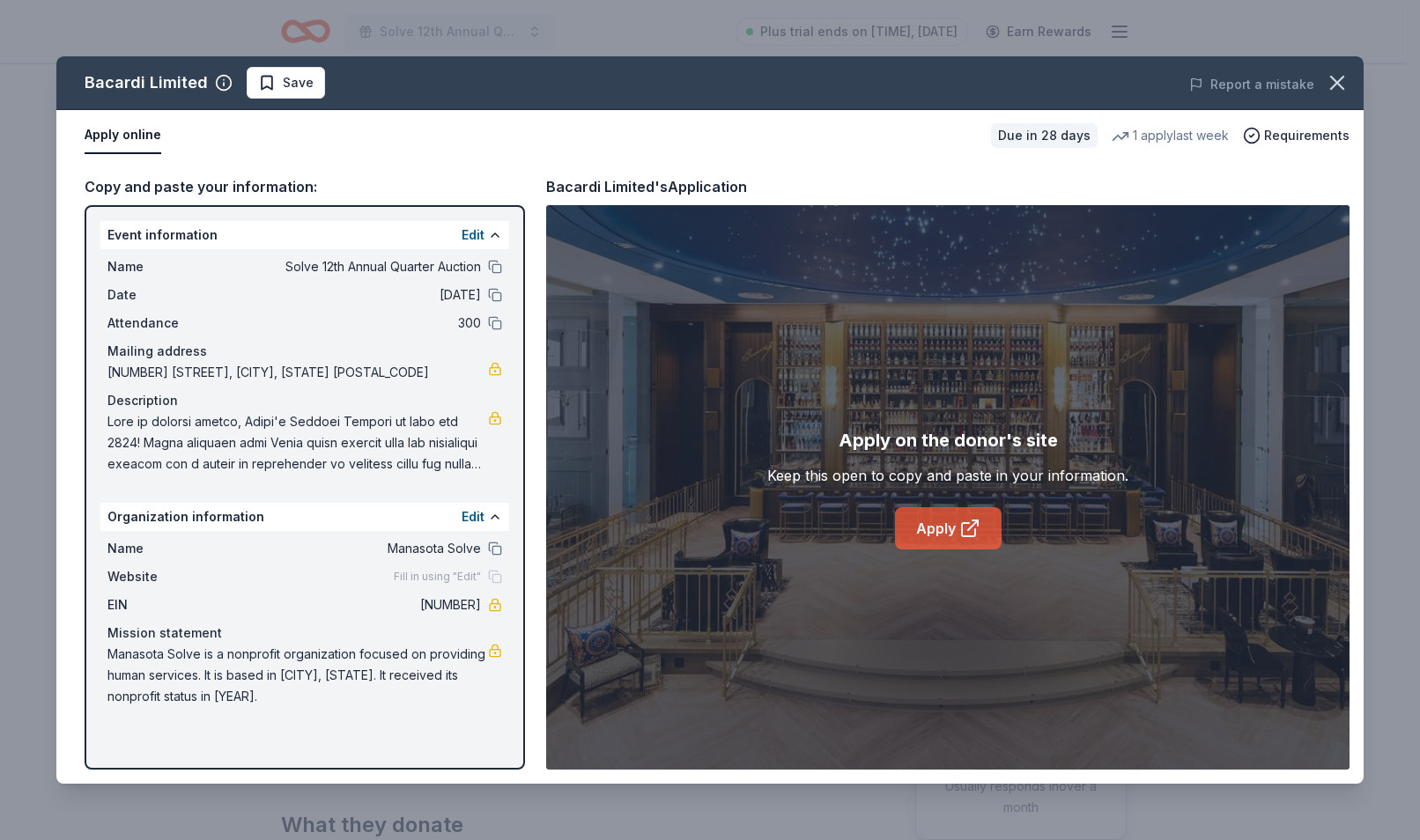 click on "Apply" at bounding box center [948, 528] 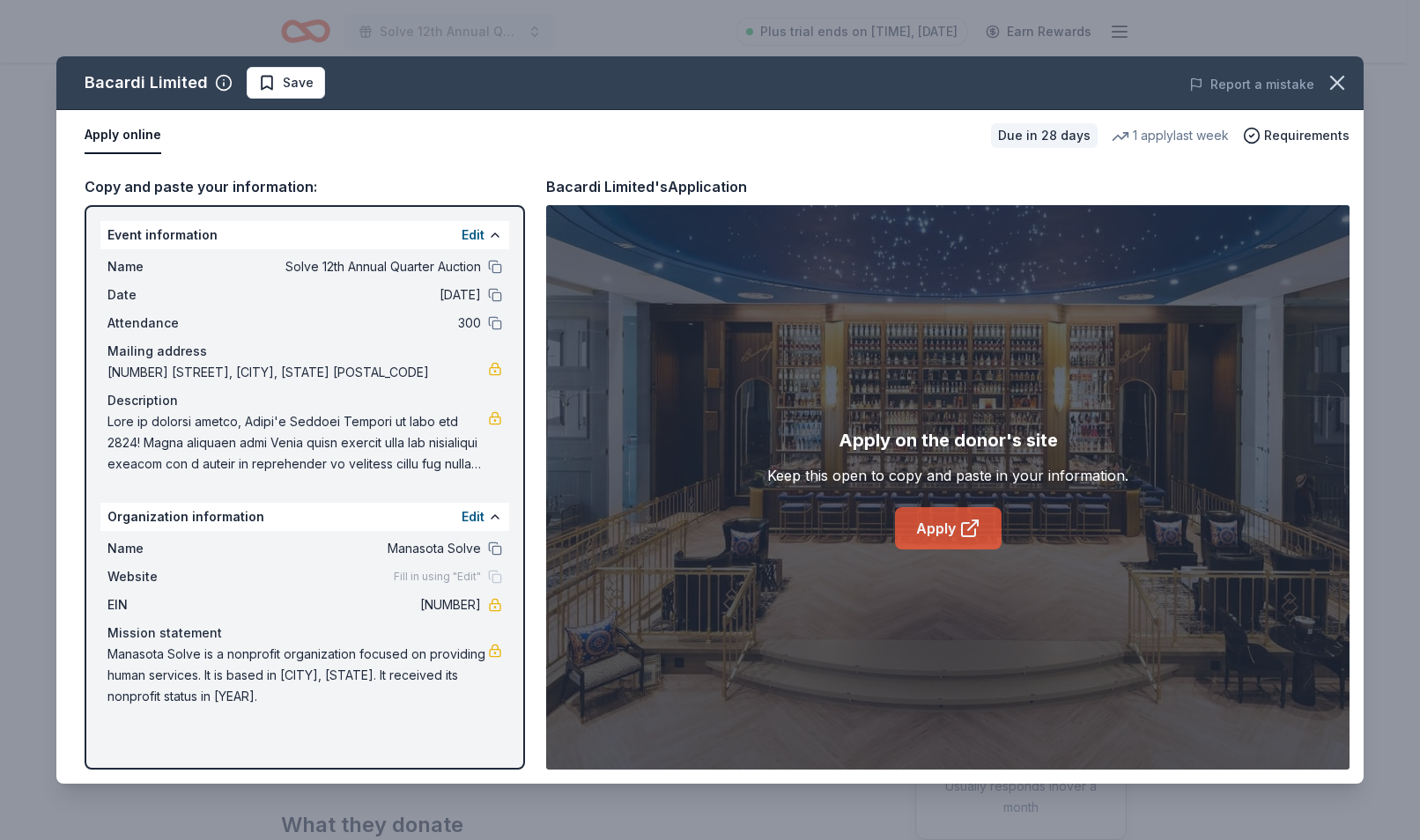 click on "Apply" at bounding box center [948, 528] 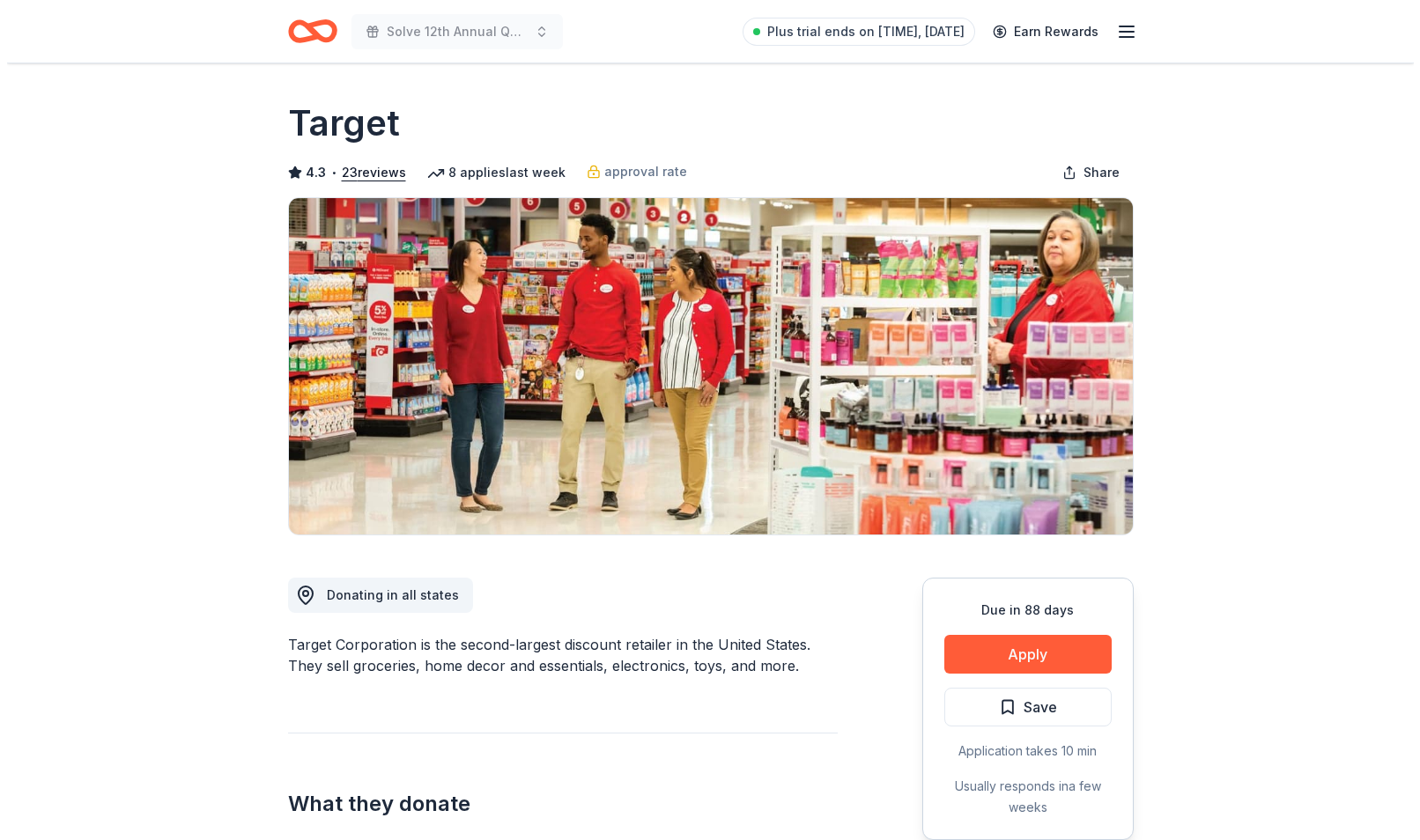 scroll, scrollTop: 0, scrollLeft: 0, axis: both 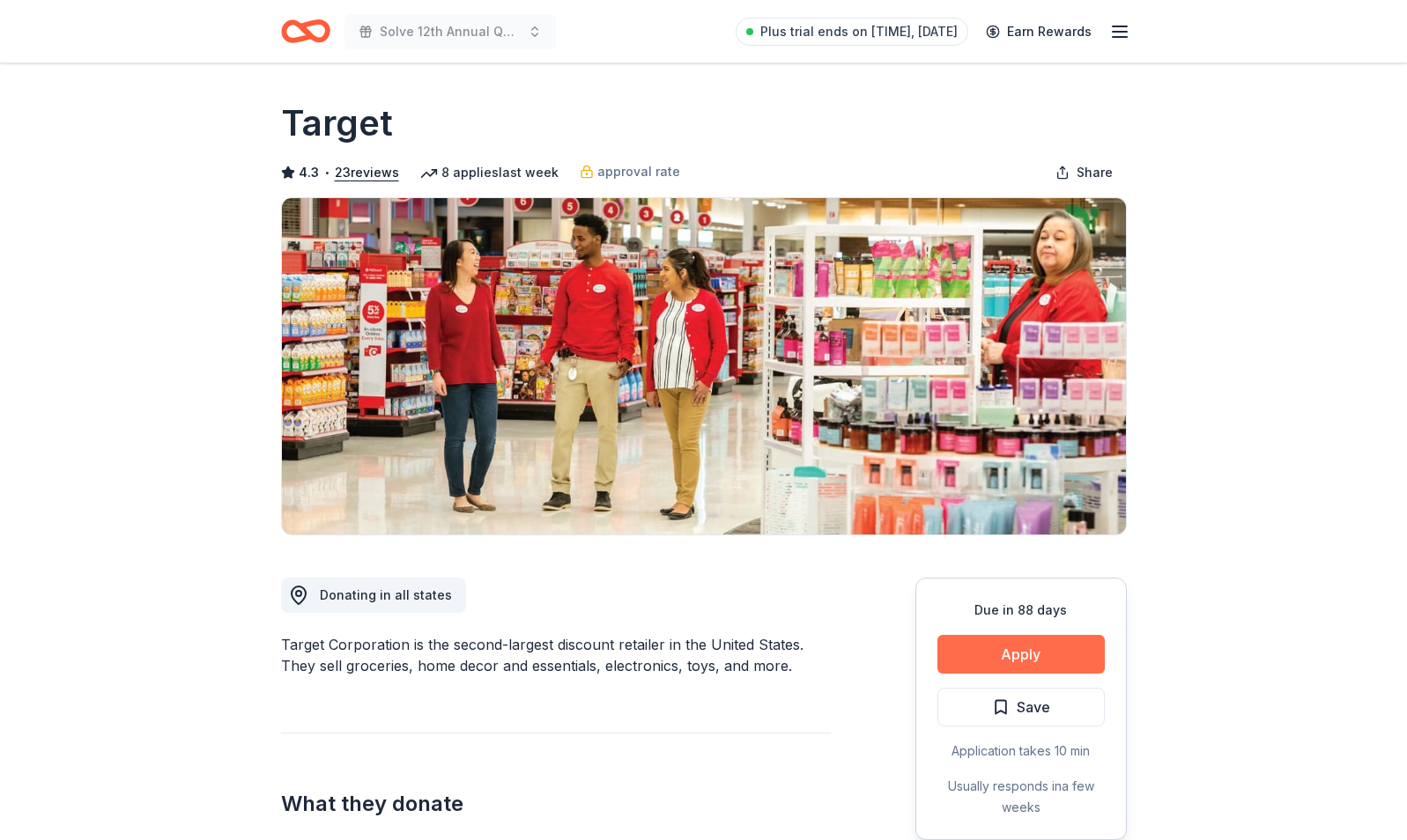 click on "Apply" at bounding box center [1021, 654] 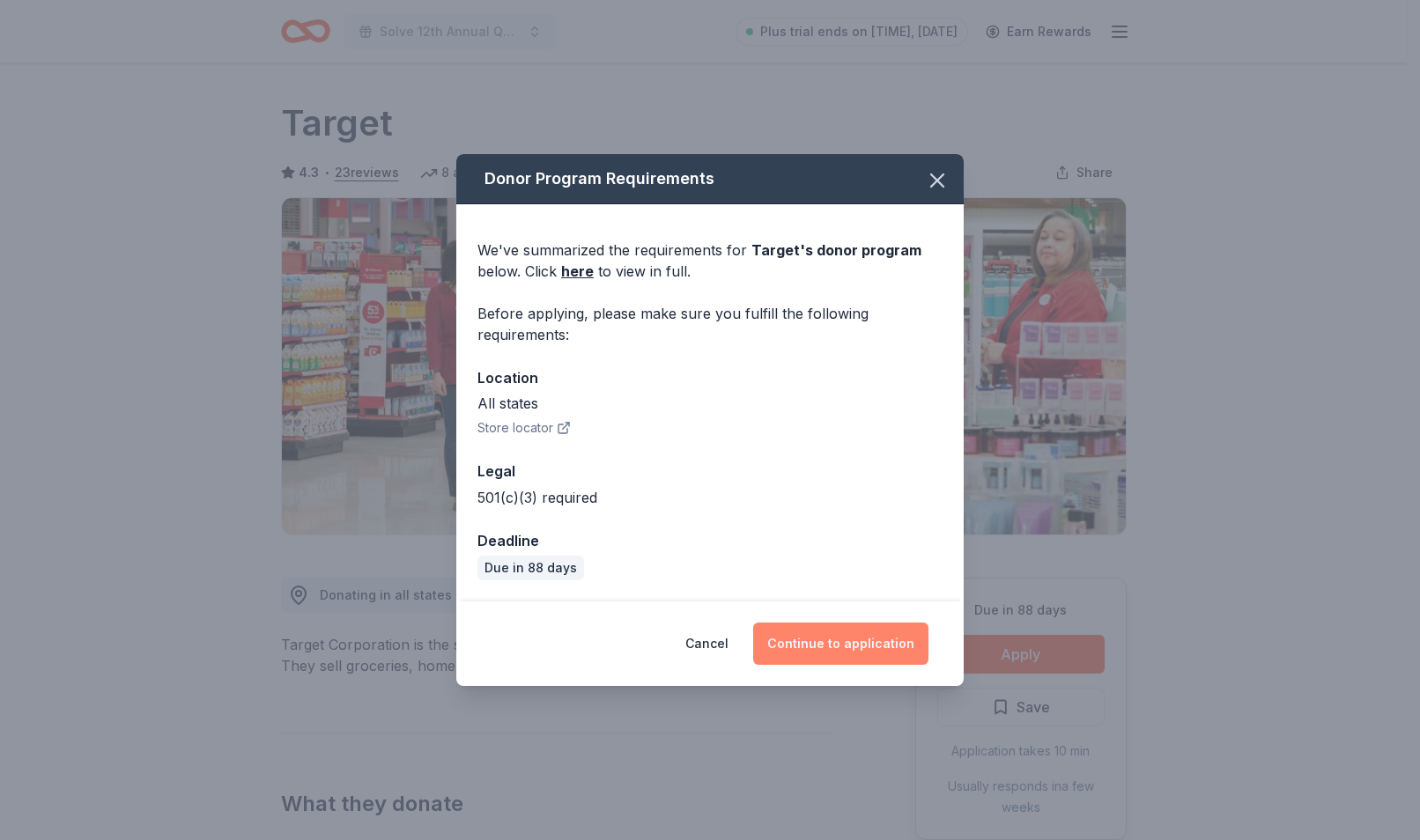 click on "Continue to application" at bounding box center (840, 644) 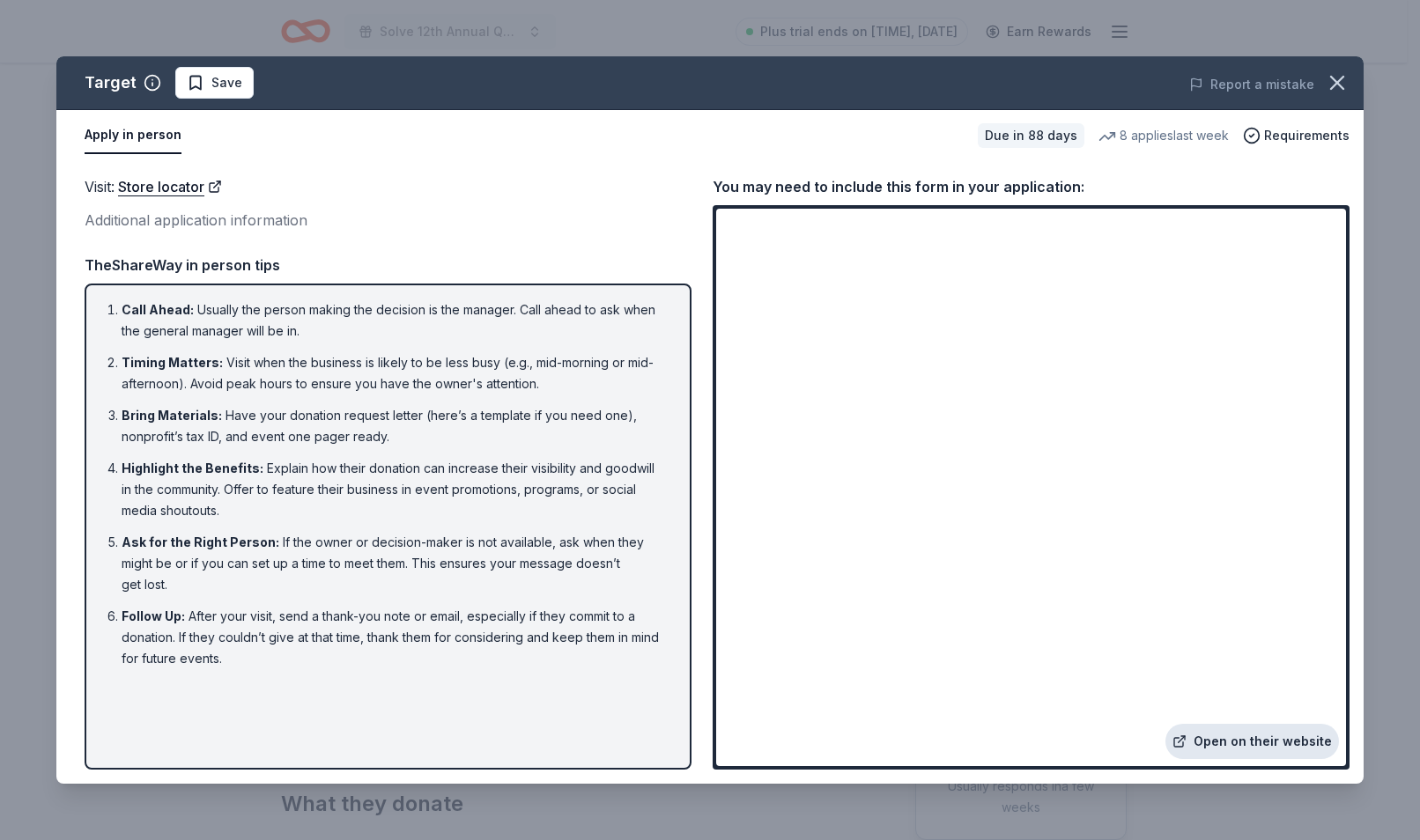 click on "Open on their website" at bounding box center (1252, 741) 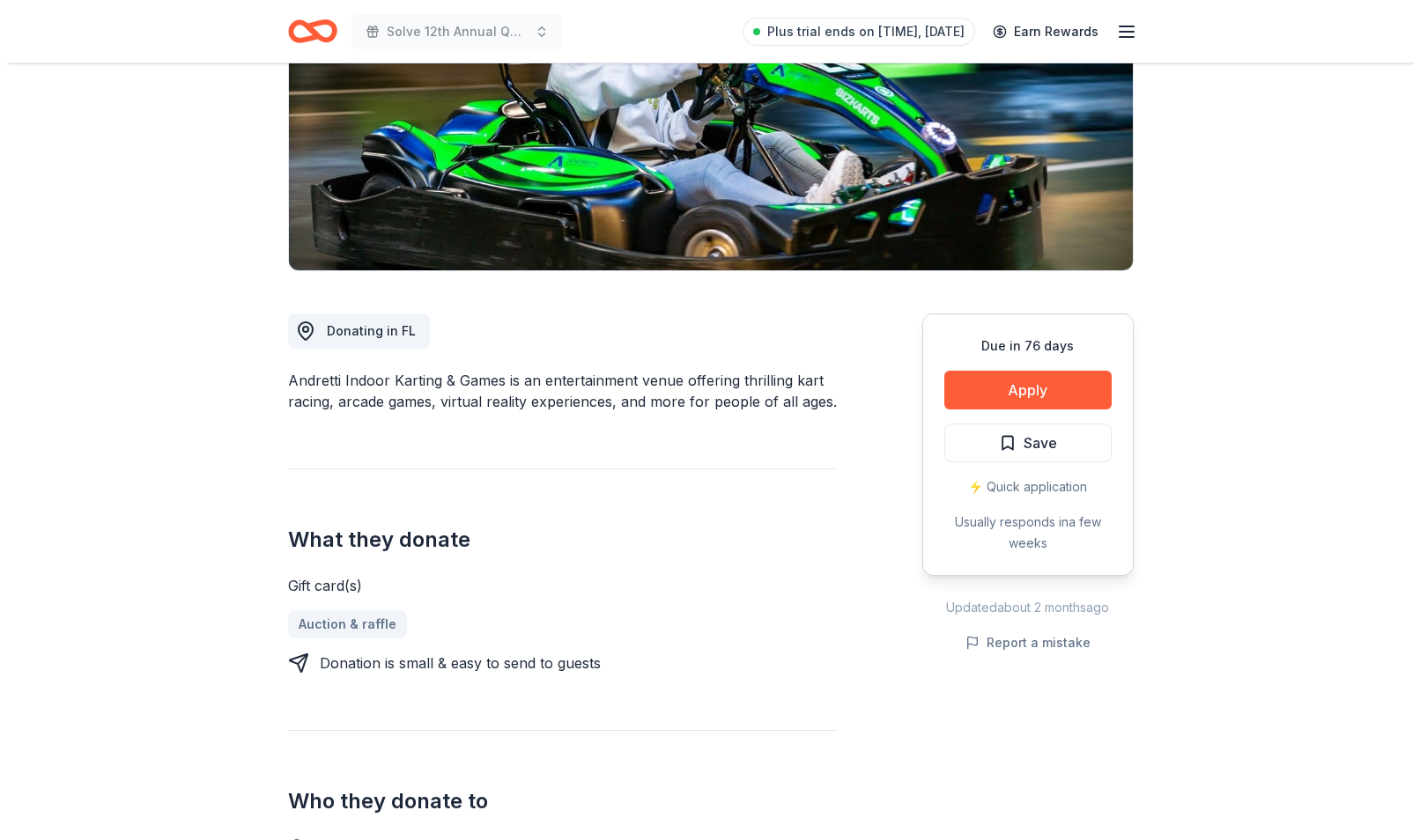 scroll, scrollTop: 0, scrollLeft: 0, axis: both 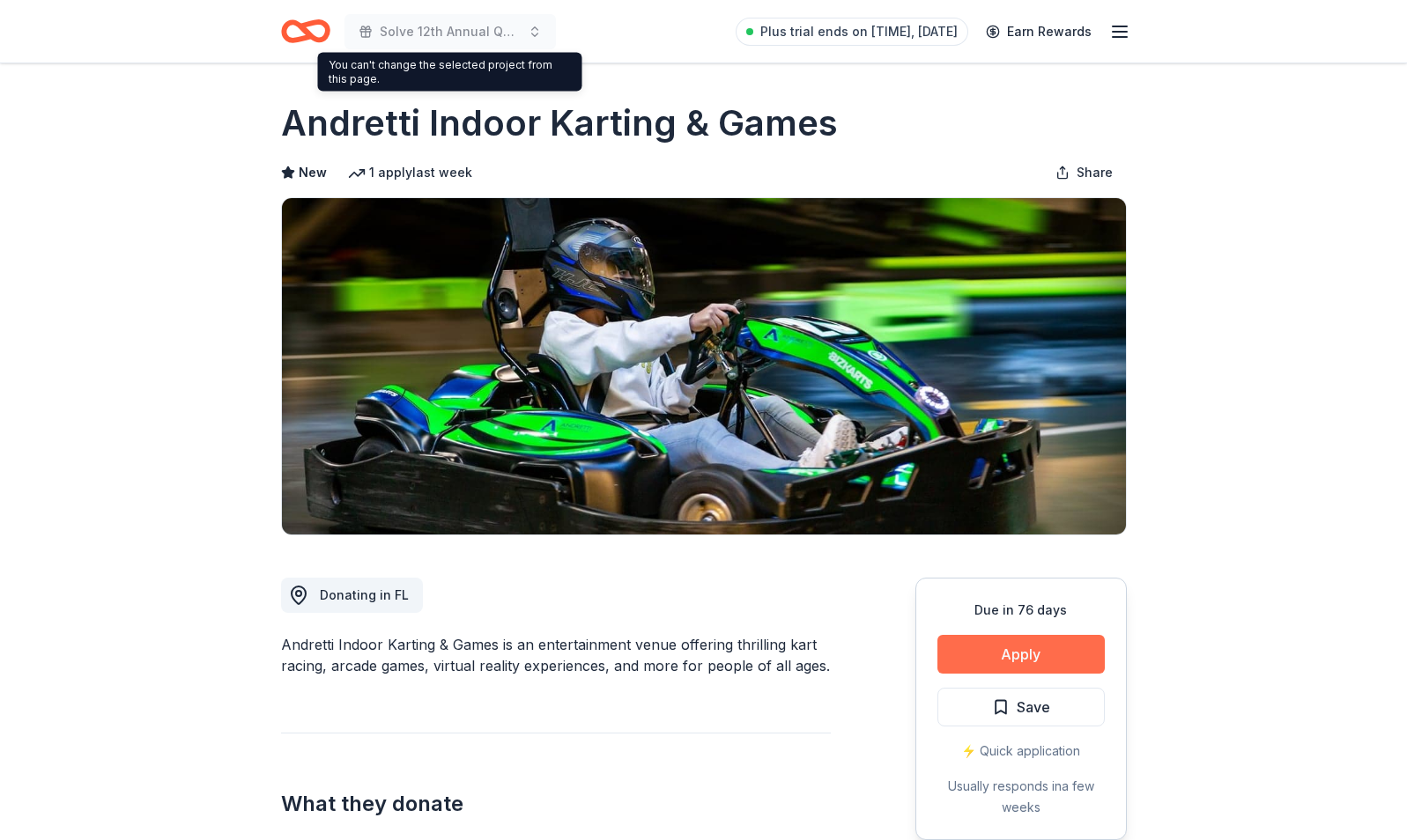 click on "Apply" at bounding box center [1021, 654] 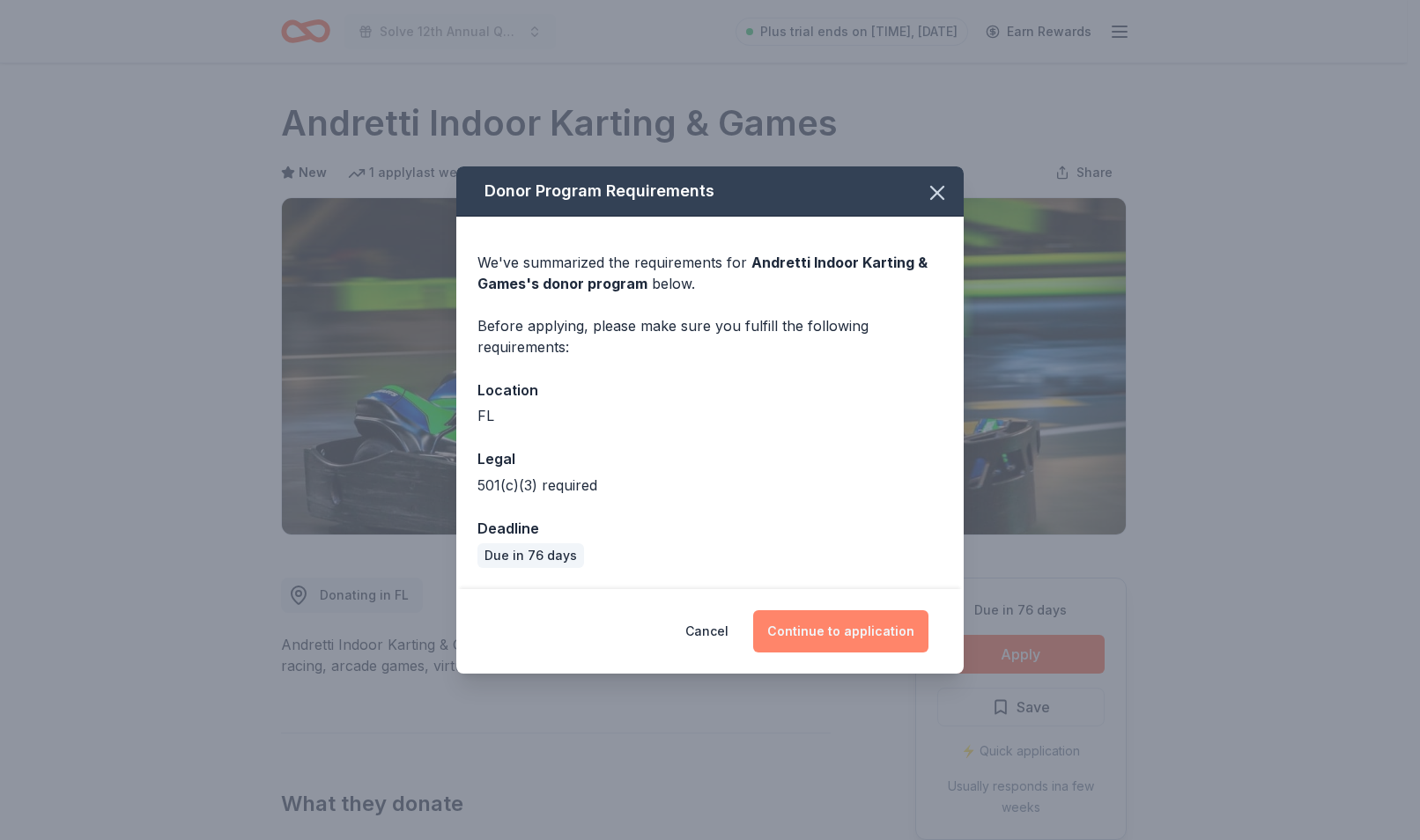 click on "Continue to application" at bounding box center [840, 631] 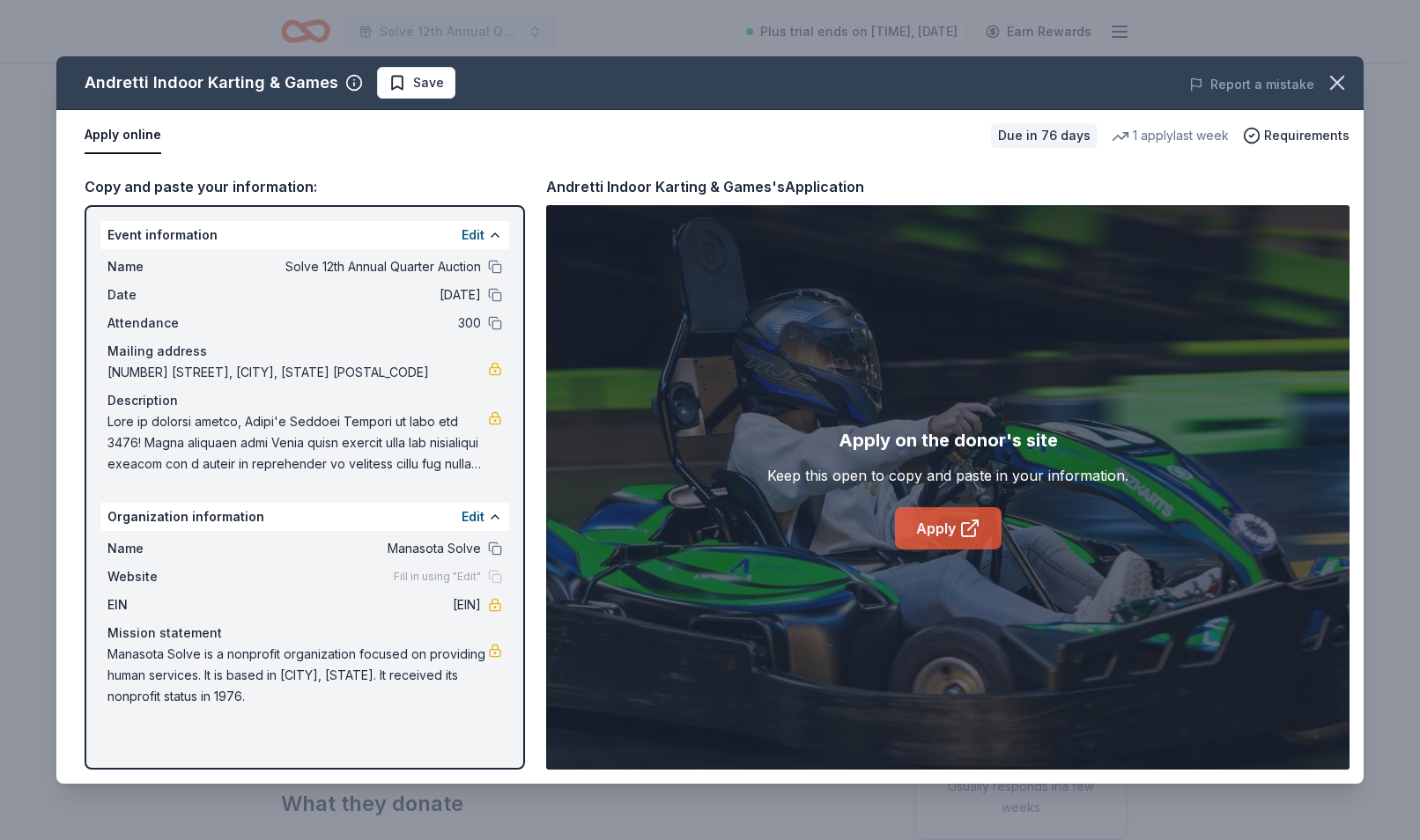 click on "Apply" at bounding box center [948, 528] 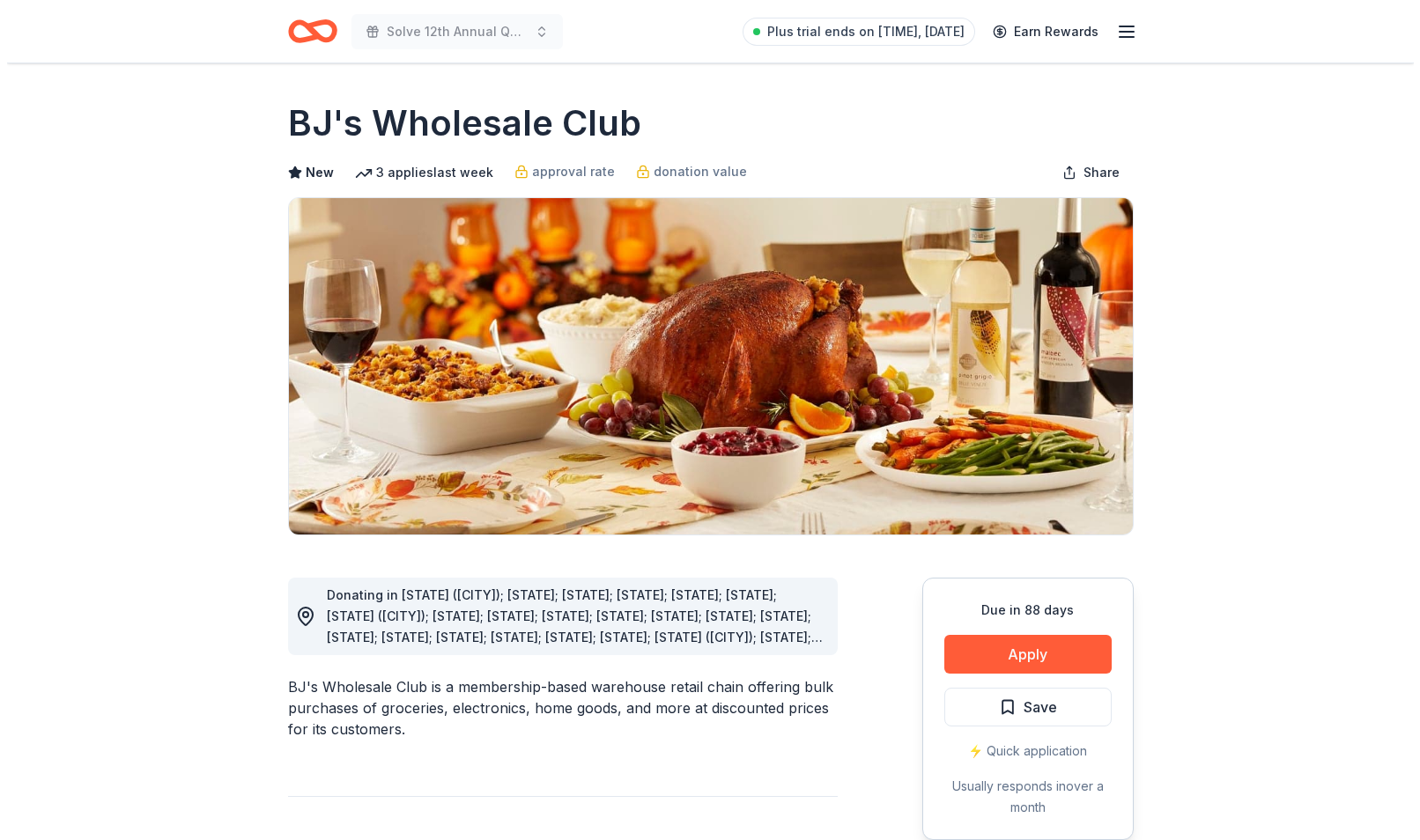 scroll, scrollTop: 0, scrollLeft: 0, axis: both 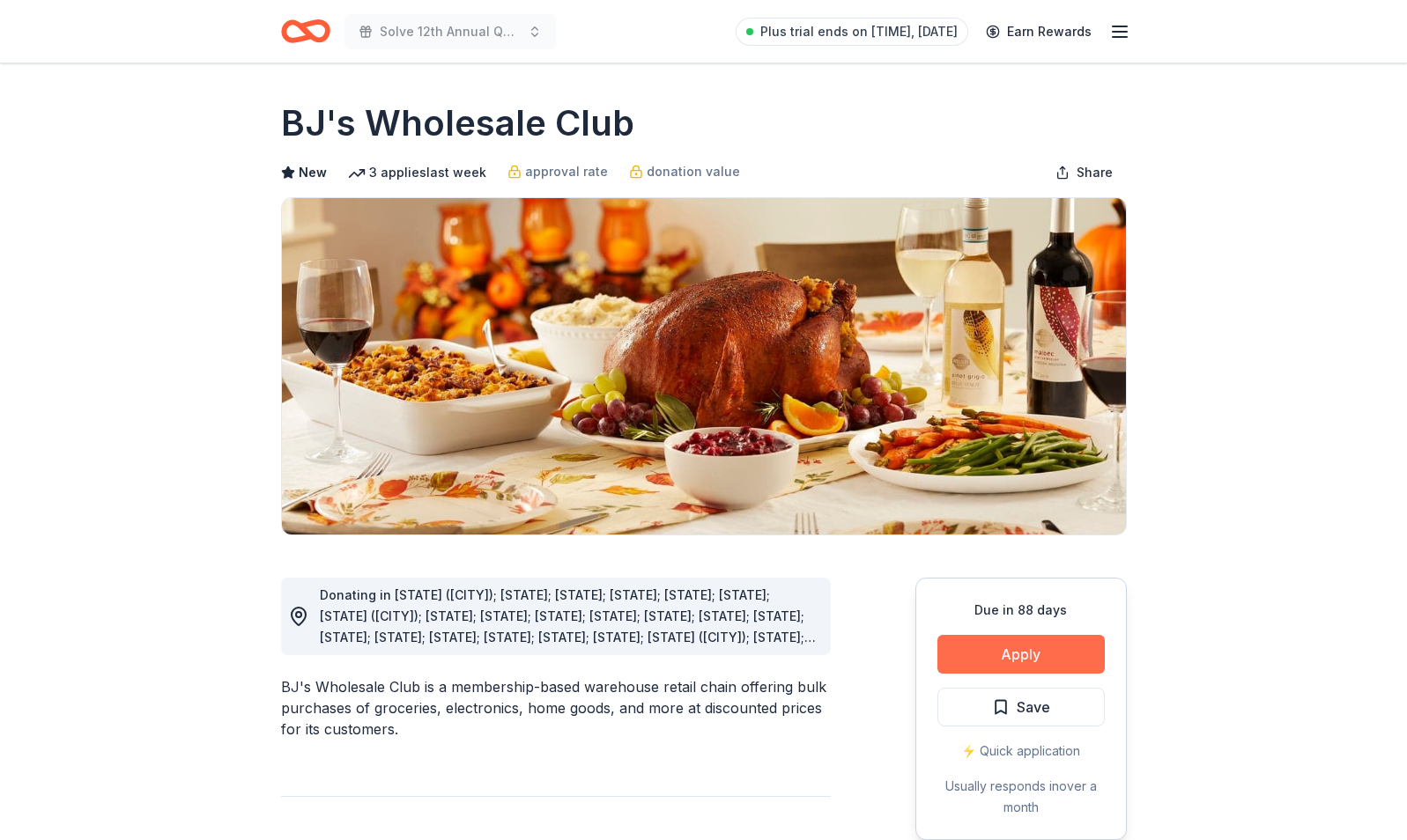 click on "Apply" at bounding box center (1021, 654) 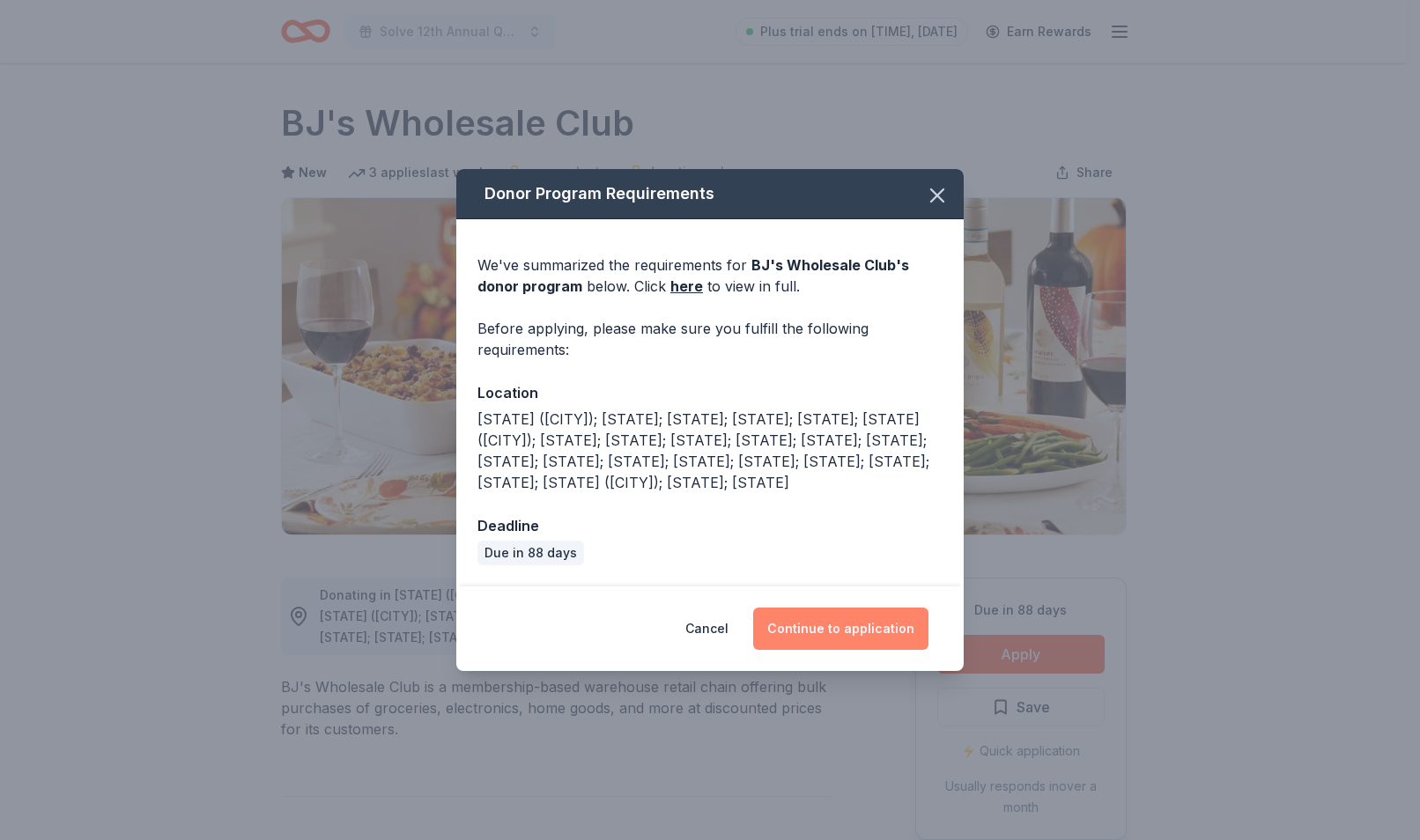 click on "Continue to application" at bounding box center (840, 629) 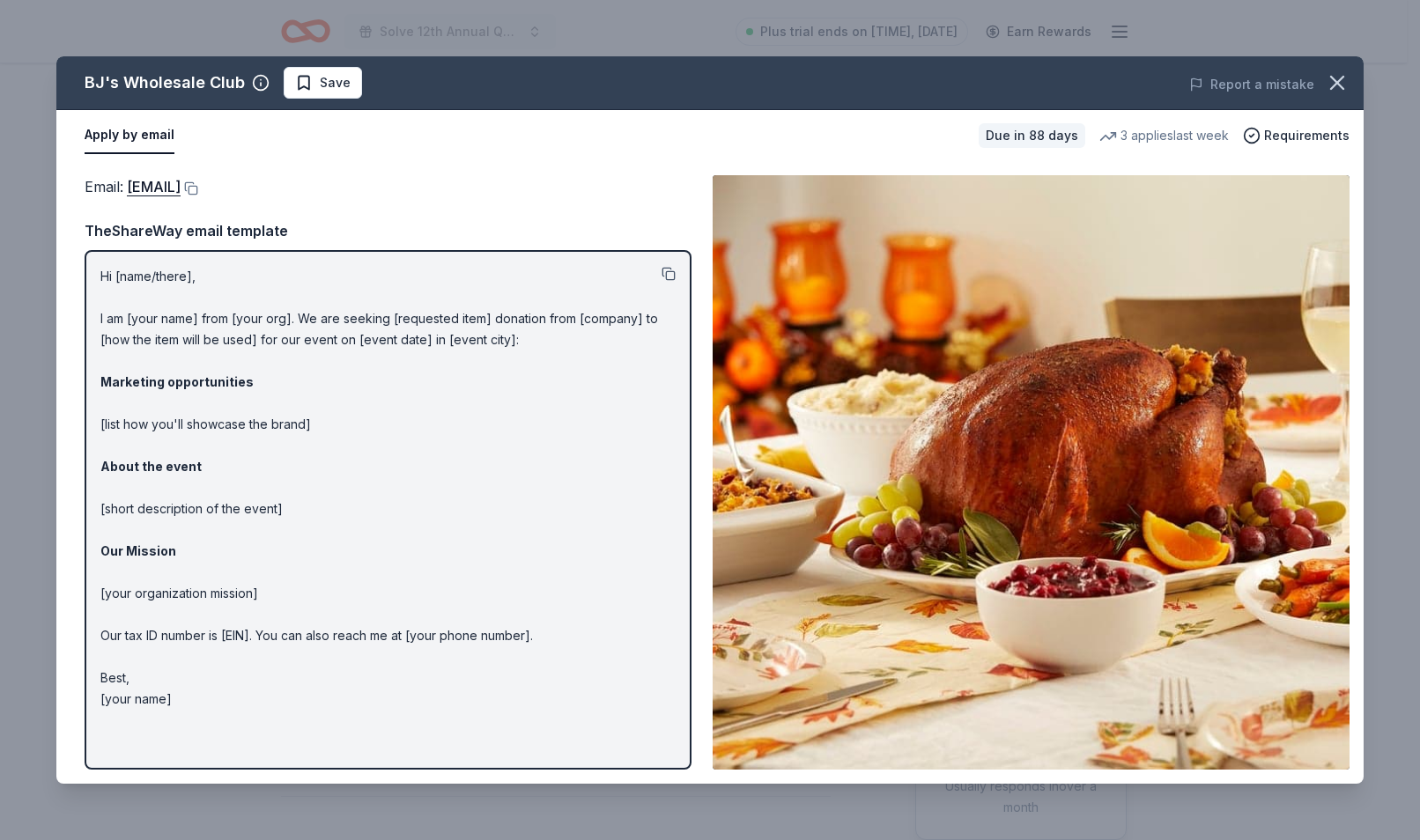 click at bounding box center (669, 274) 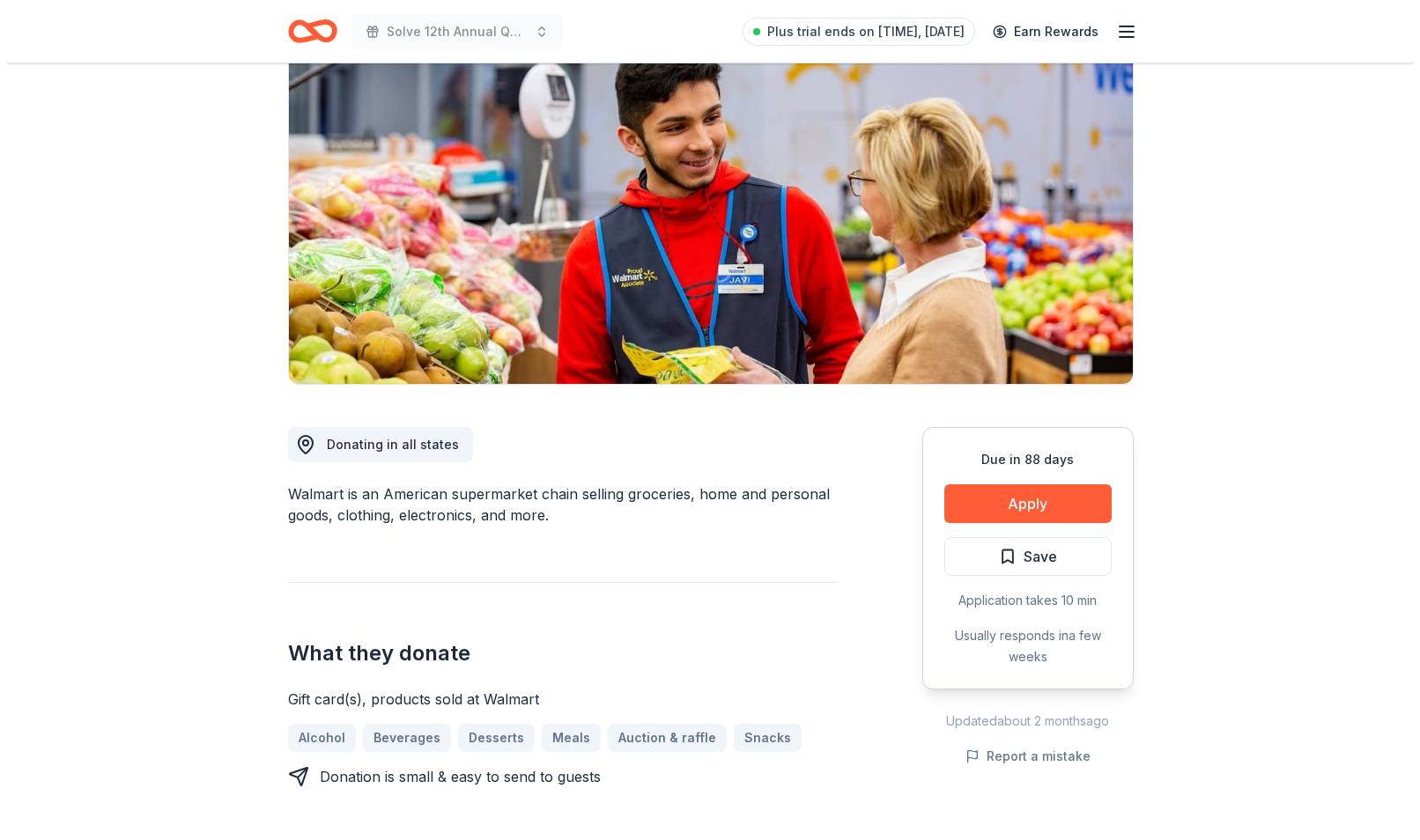 scroll, scrollTop: 88, scrollLeft: 0, axis: vertical 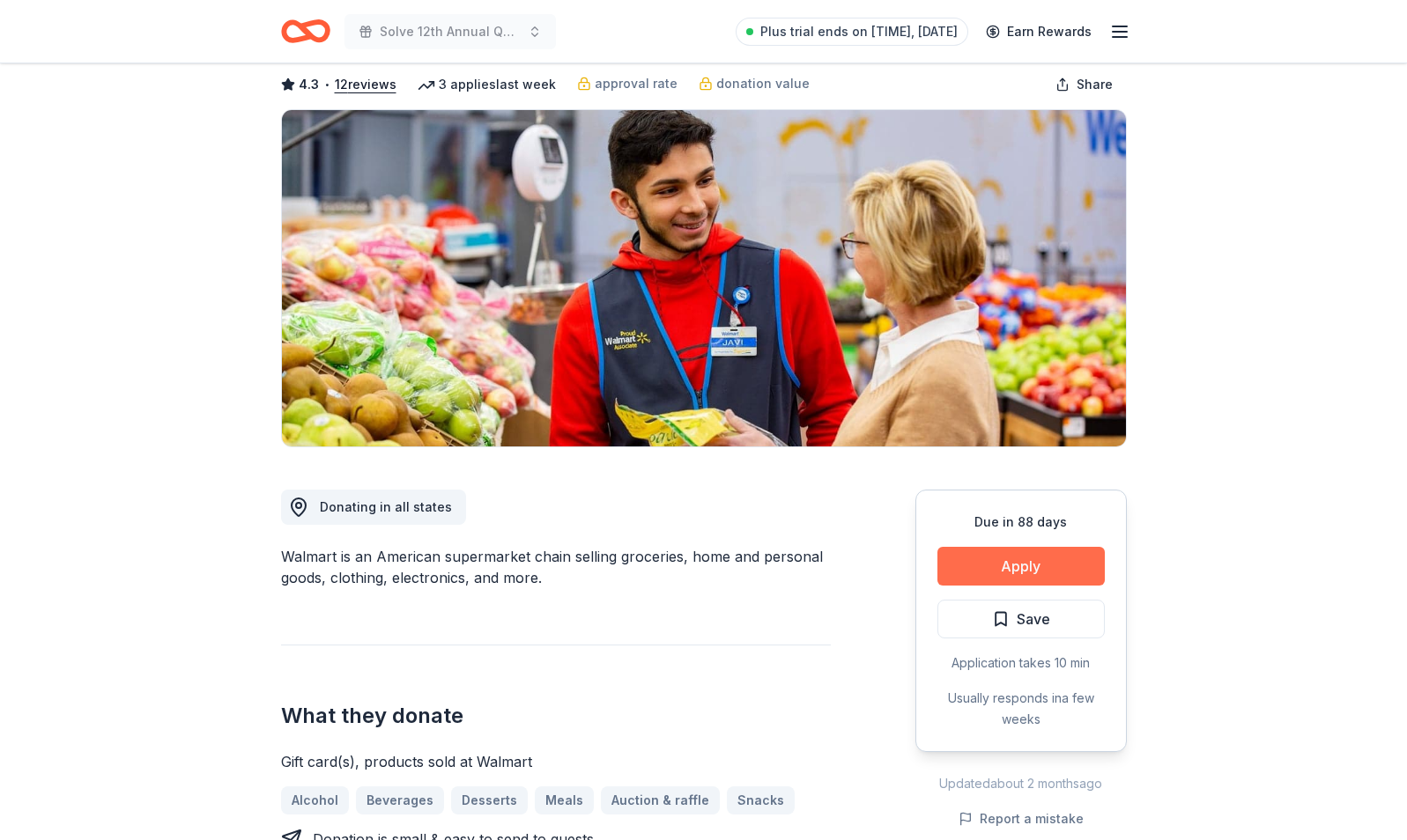 click on "Apply" at bounding box center [1021, 566] 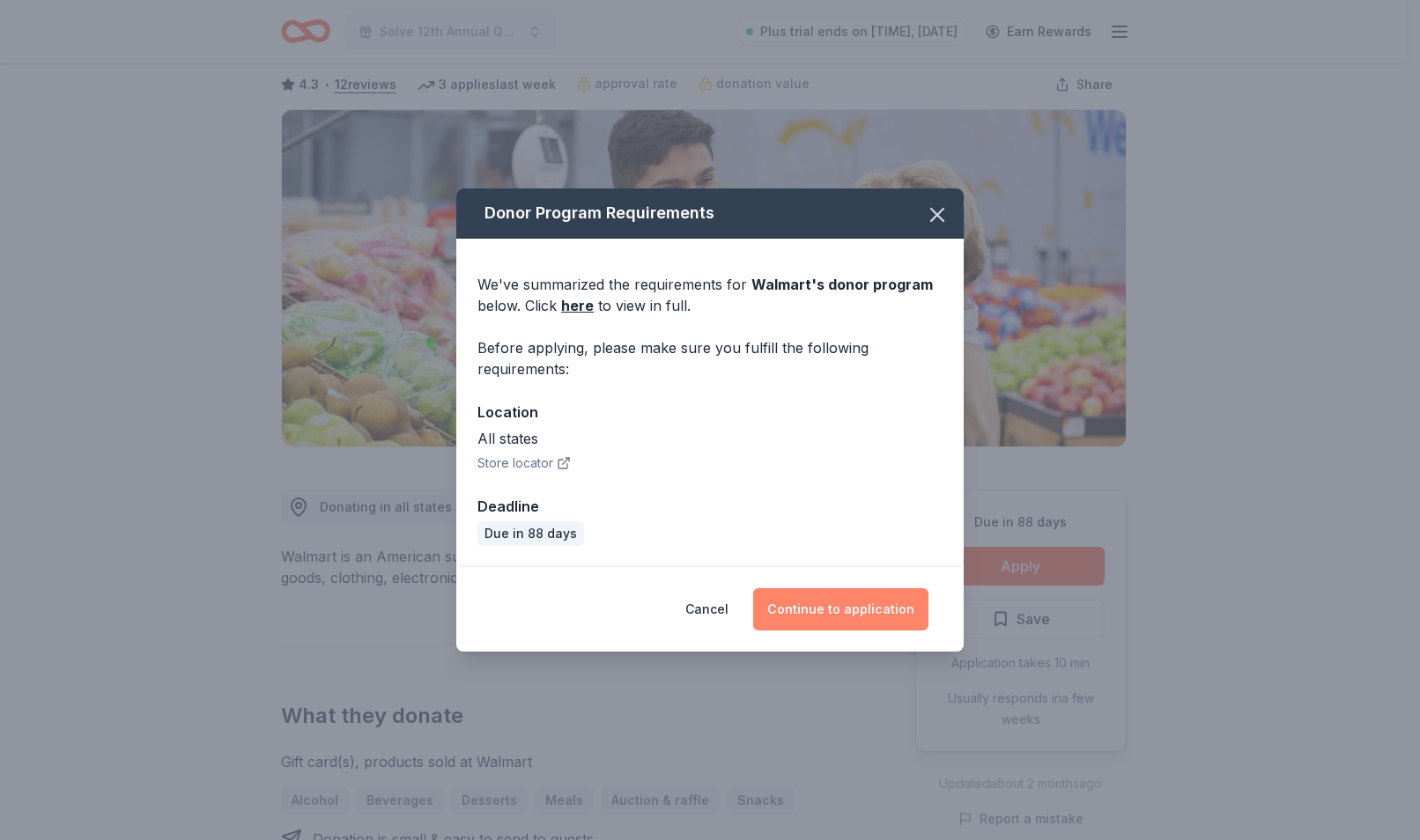 click on "Continue to application" at bounding box center [840, 609] 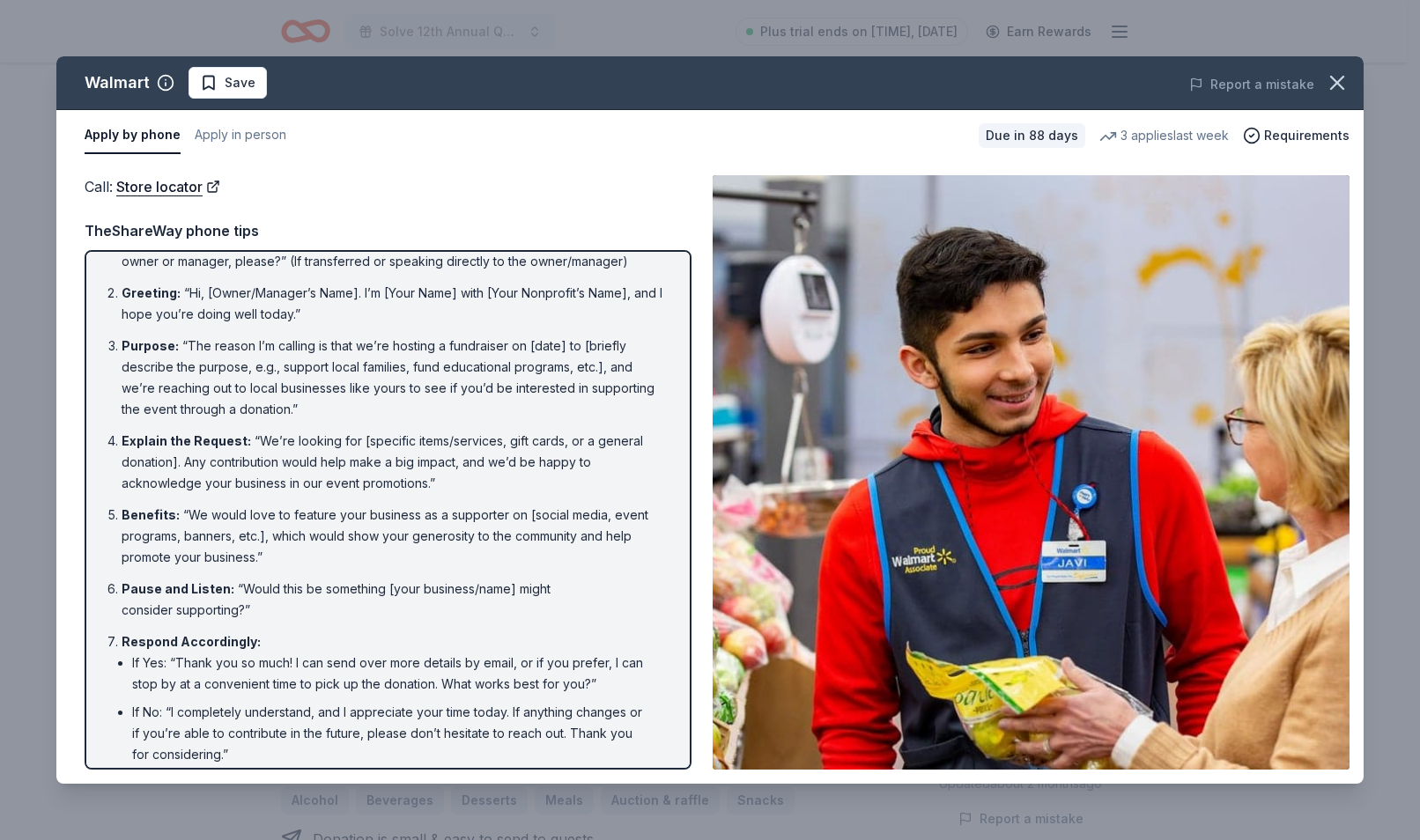 scroll, scrollTop: 0, scrollLeft: 0, axis: both 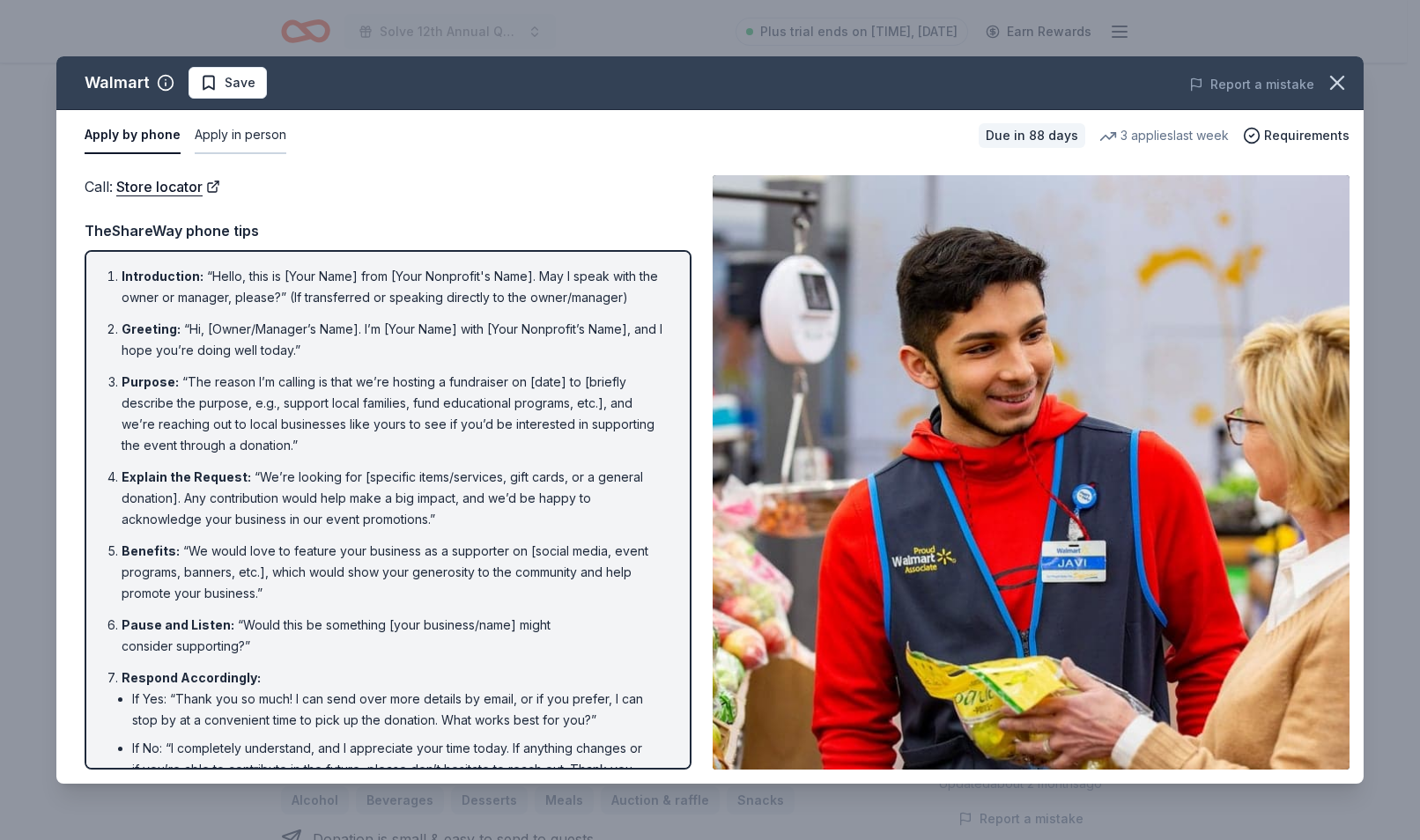 click on "Apply in person" at bounding box center [240, 136] 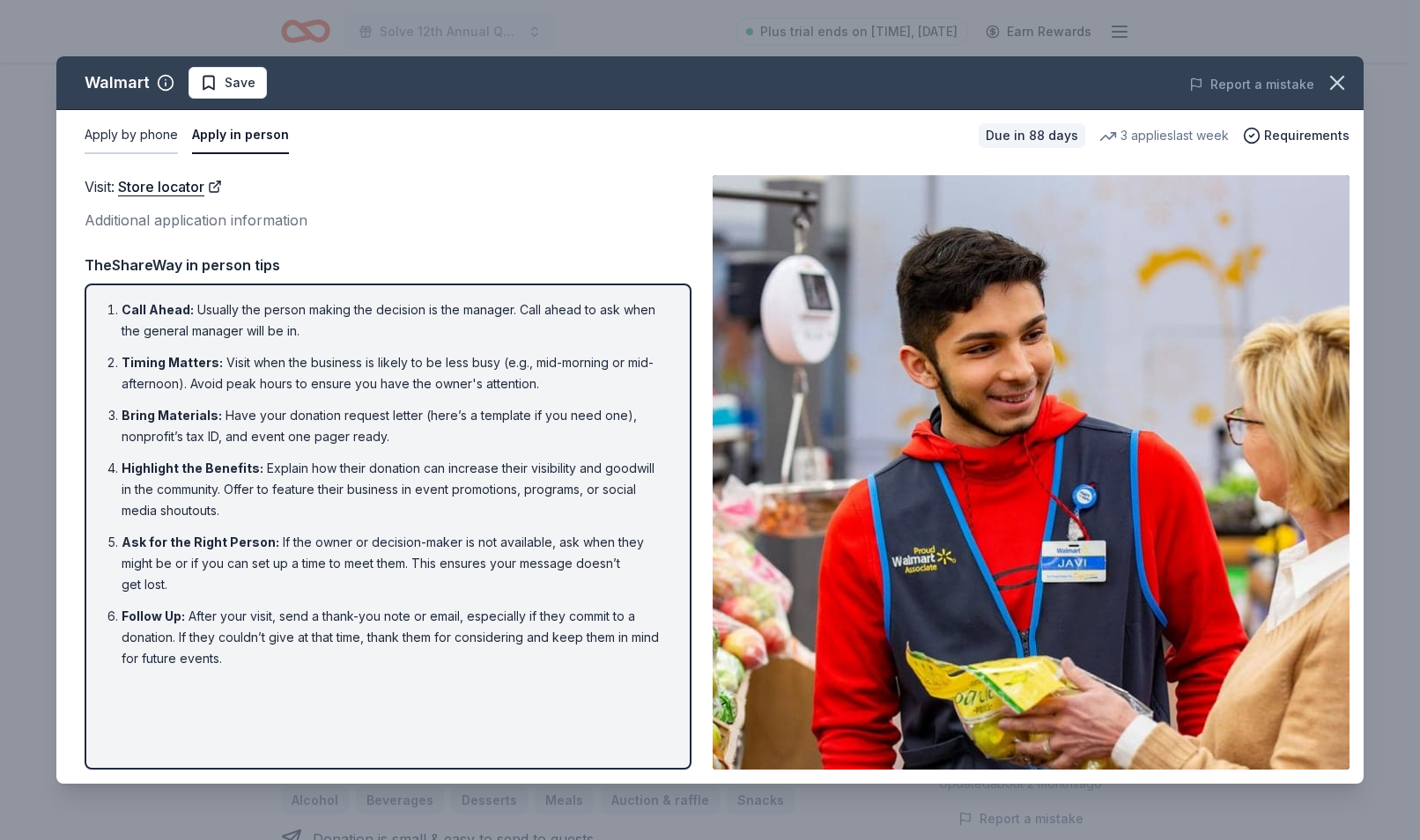 click on "Apply by phone" at bounding box center (131, 136) 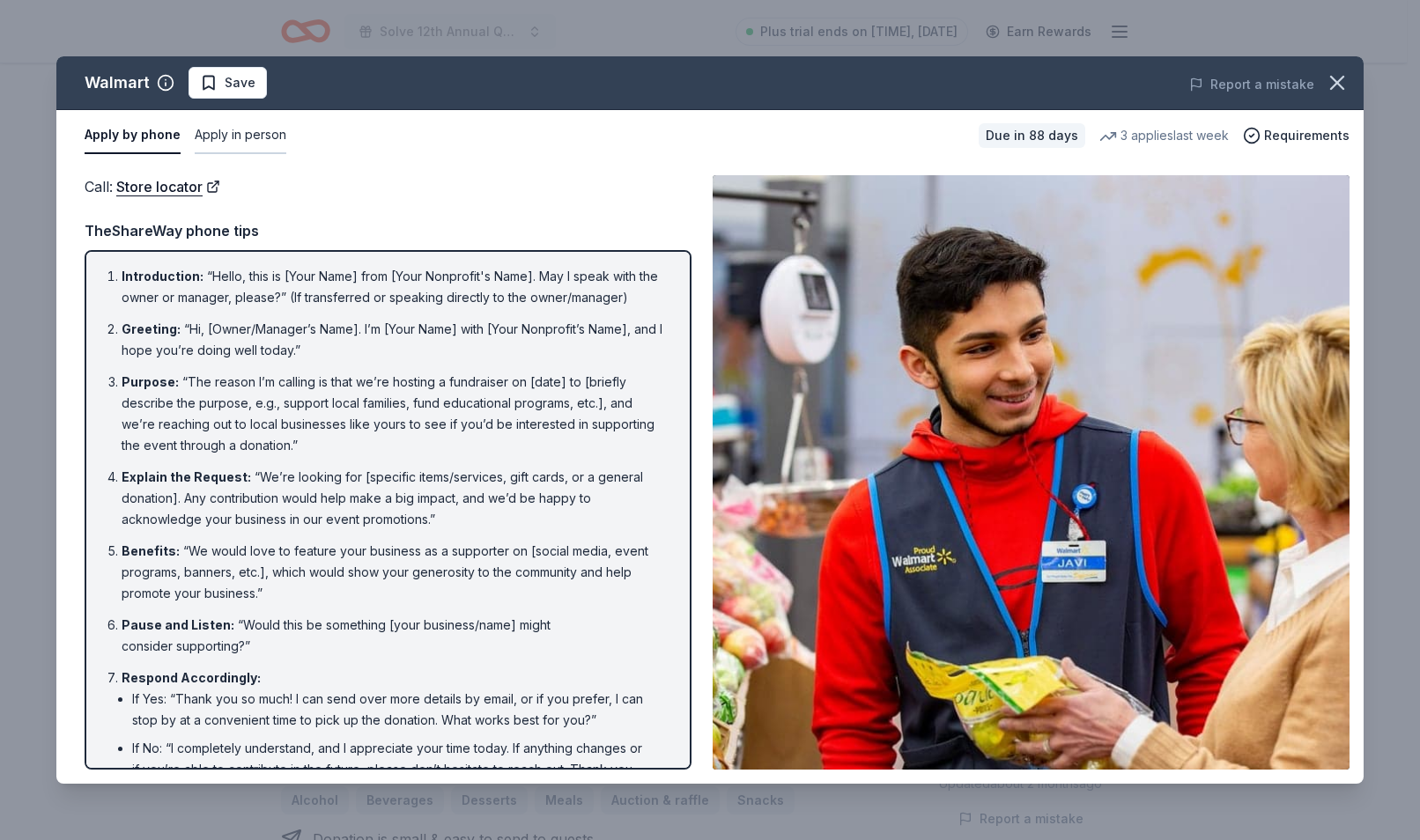 click on "Apply in person" at bounding box center (240, 136) 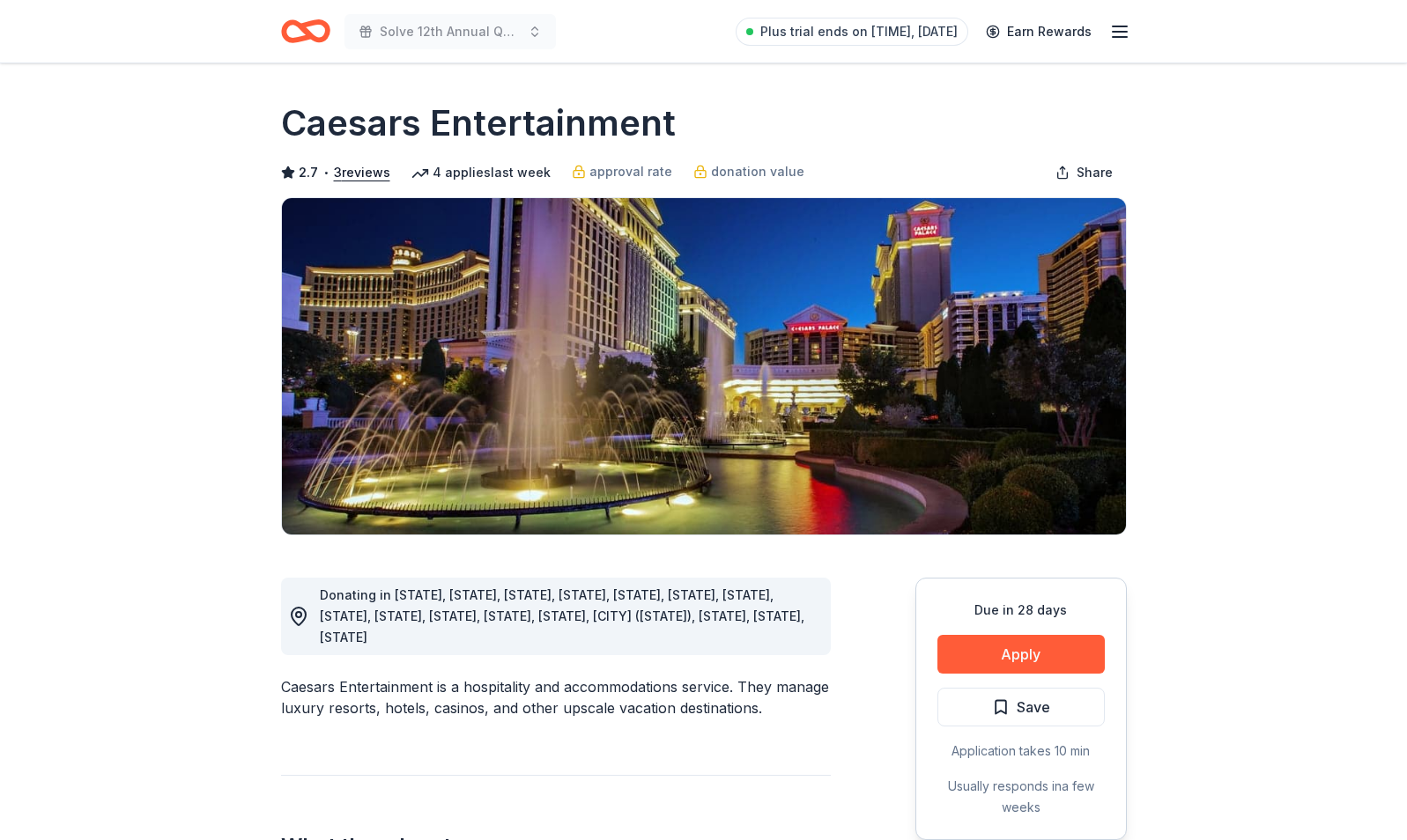 scroll, scrollTop: 0, scrollLeft: 0, axis: both 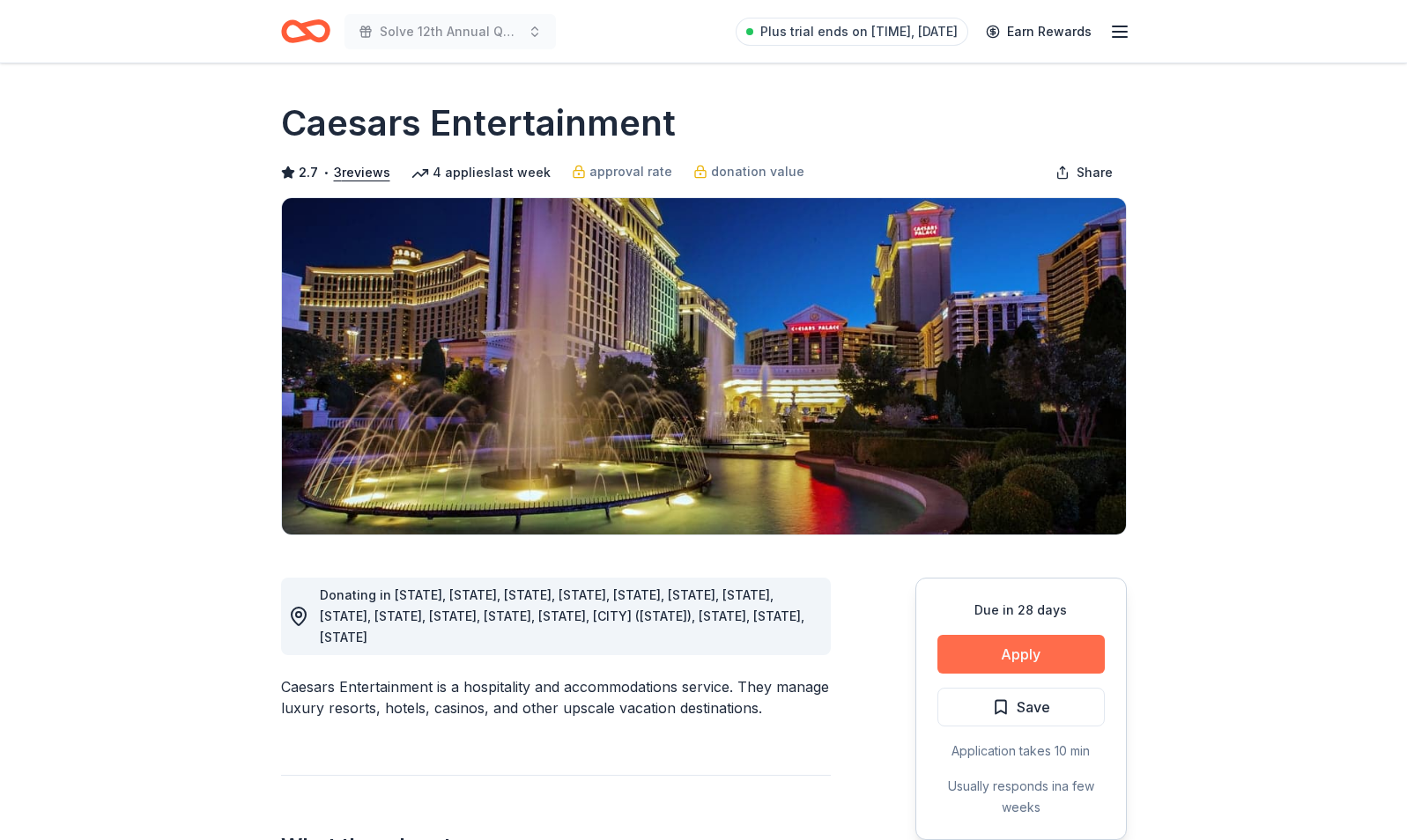 click on "Apply" at bounding box center [1021, 654] 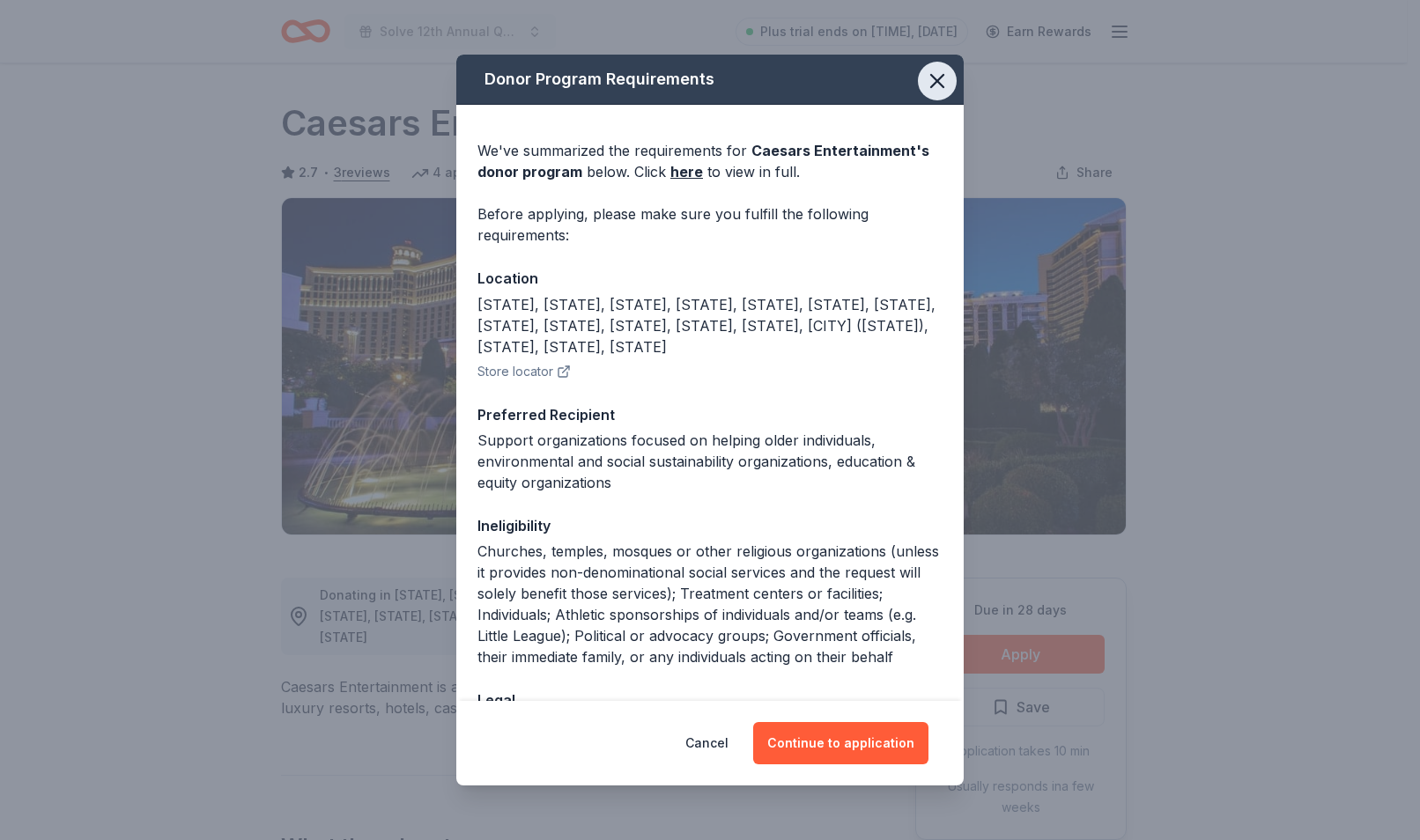 click 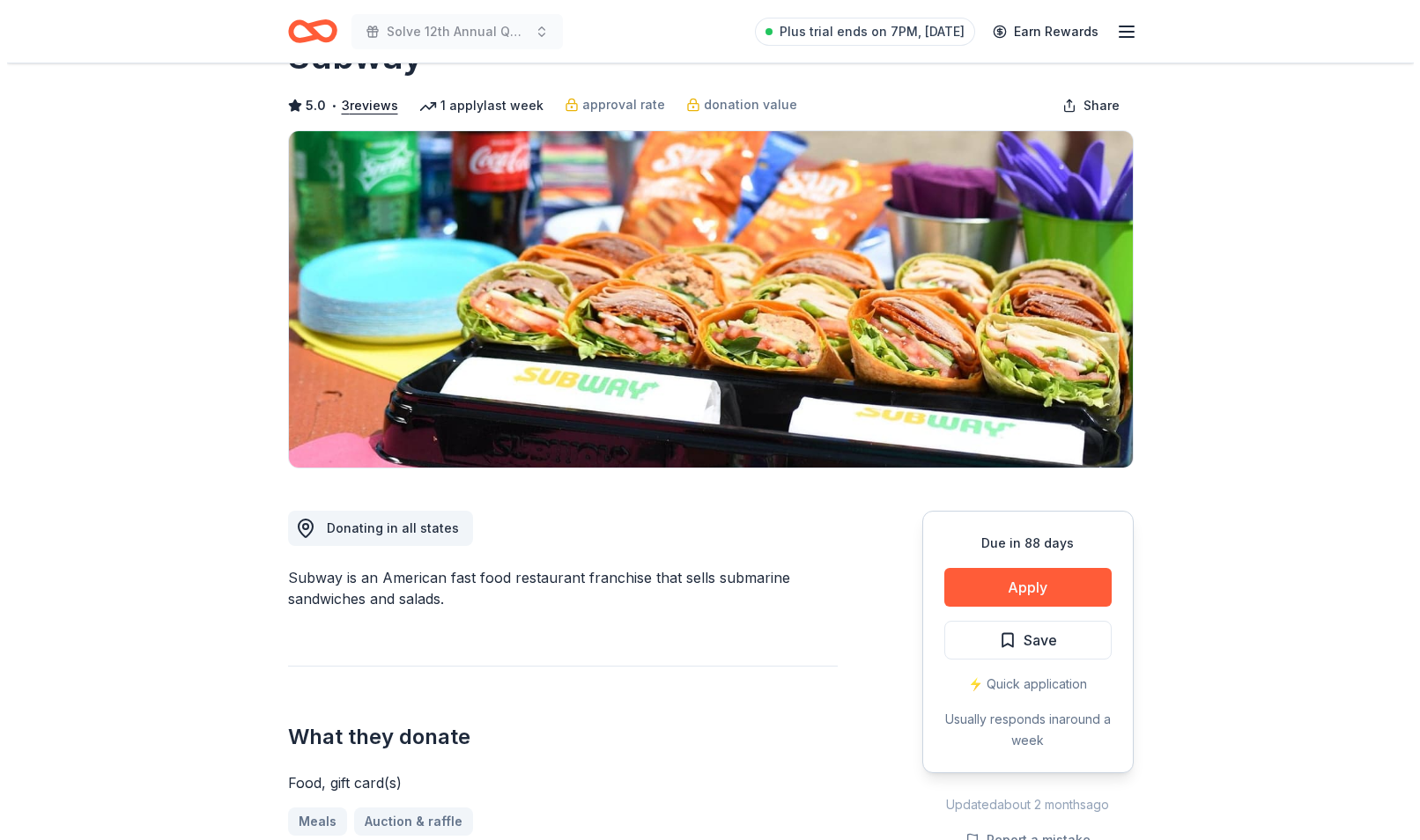 scroll, scrollTop: 88, scrollLeft: 0, axis: vertical 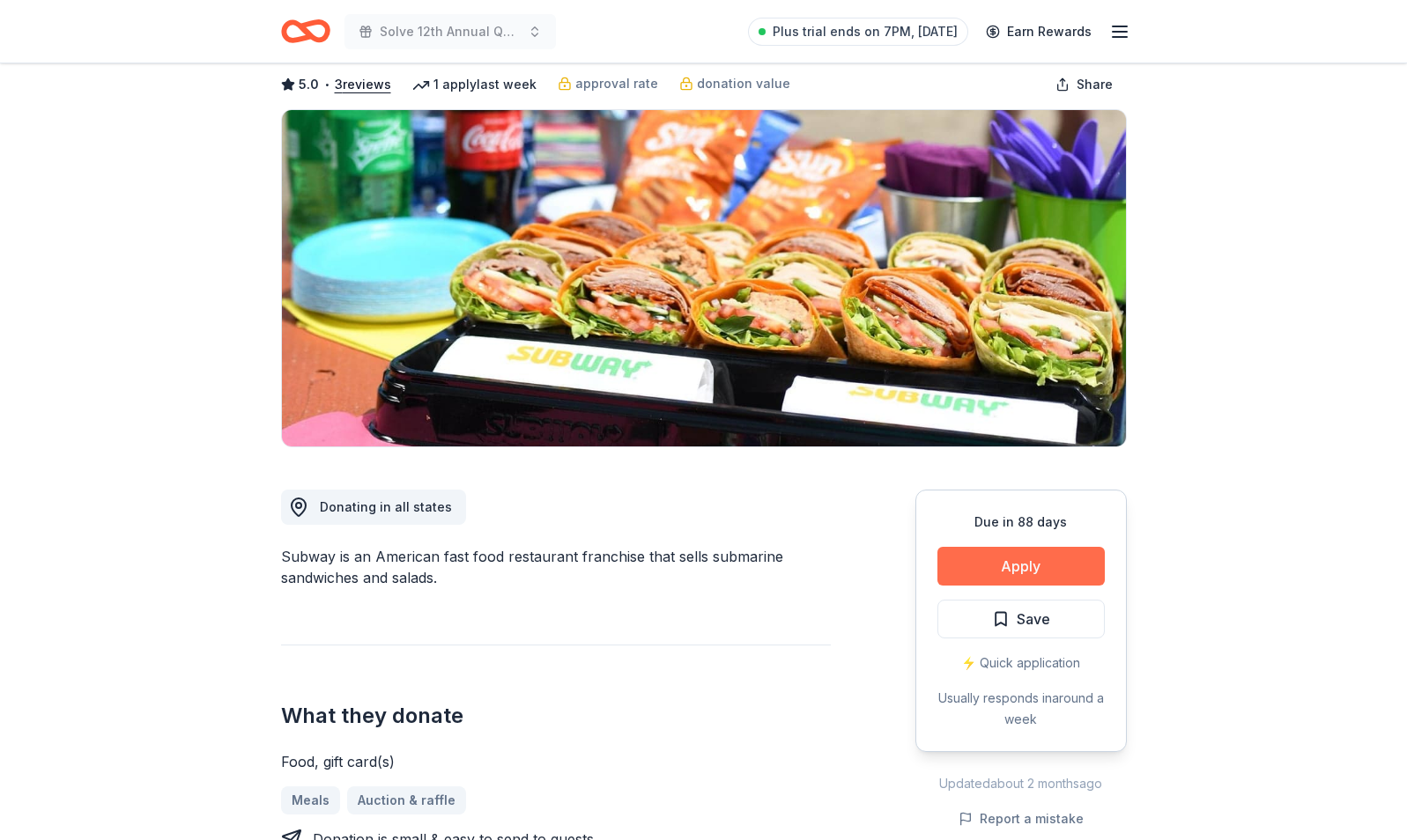 click on "Apply" at bounding box center [1021, 566] 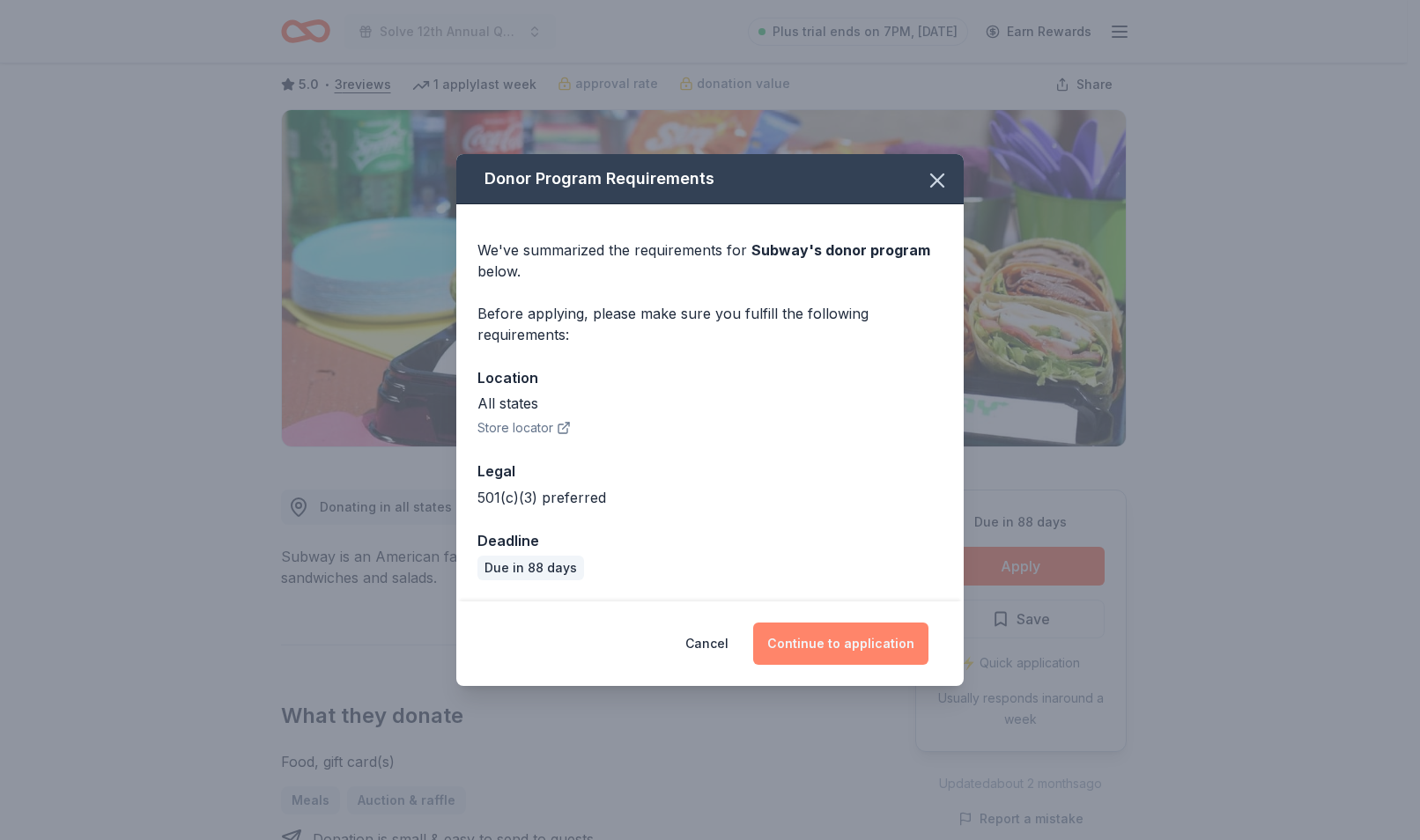 click on "Continue to application" at bounding box center (840, 644) 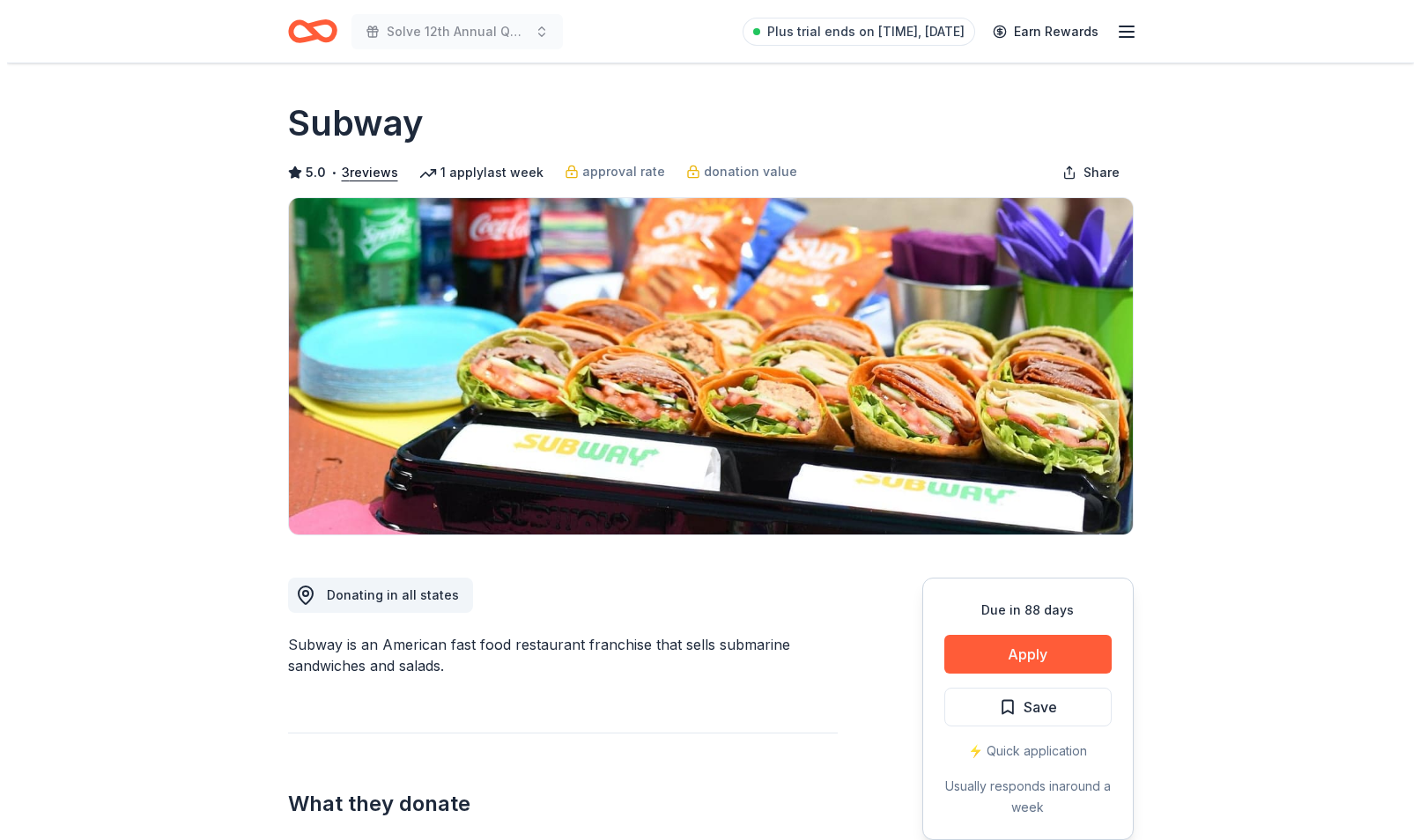 scroll, scrollTop: 0, scrollLeft: 0, axis: both 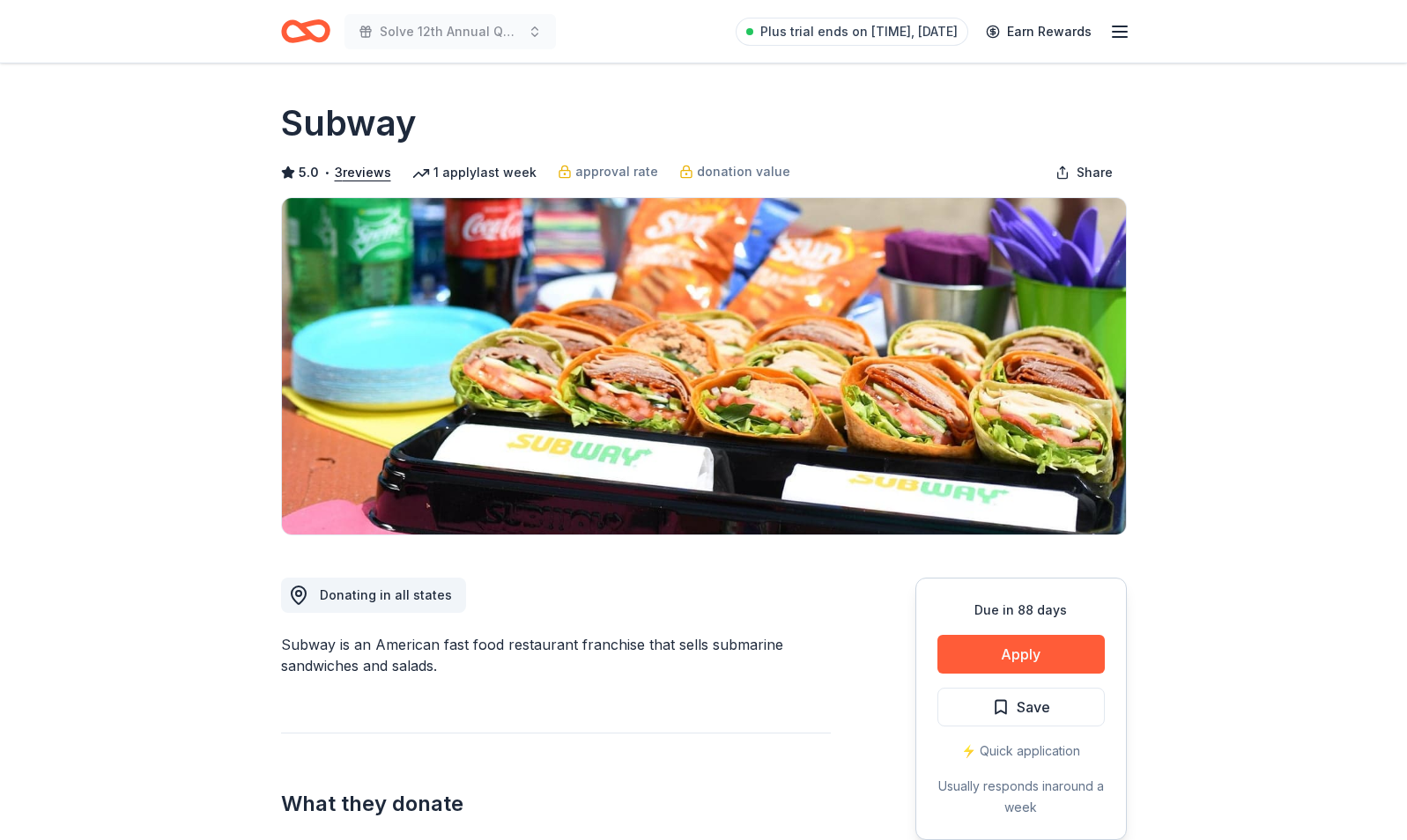 drag, startPoint x: 0, startPoint y: 0, endPoint x: 1061, endPoint y: 630, distance: 1233.9453 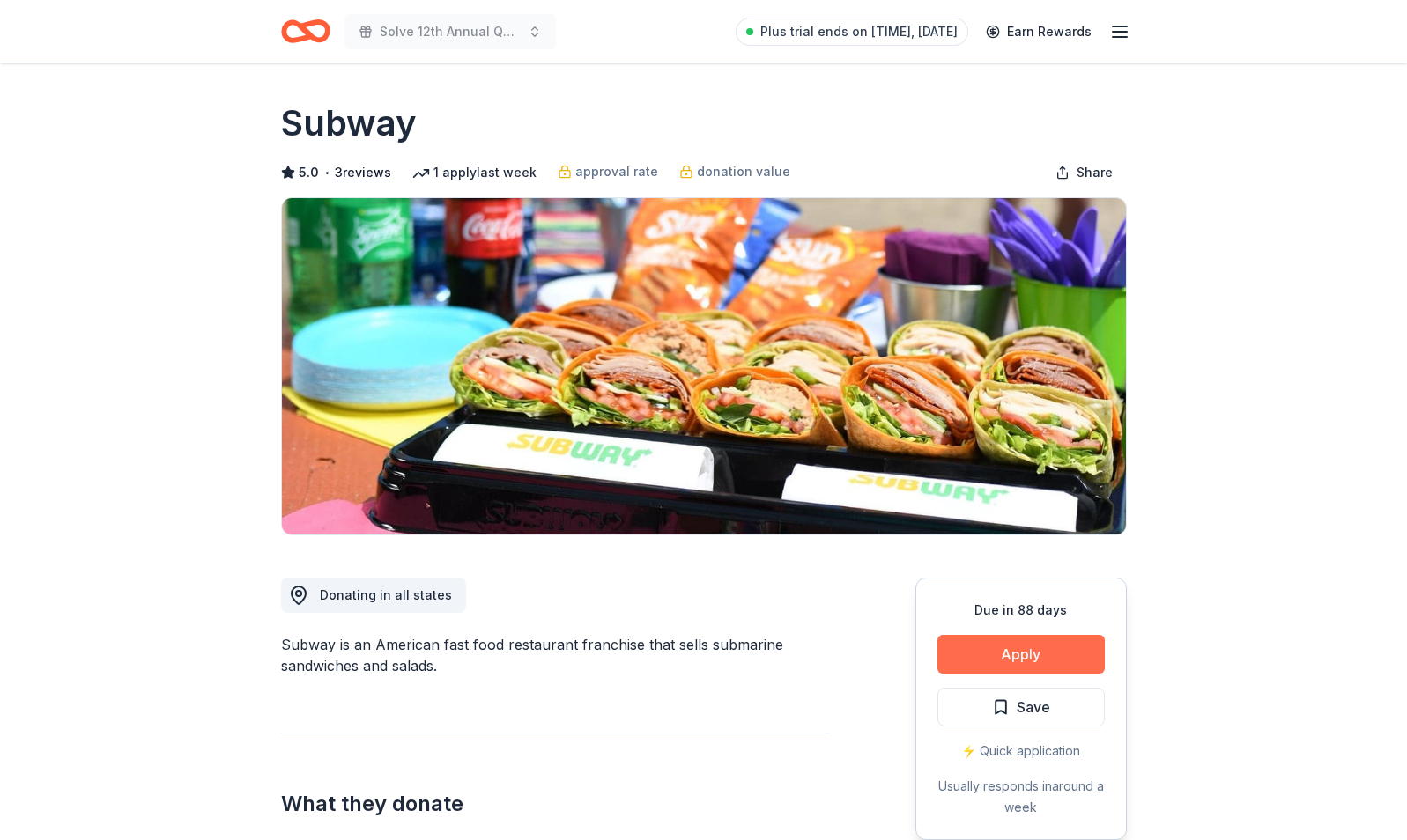 click on "Apply" at bounding box center (1021, 654) 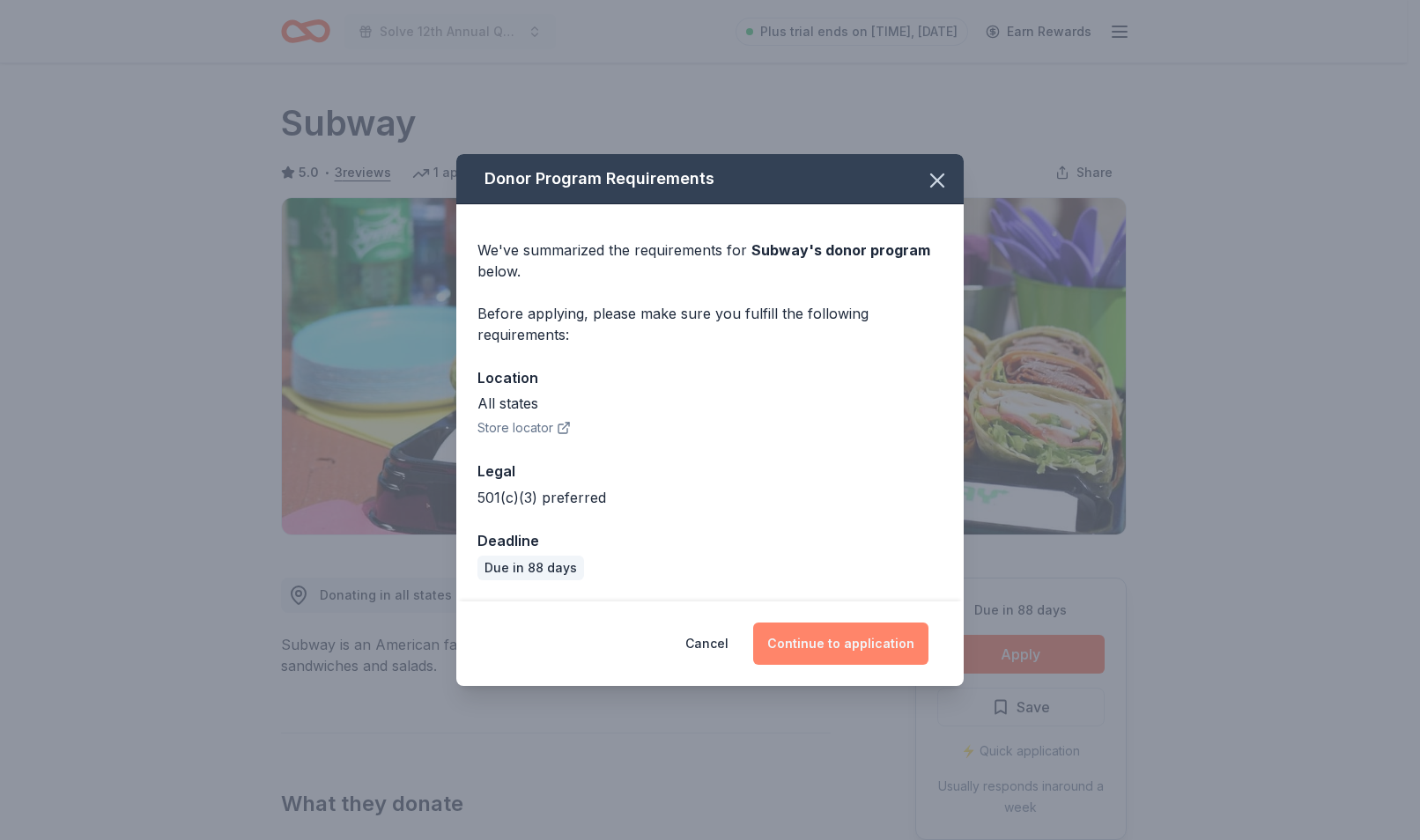 click on "Continue to application" at bounding box center [840, 644] 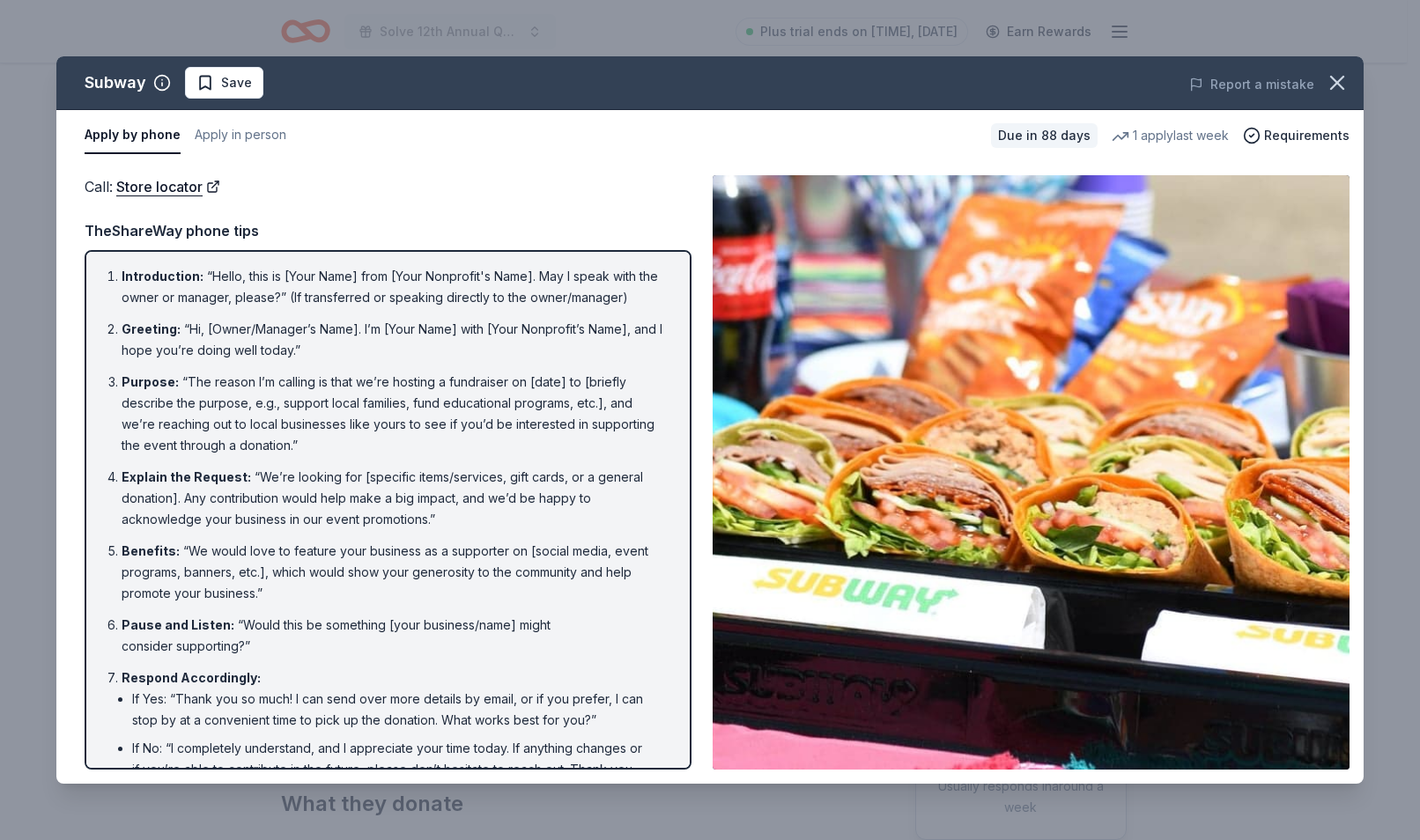 click on "Apply by phone Apply in person" at bounding box center [530, 136] 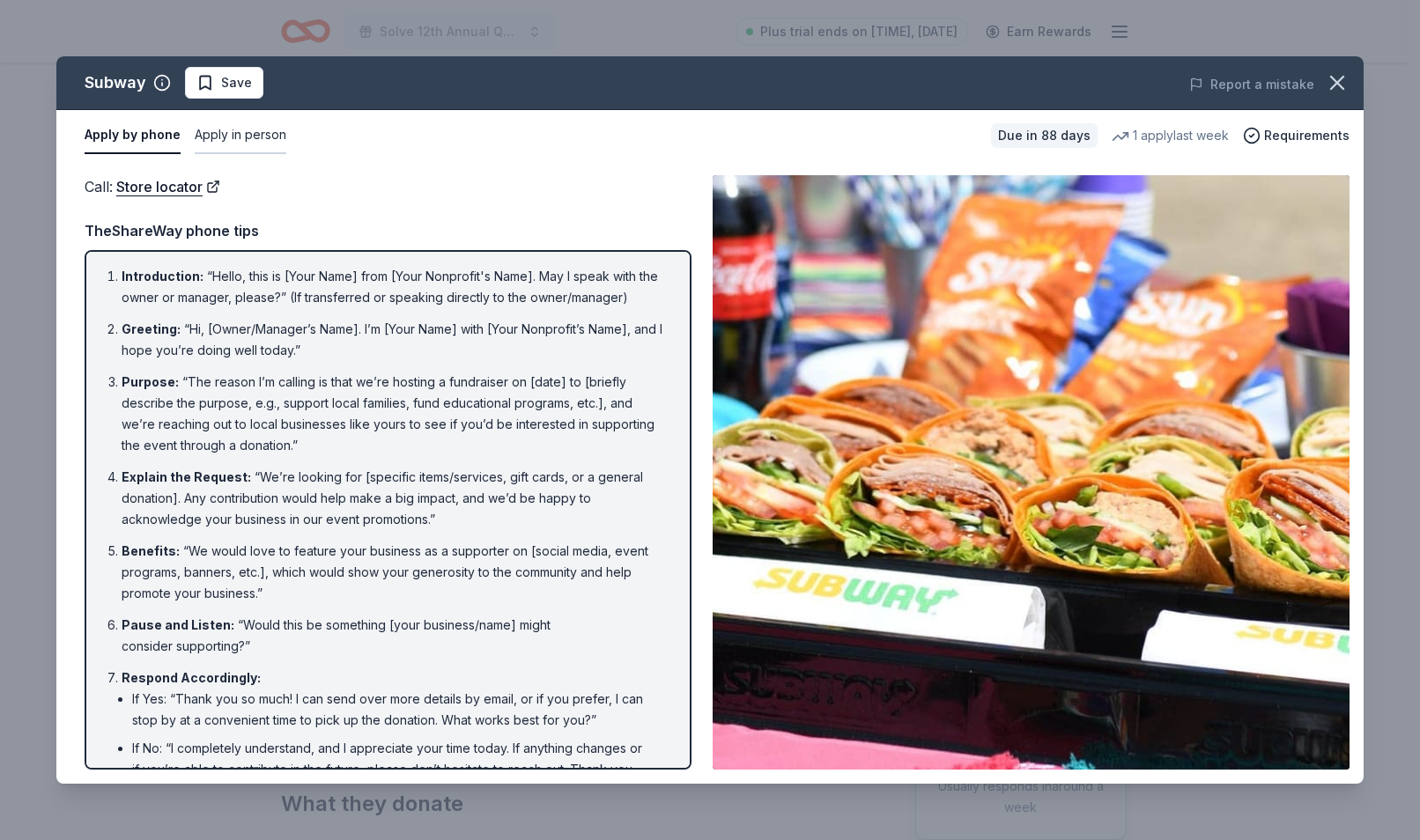 click on "Apply in person" at bounding box center (240, 136) 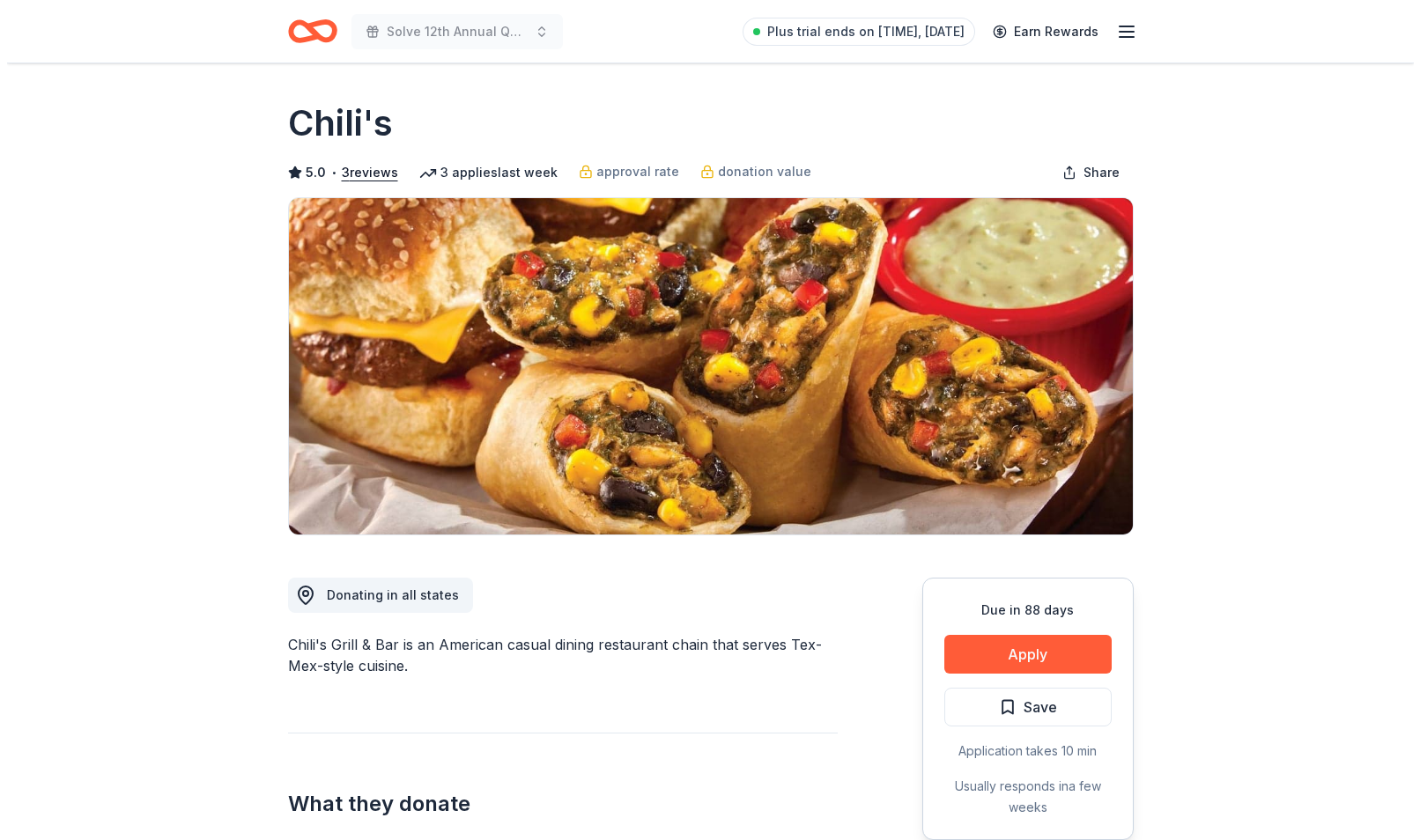 scroll, scrollTop: 0, scrollLeft: 0, axis: both 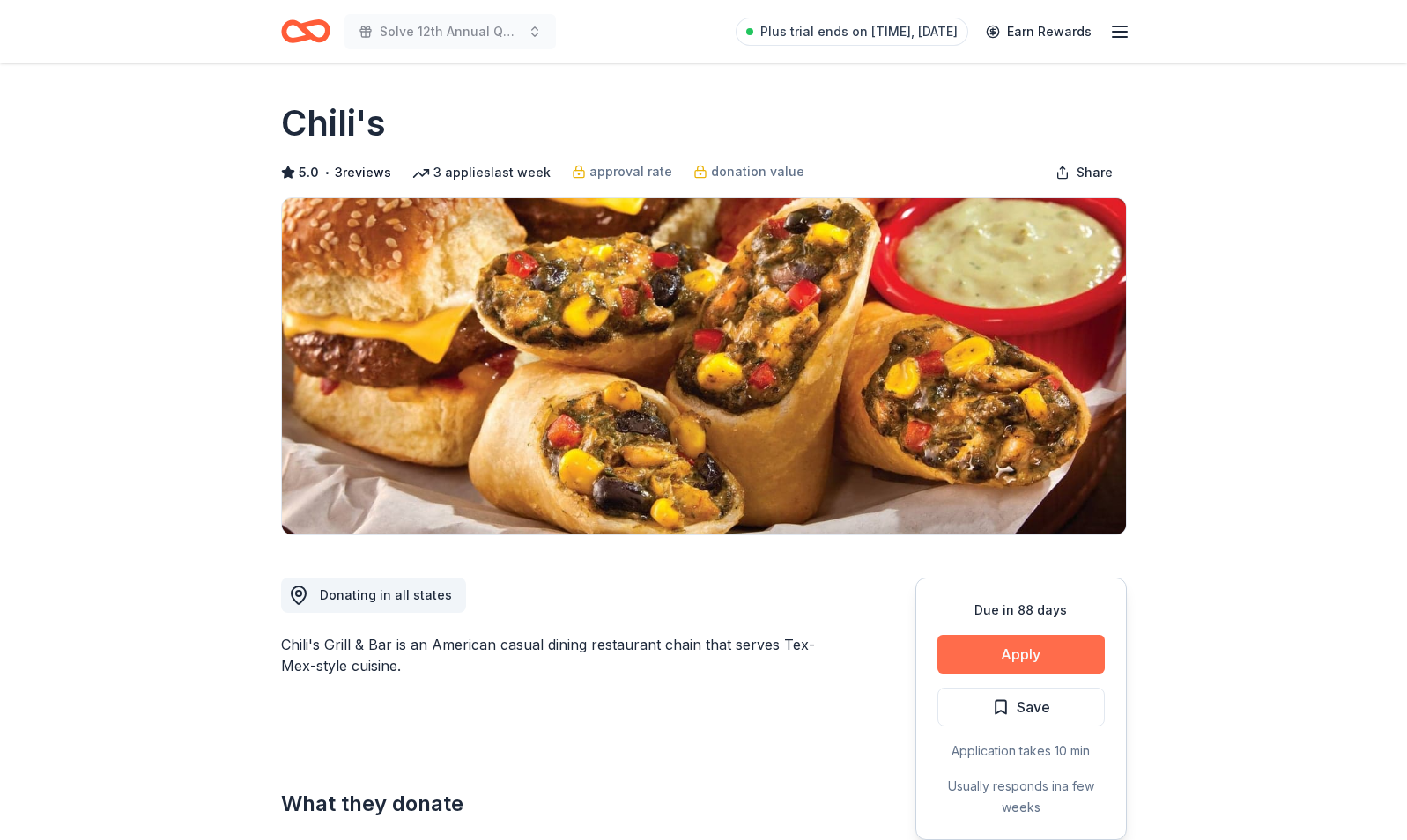 click on "Apply" at bounding box center (1021, 654) 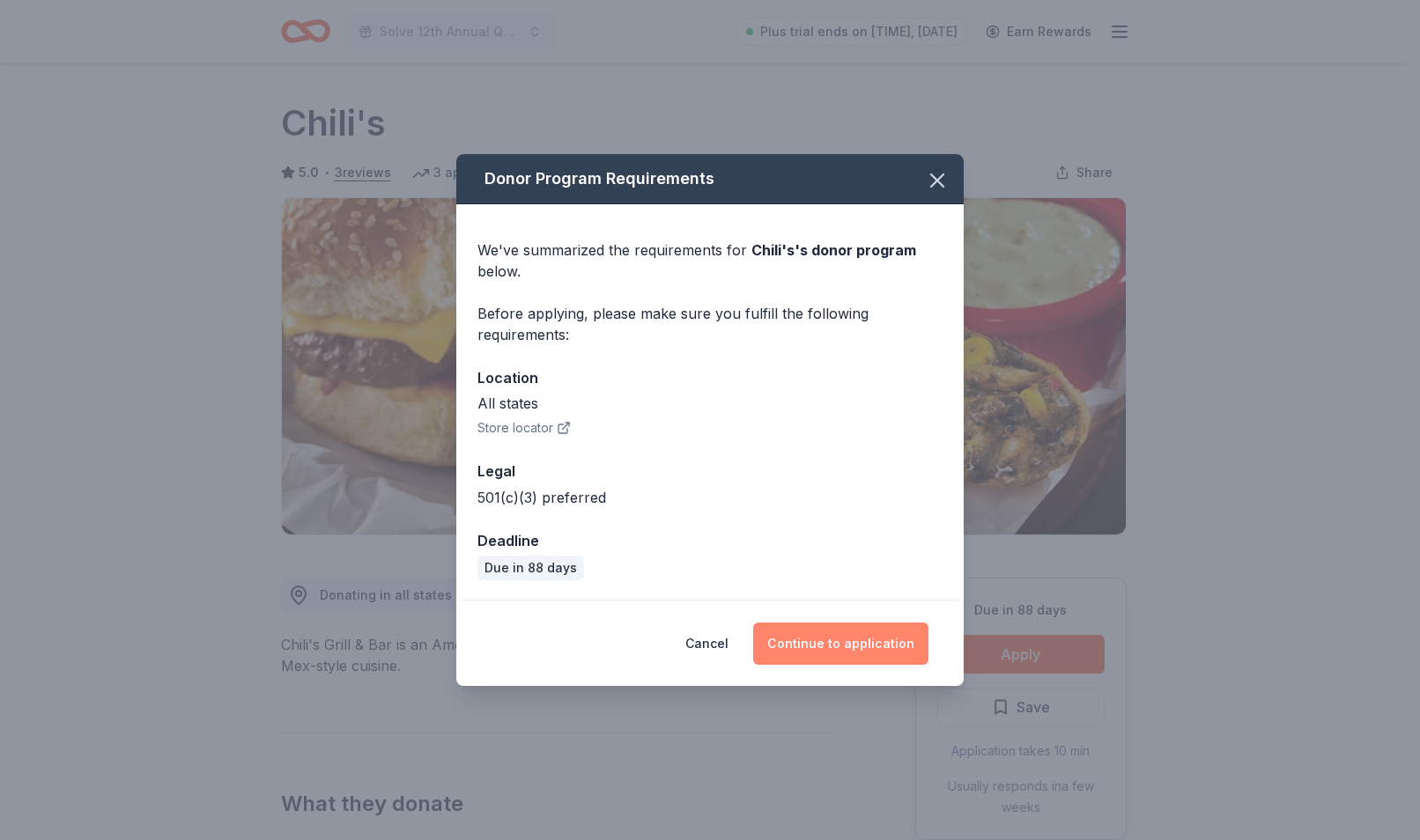 click on "Continue to application" at bounding box center [840, 644] 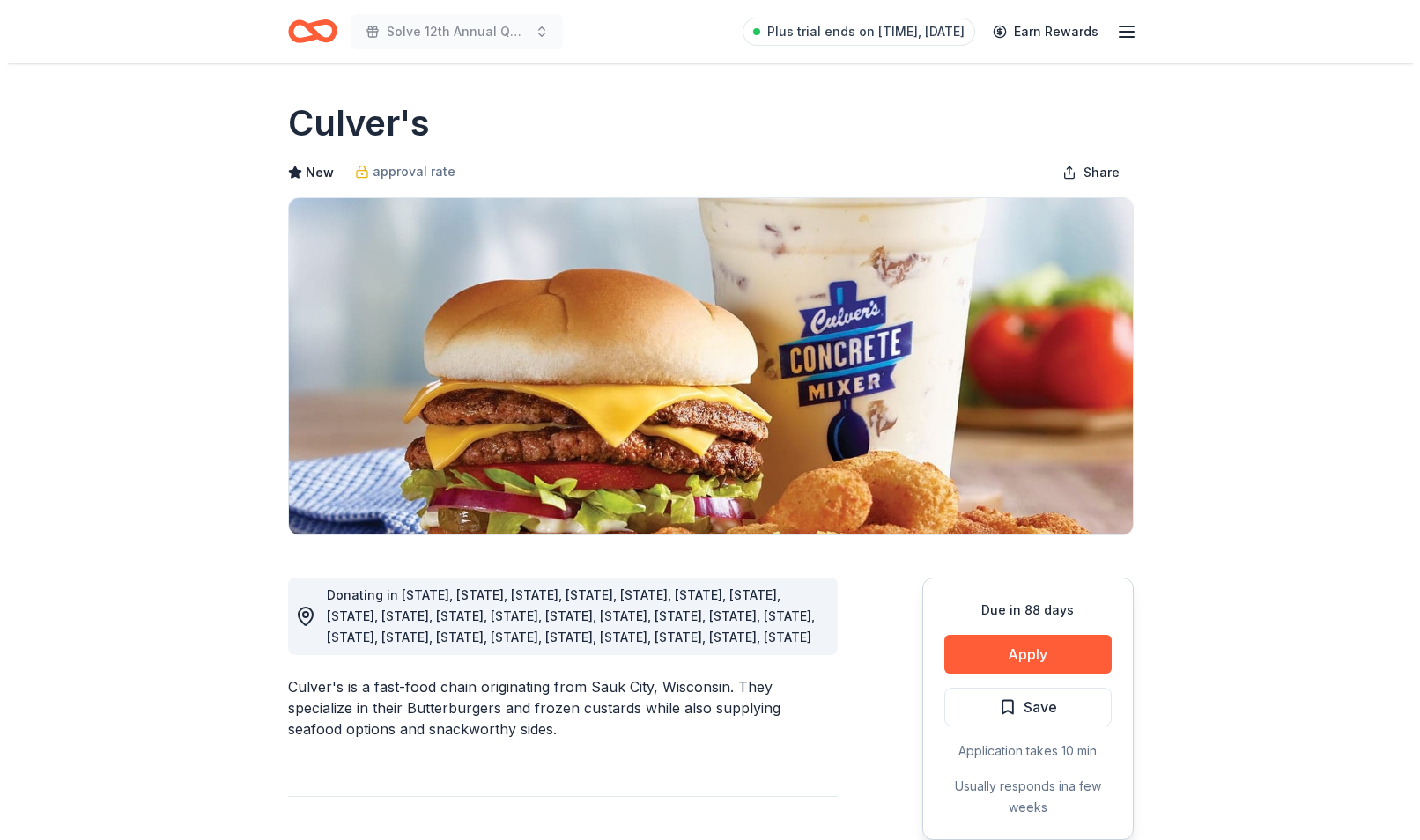 scroll, scrollTop: 0, scrollLeft: 0, axis: both 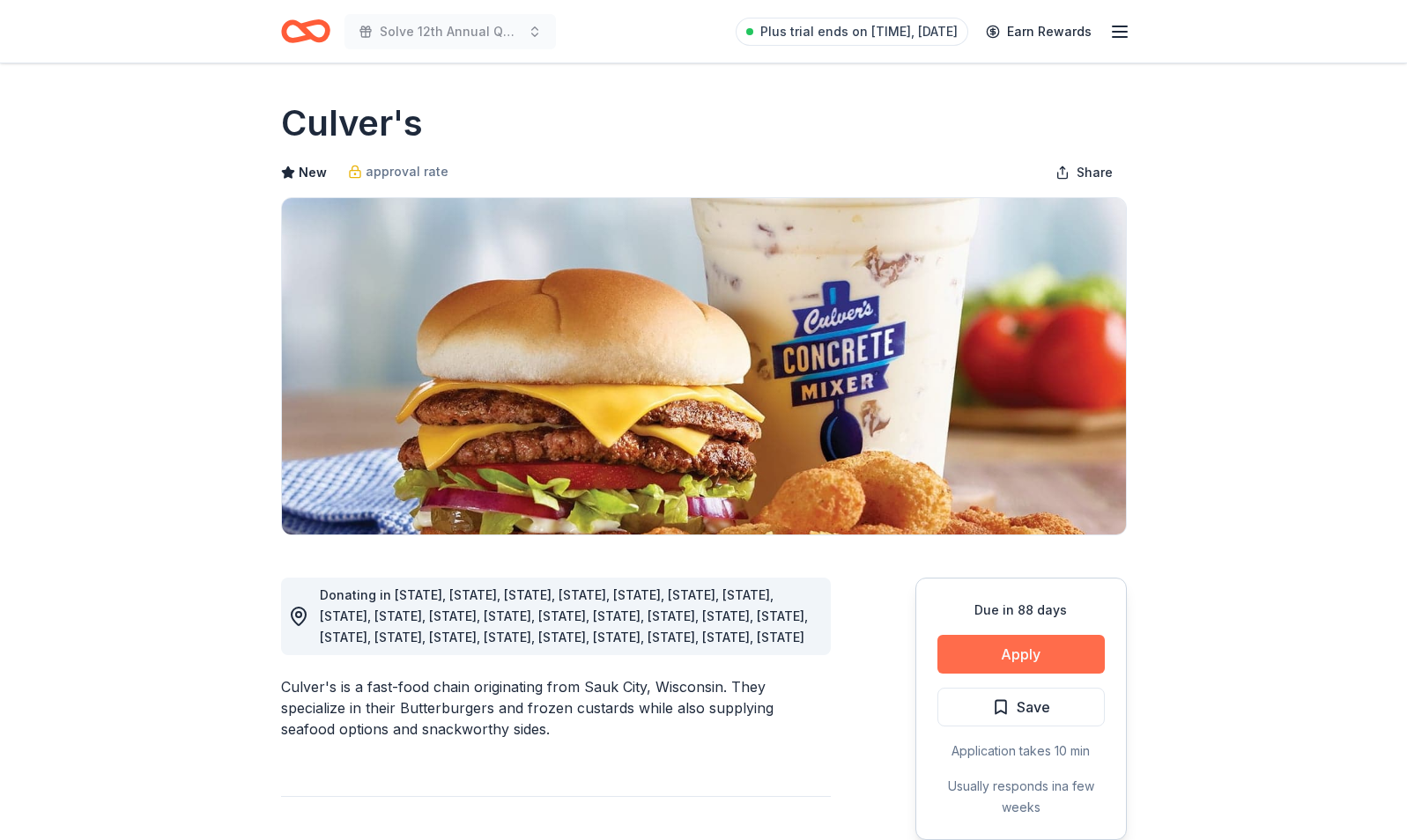 click on "Apply" at bounding box center (1021, 654) 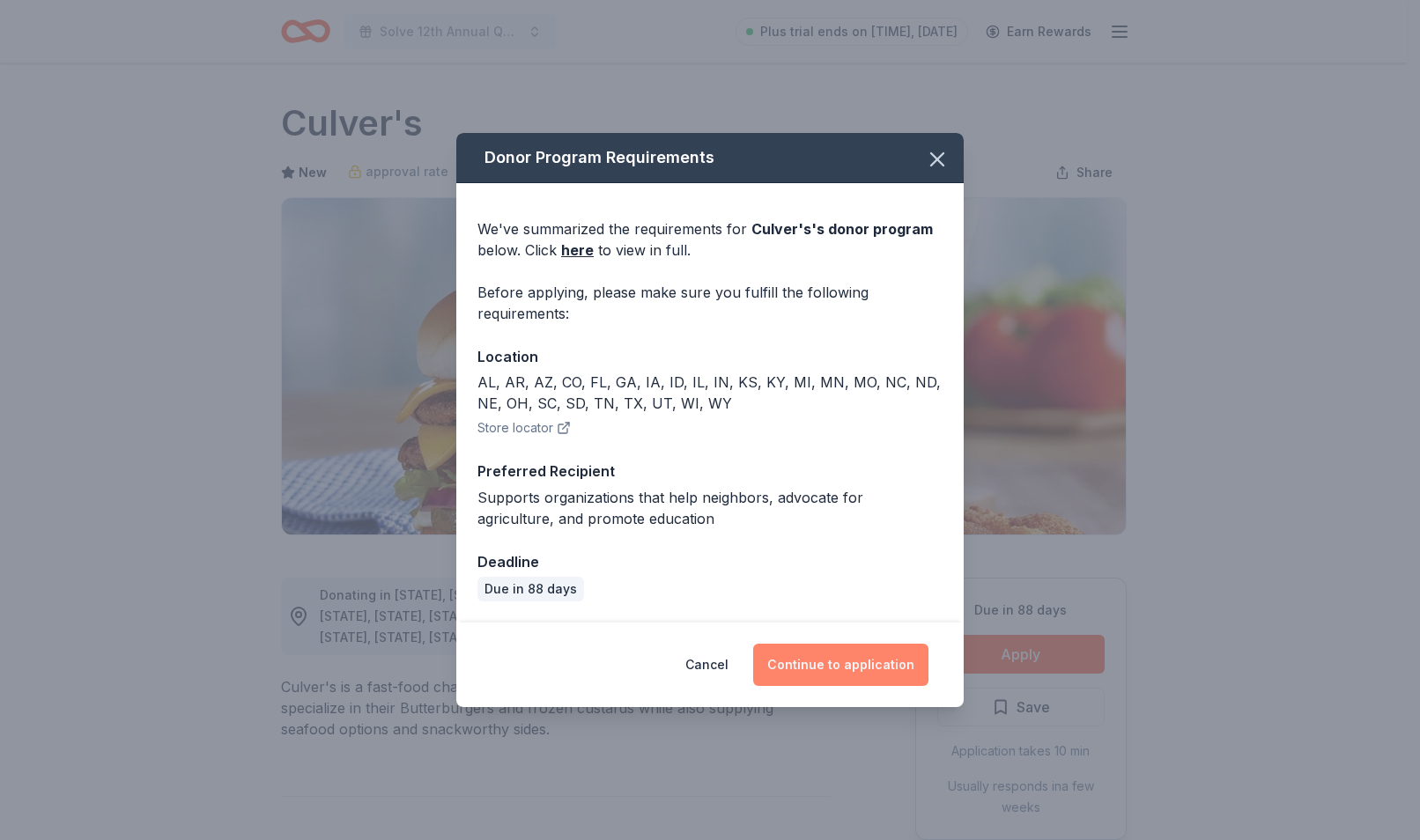click on "Continue to application" at bounding box center (840, 665) 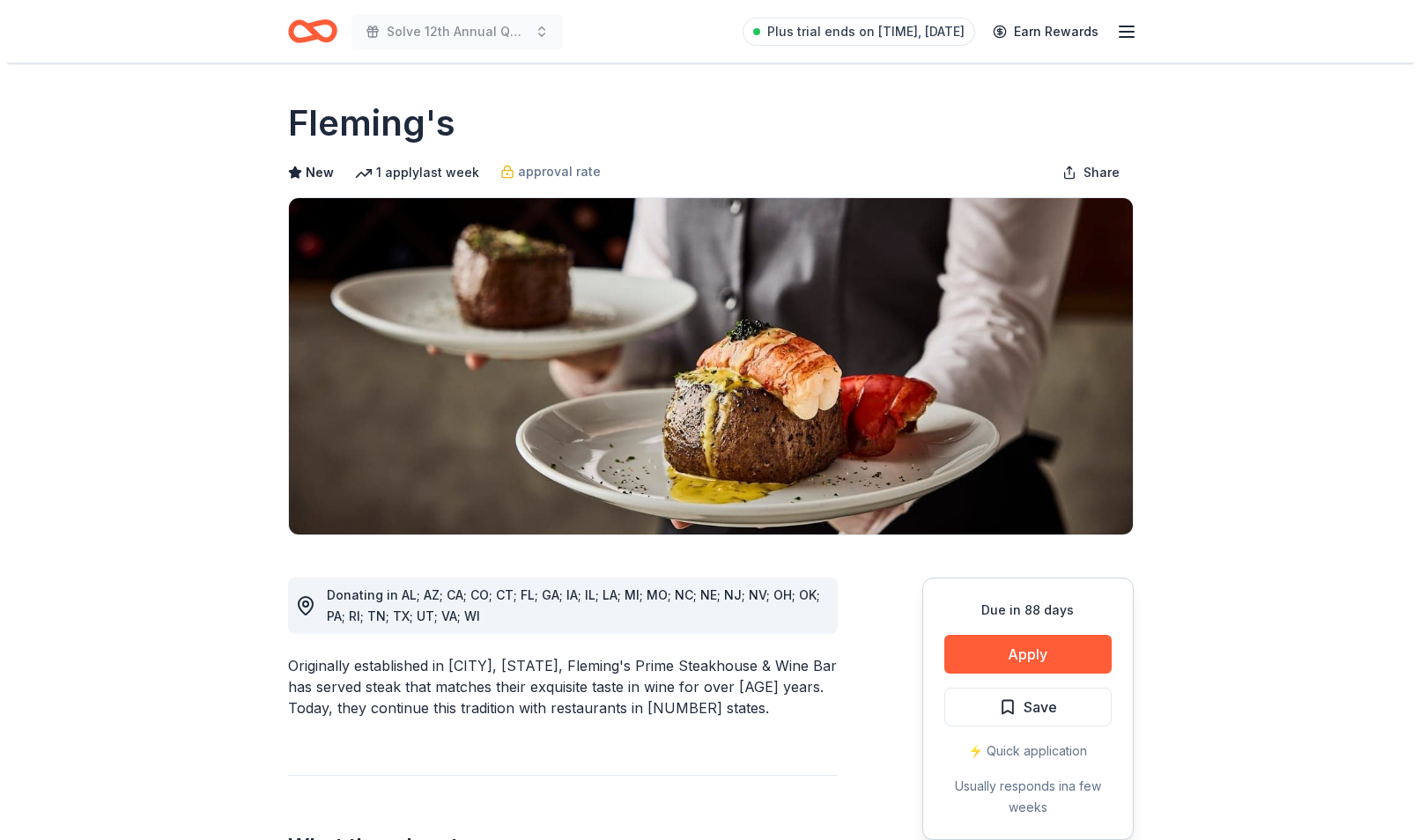 scroll, scrollTop: 0, scrollLeft: 0, axis: both 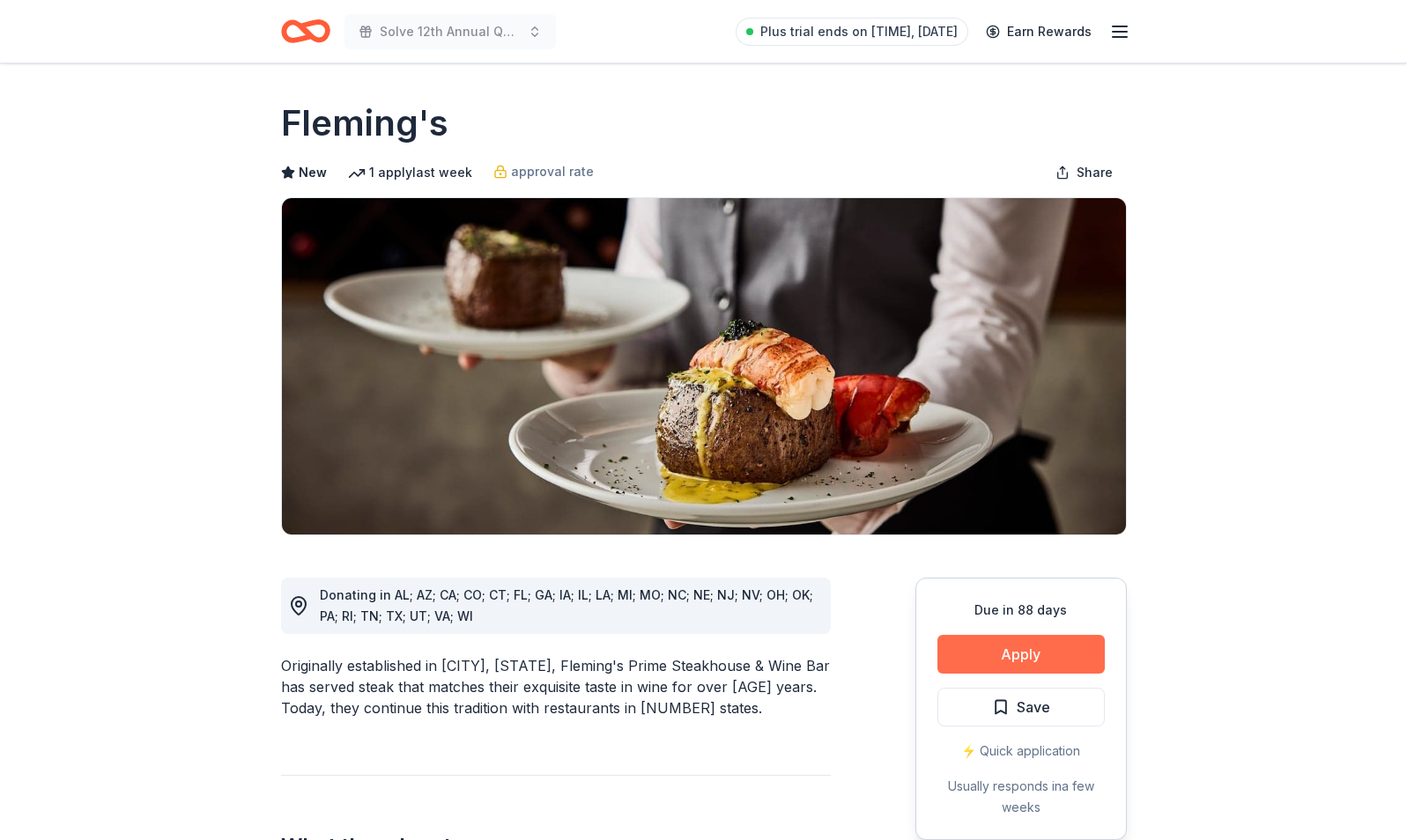 click on "Apply" at bounding box center [1021, 654] 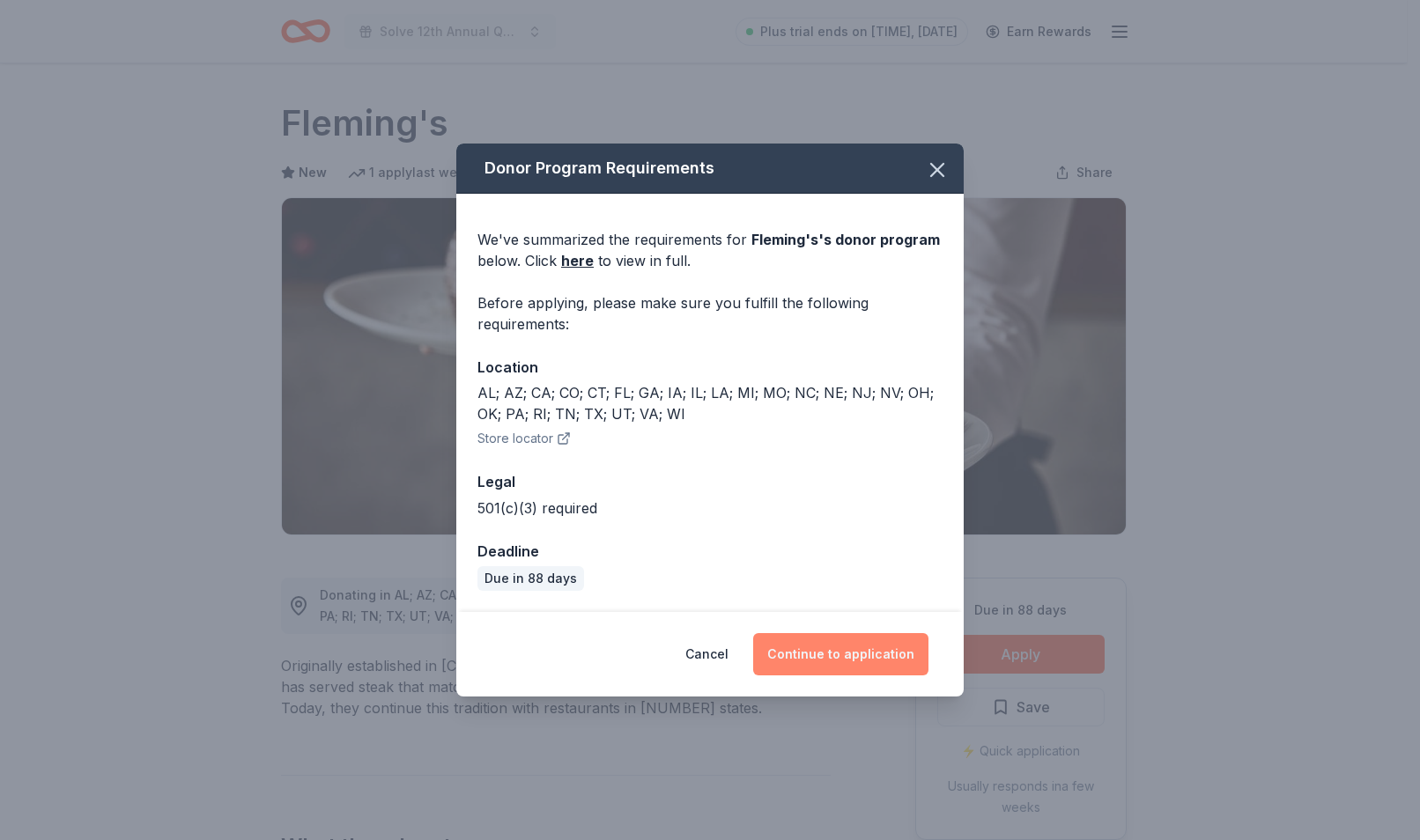 click on "Continue to application" at bounding box center [840, 654] 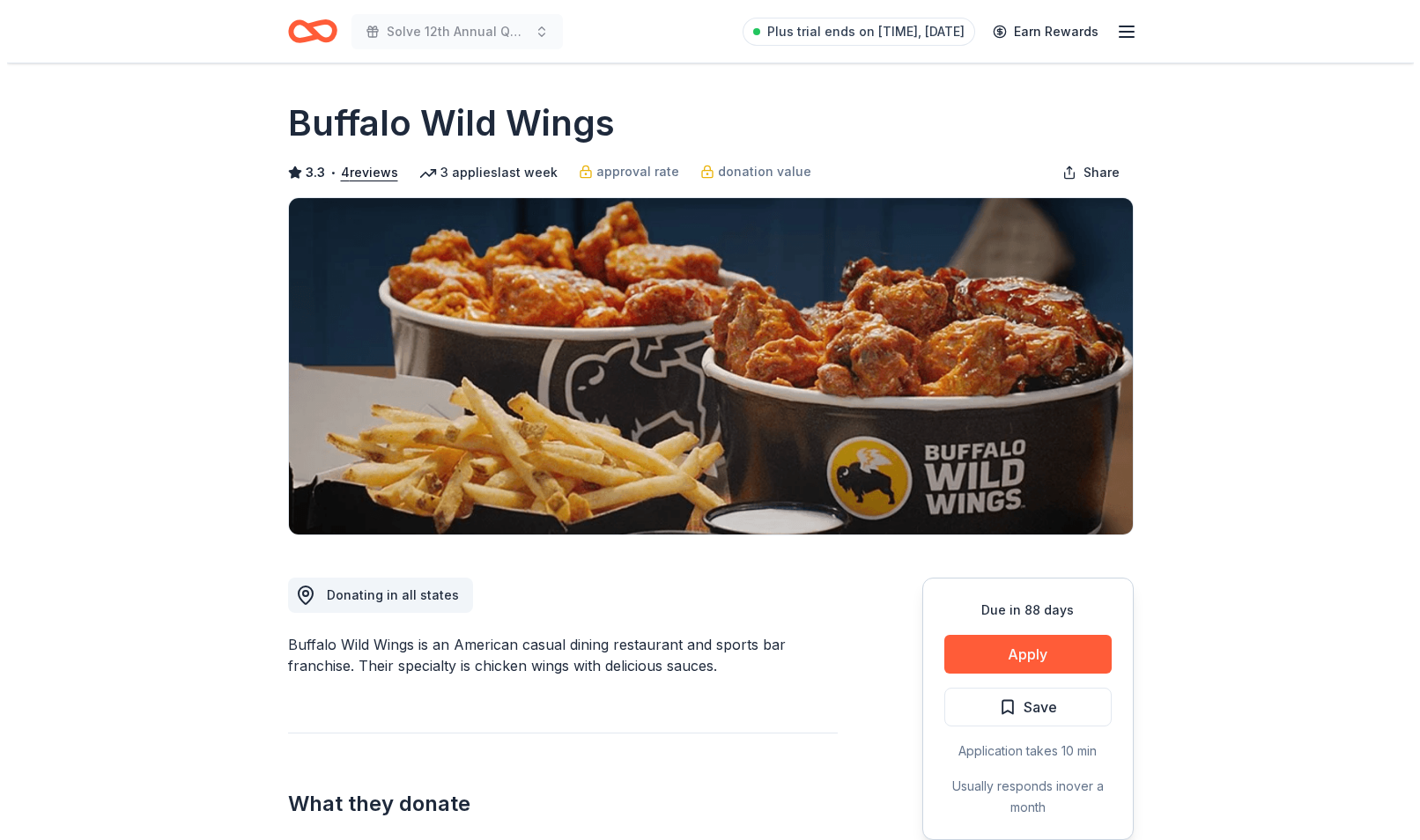 scroll, scrollTop: 0, scrollLeft: 0, axis: both 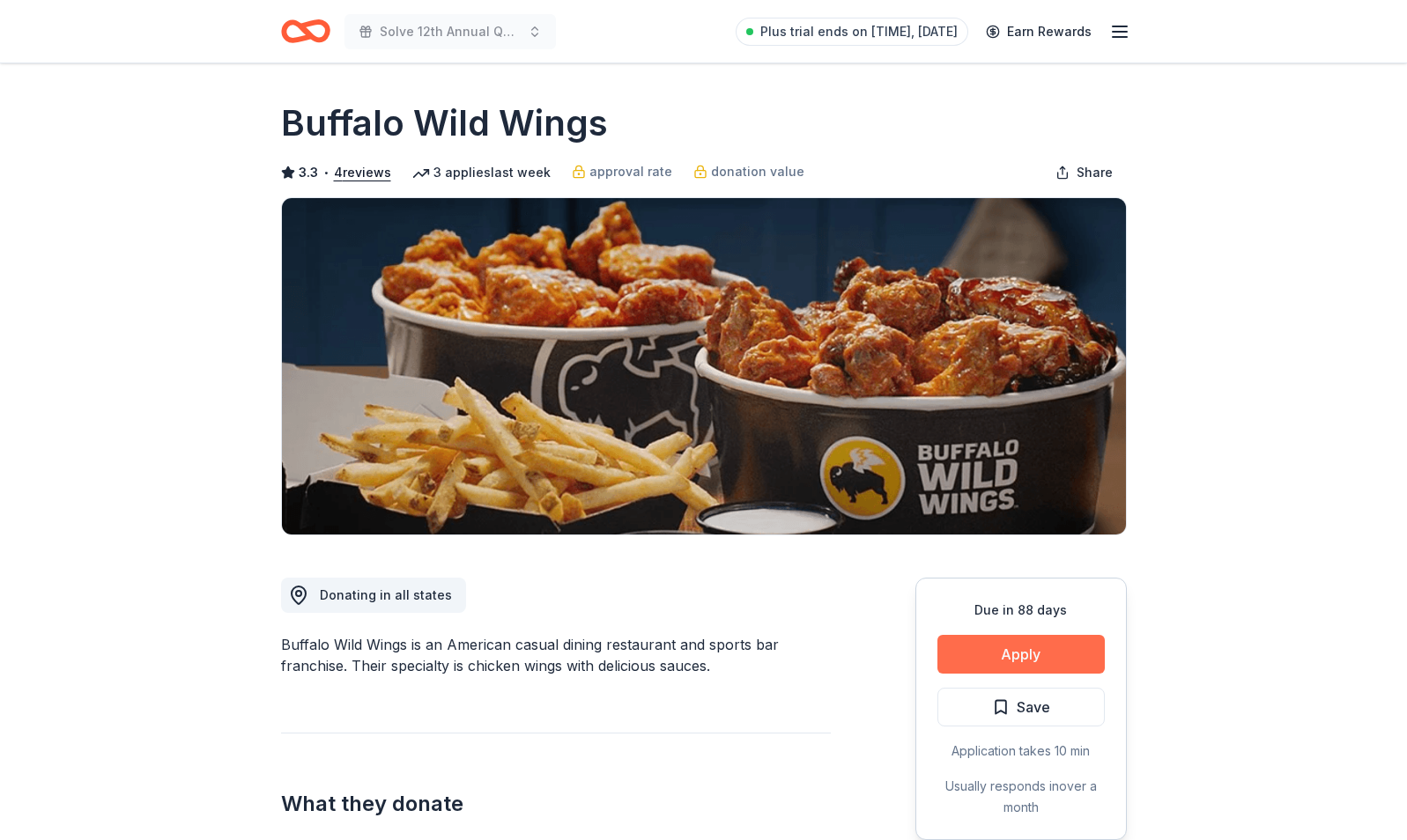 click on "Apply" at bounding box center (1021, 654) 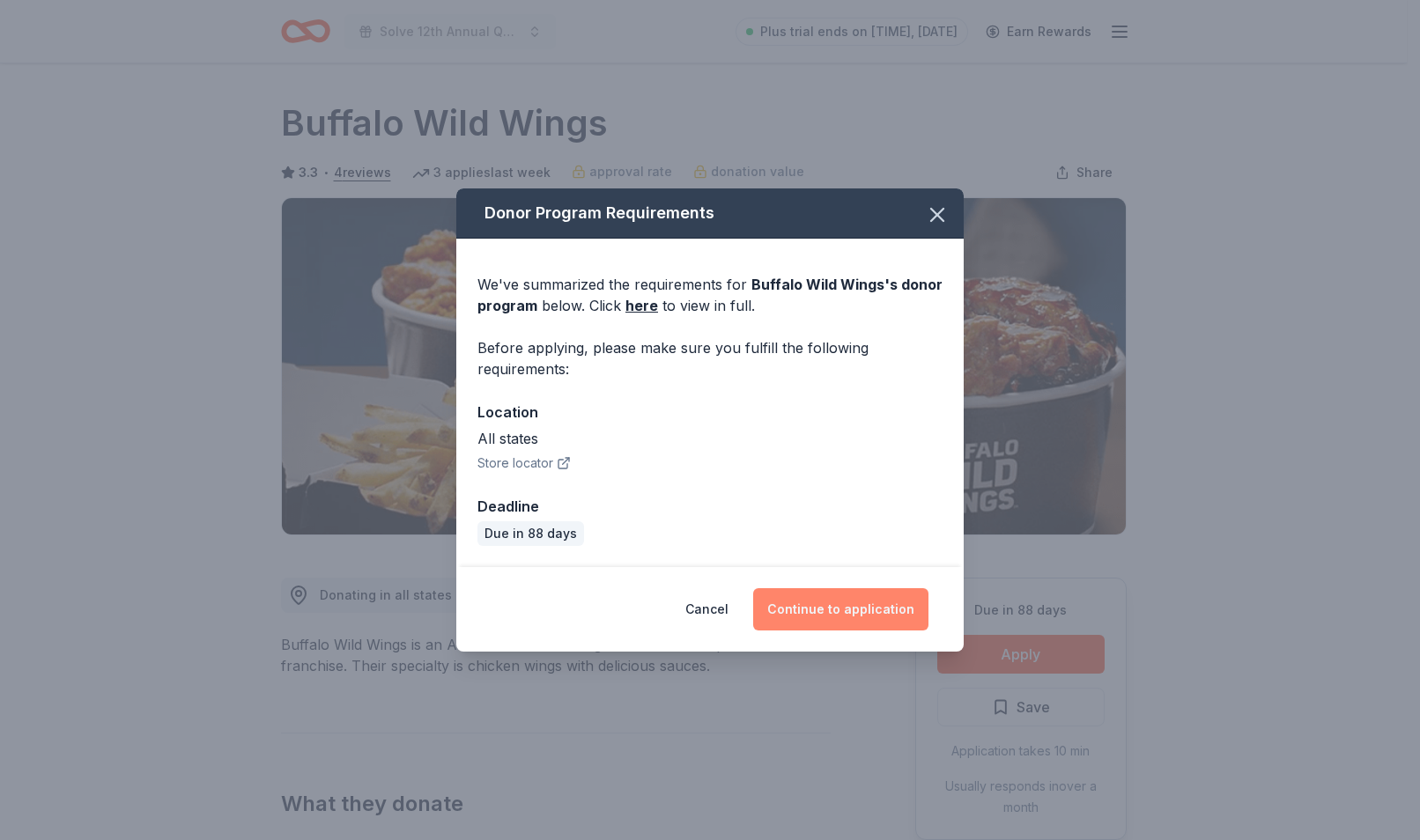 click on "Continue to application" at bounding box center (840, 609) 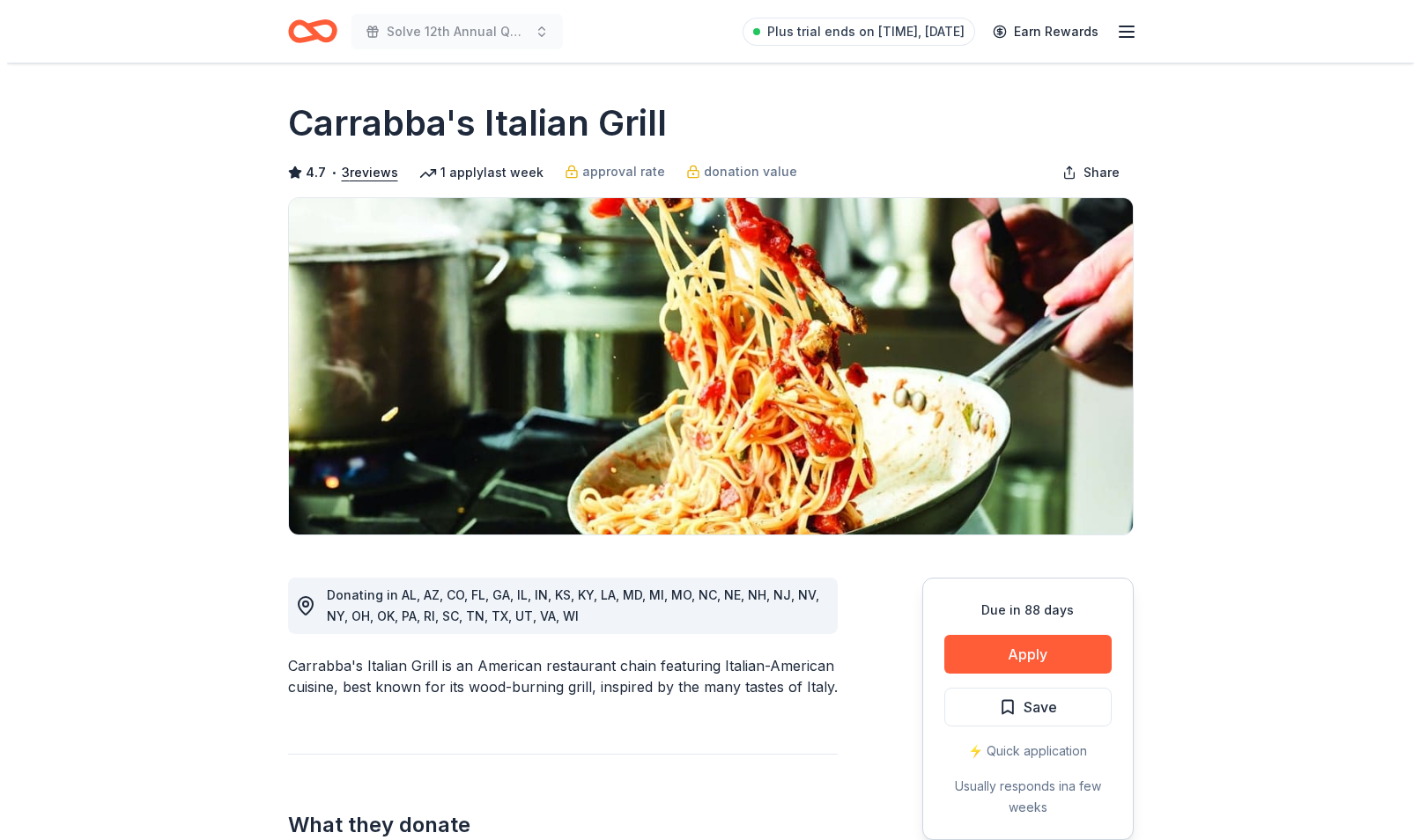 scroll, scrollTop: 0, scrollLeft: 0, axis: both 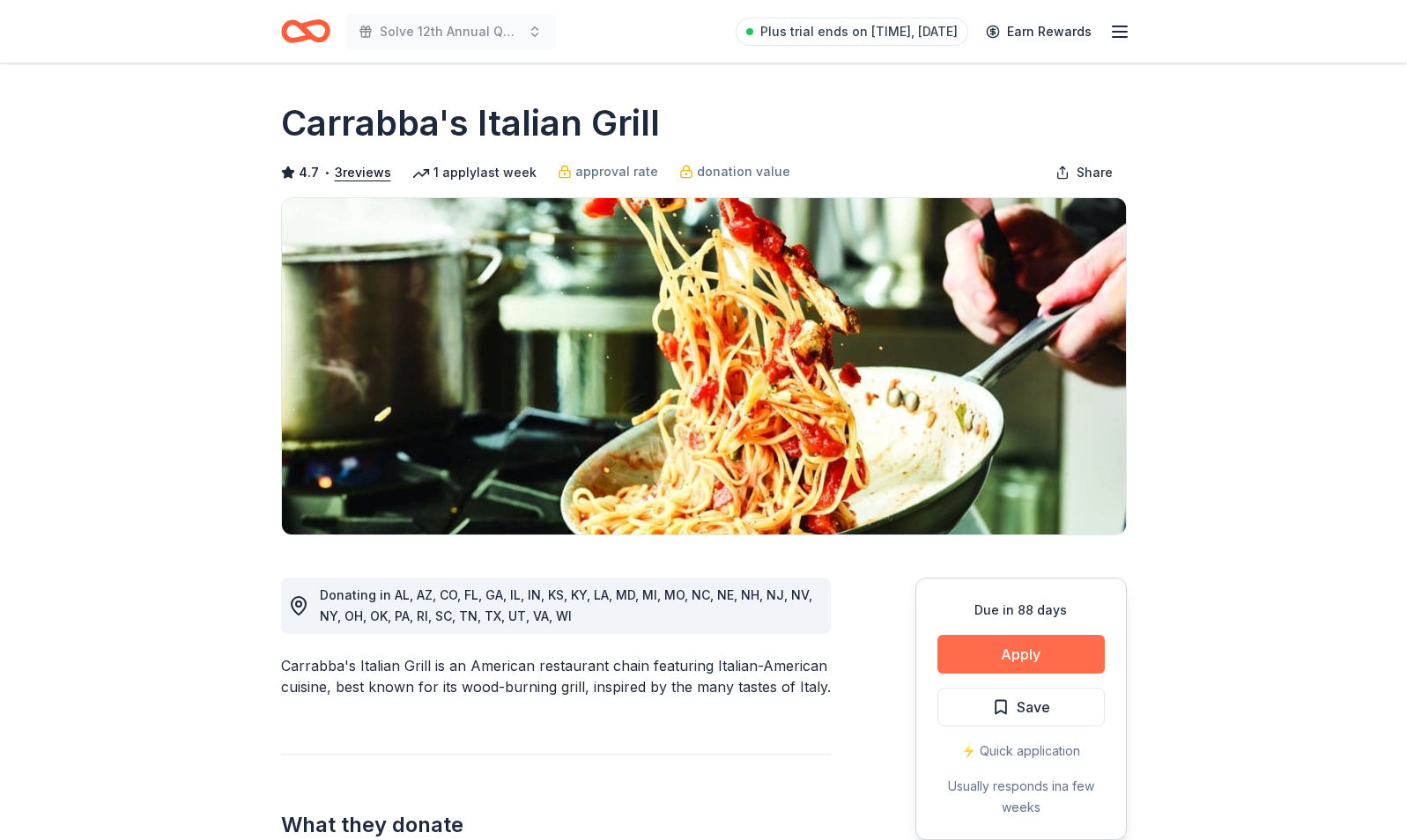 click on "Apply" at bounding box center [1021, 654] 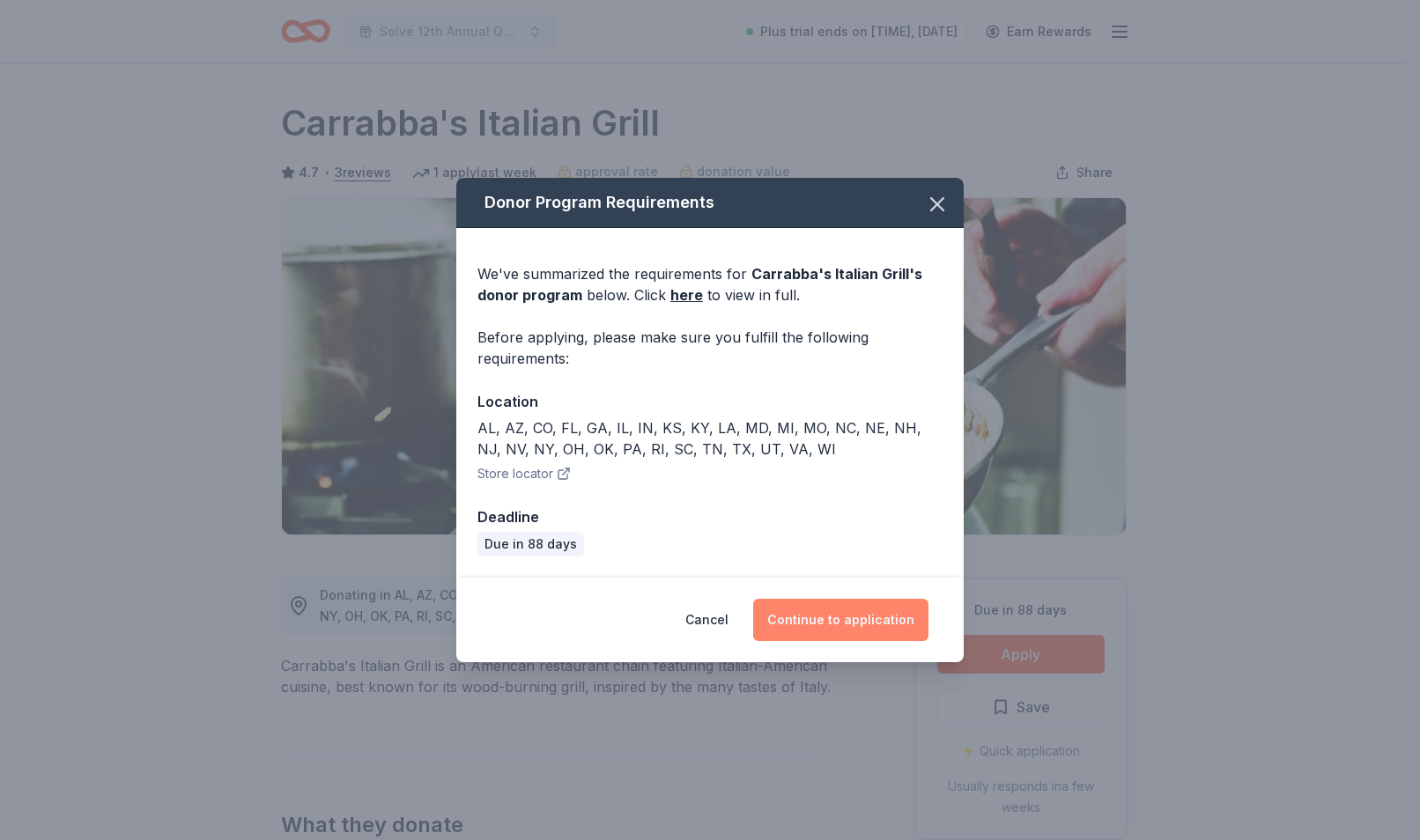 click on "Continue to application" at bounding box center (840, 620) 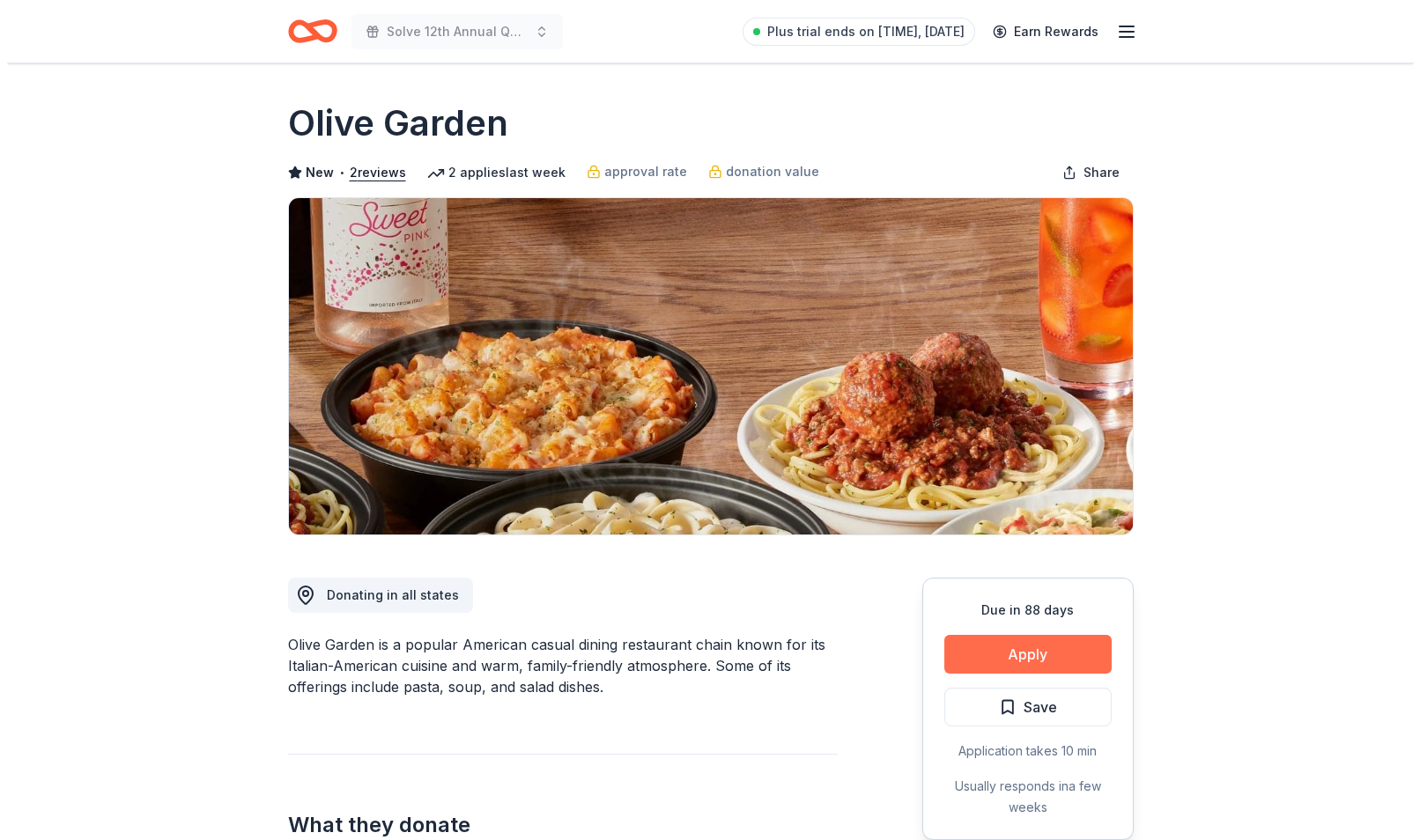 scroll, scrollTop: 0, scrollLeft: 0, axis: both 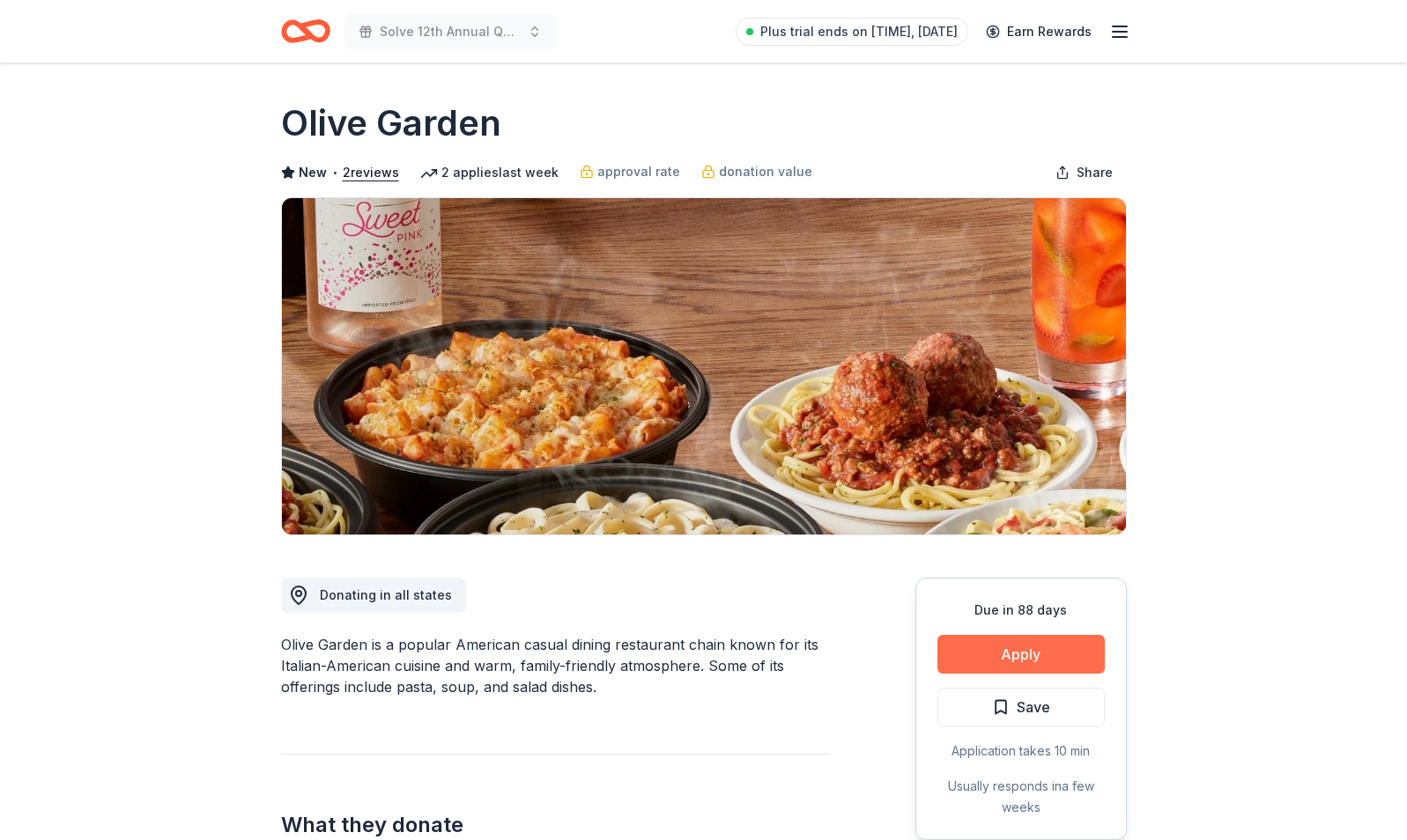 click on "Apply" at bounding box center (1021, 654) 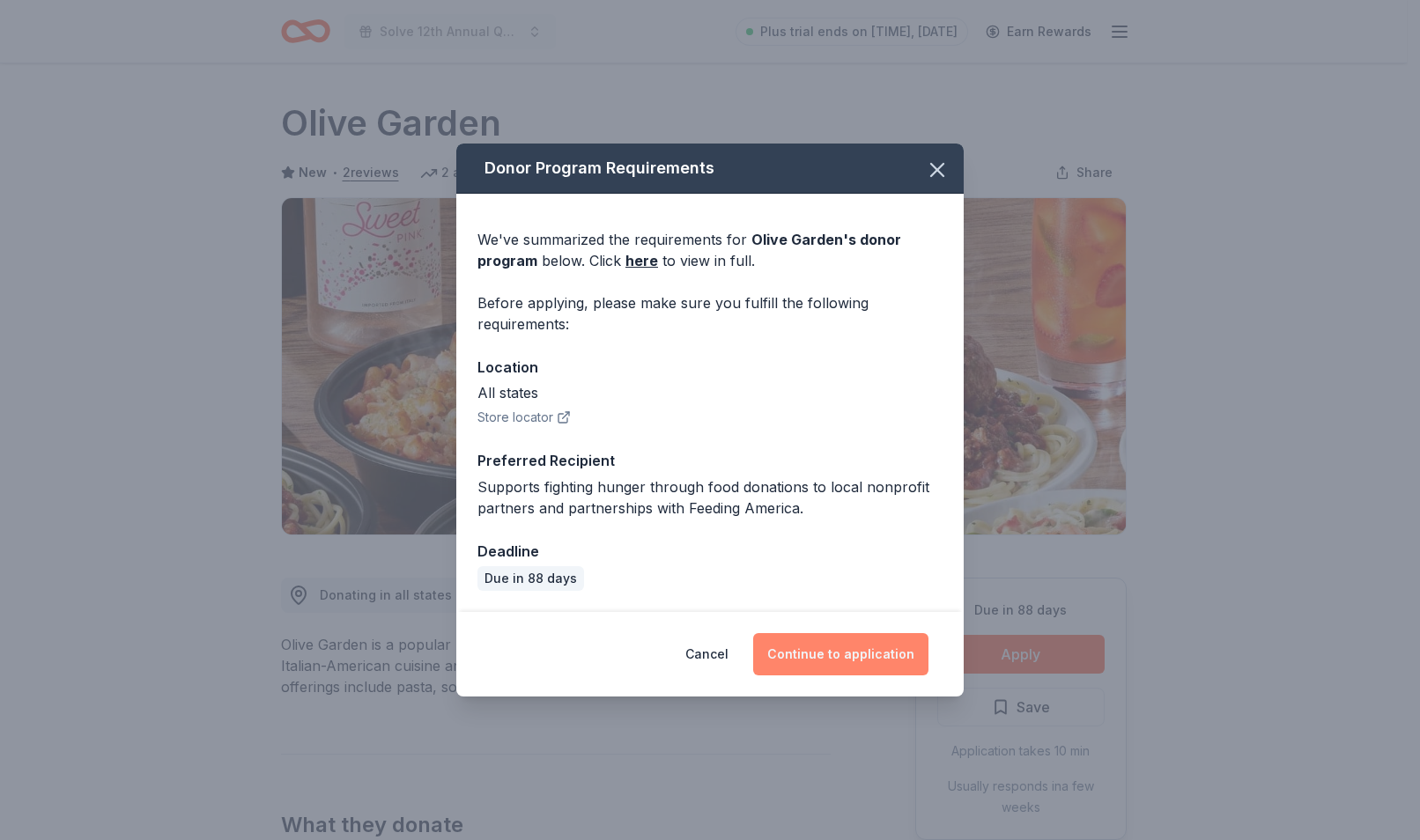 click on "Continue to application" at bounding box center (840, 654) 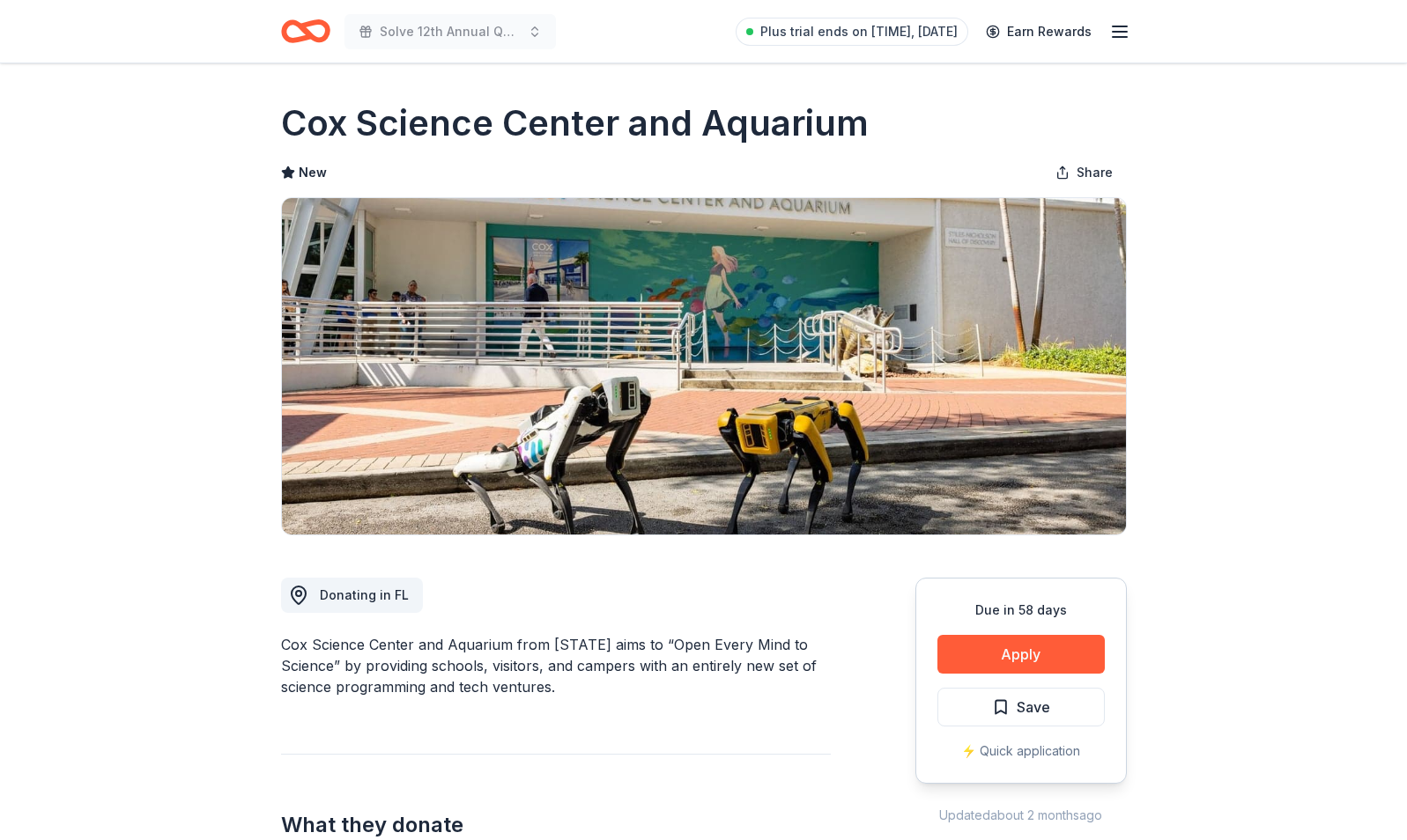 scroll, scrollTop: 0, scrollLeft: 0, axis: both 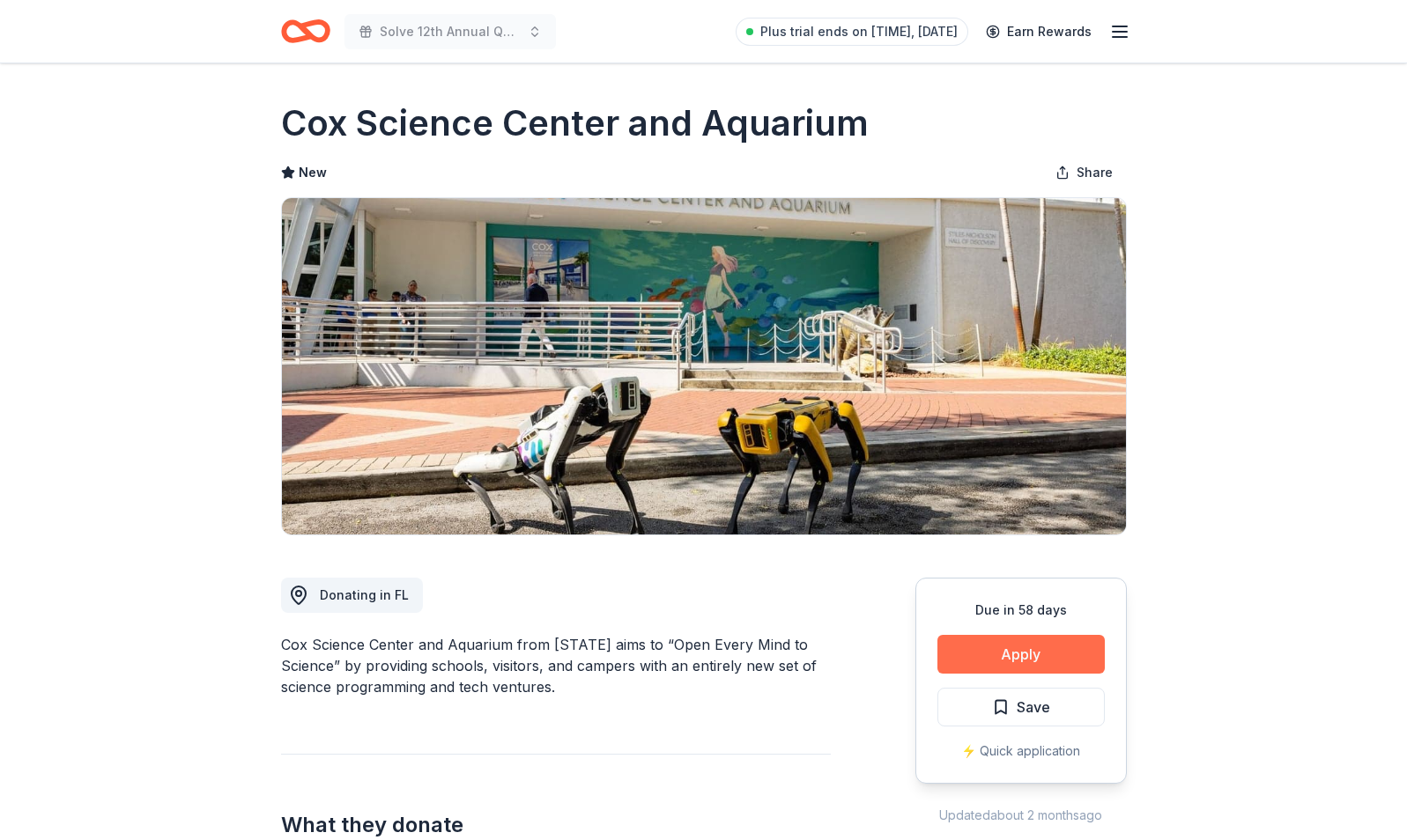 click on "Apply" at bounding box center [1021, 654] 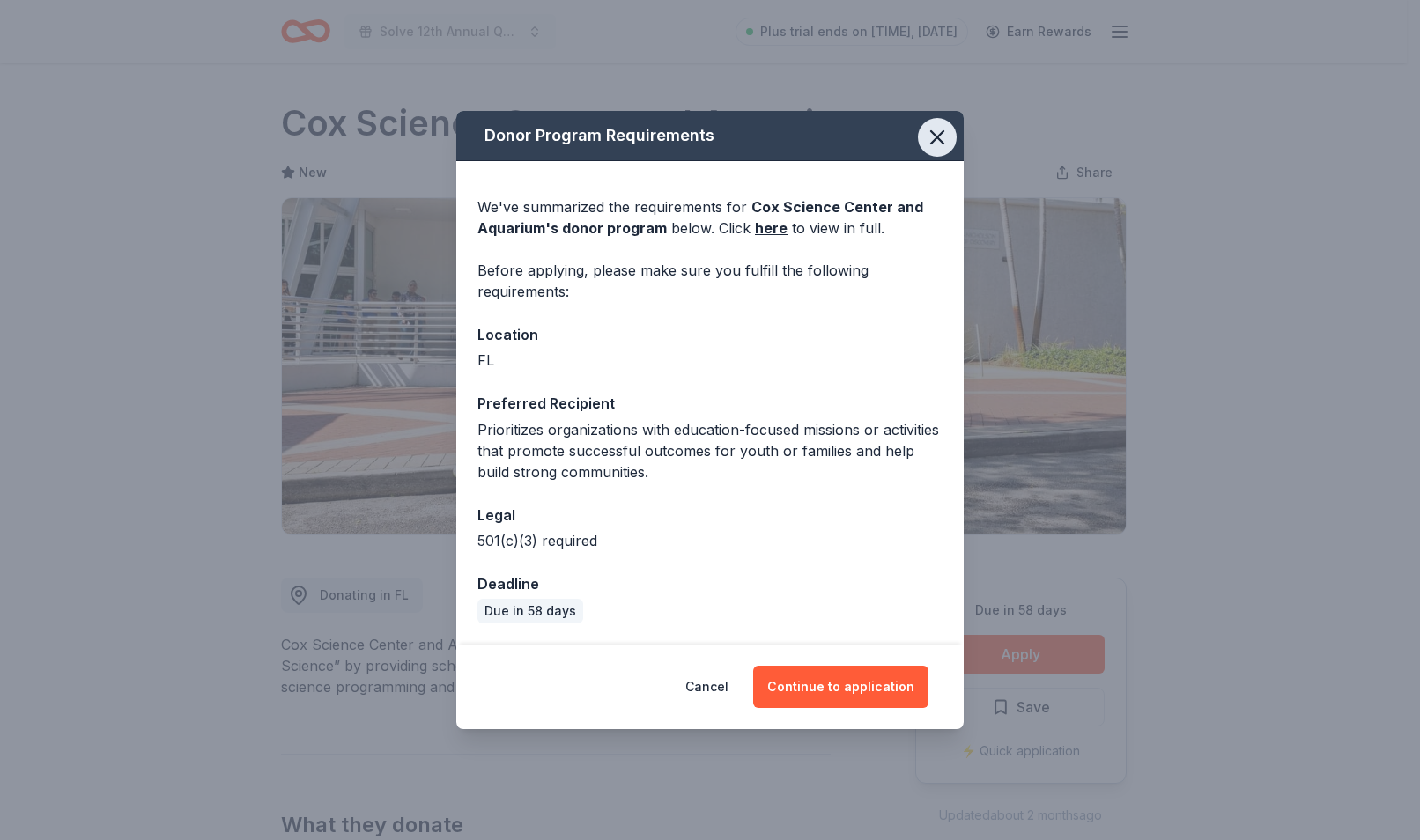 click 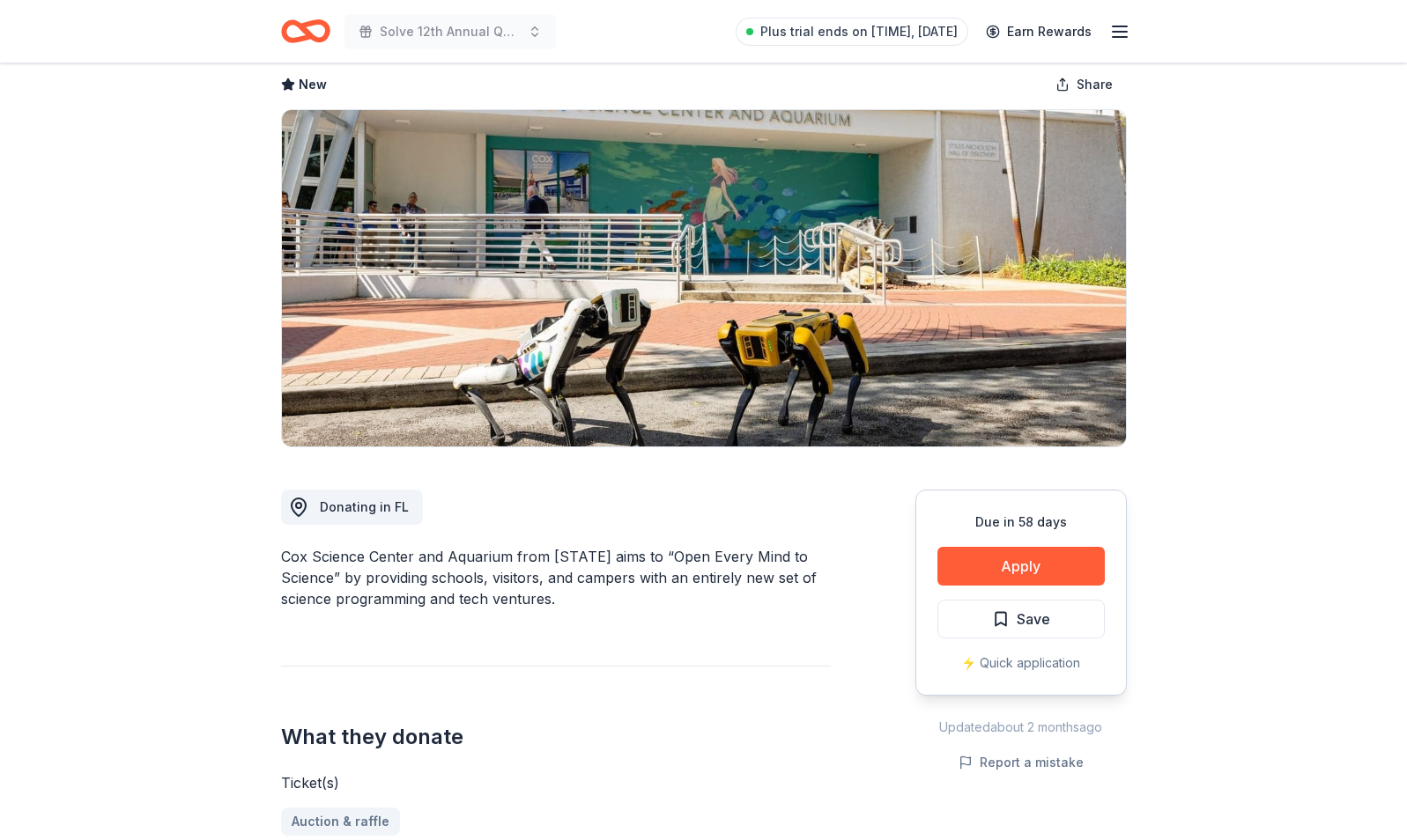 scroll, scrollTop: 0, scrollLeft: 0, axis: both 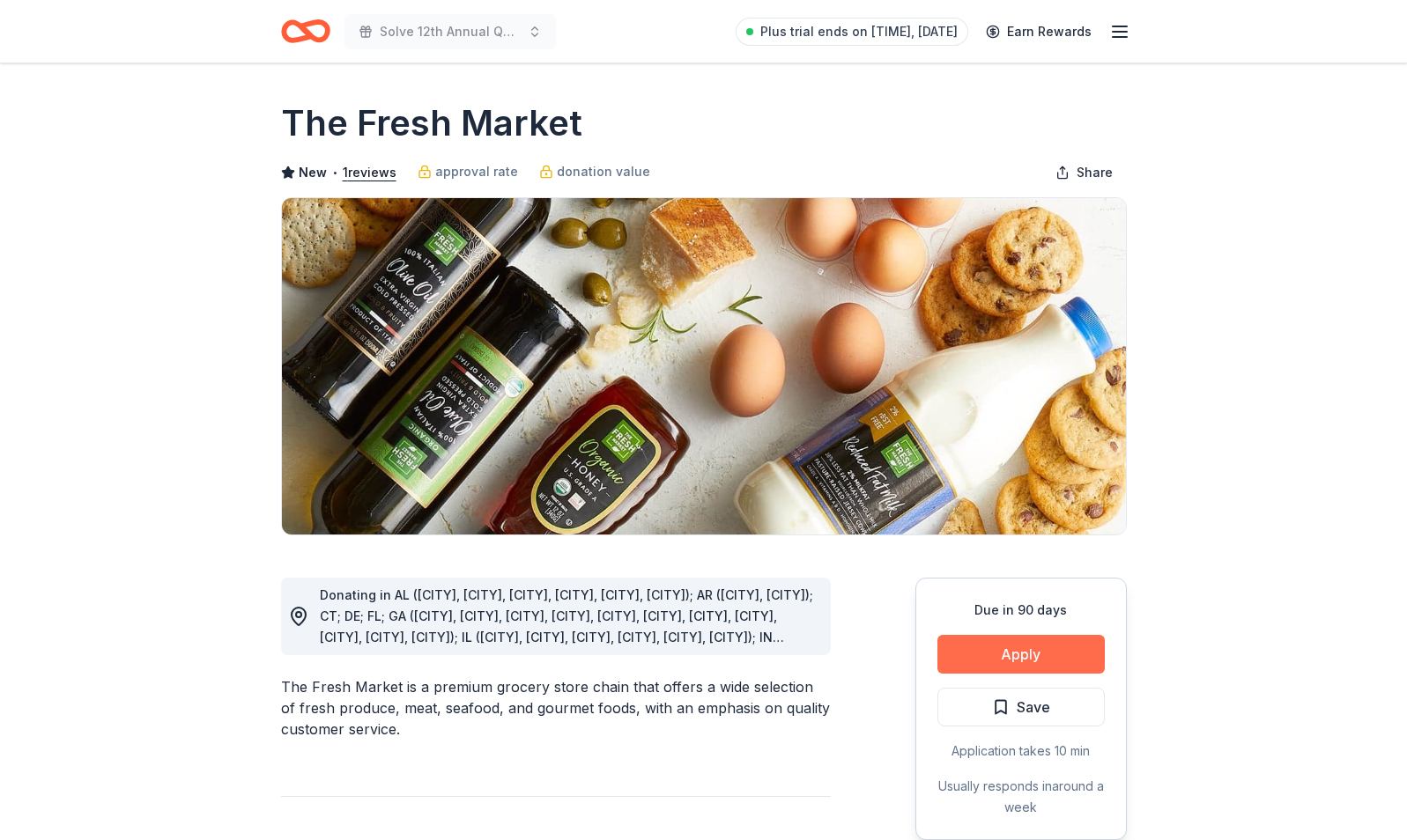 click on "Apply" at bounding box center (1021, 654) 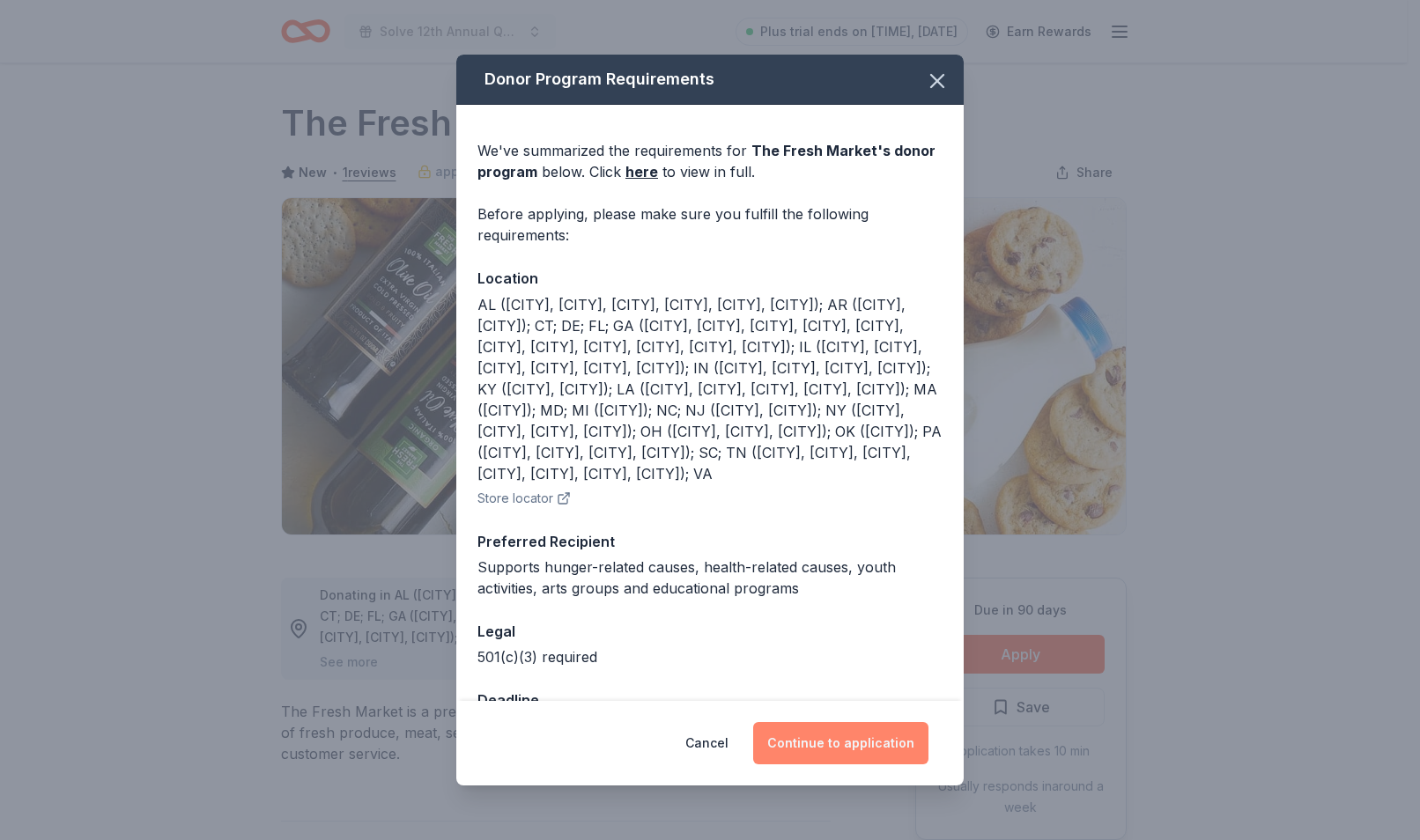 click on "Continue to application" at bounding box center (840, 743) 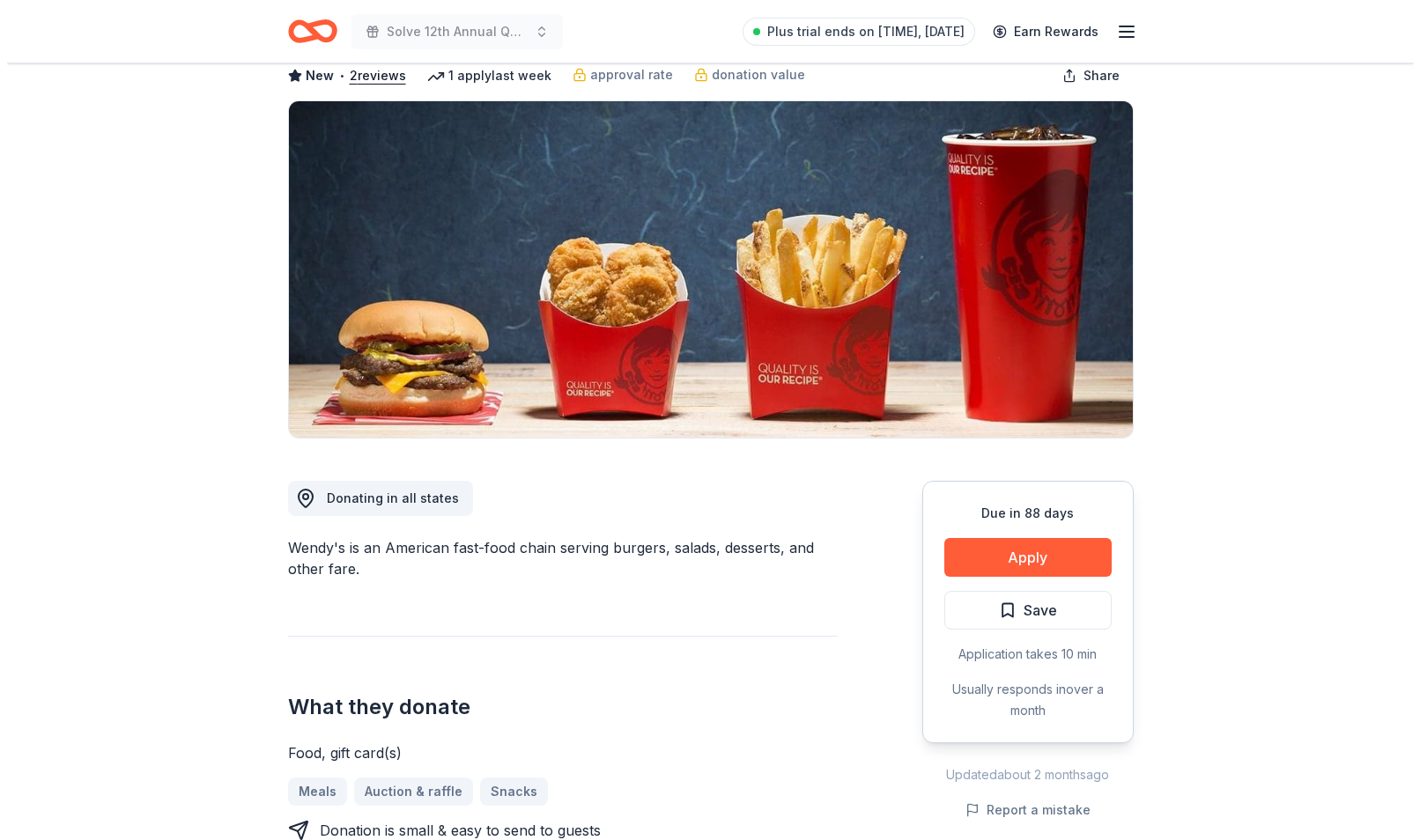 scroll, scrollTop: 176, scrollLeft: 0, axis: vertical 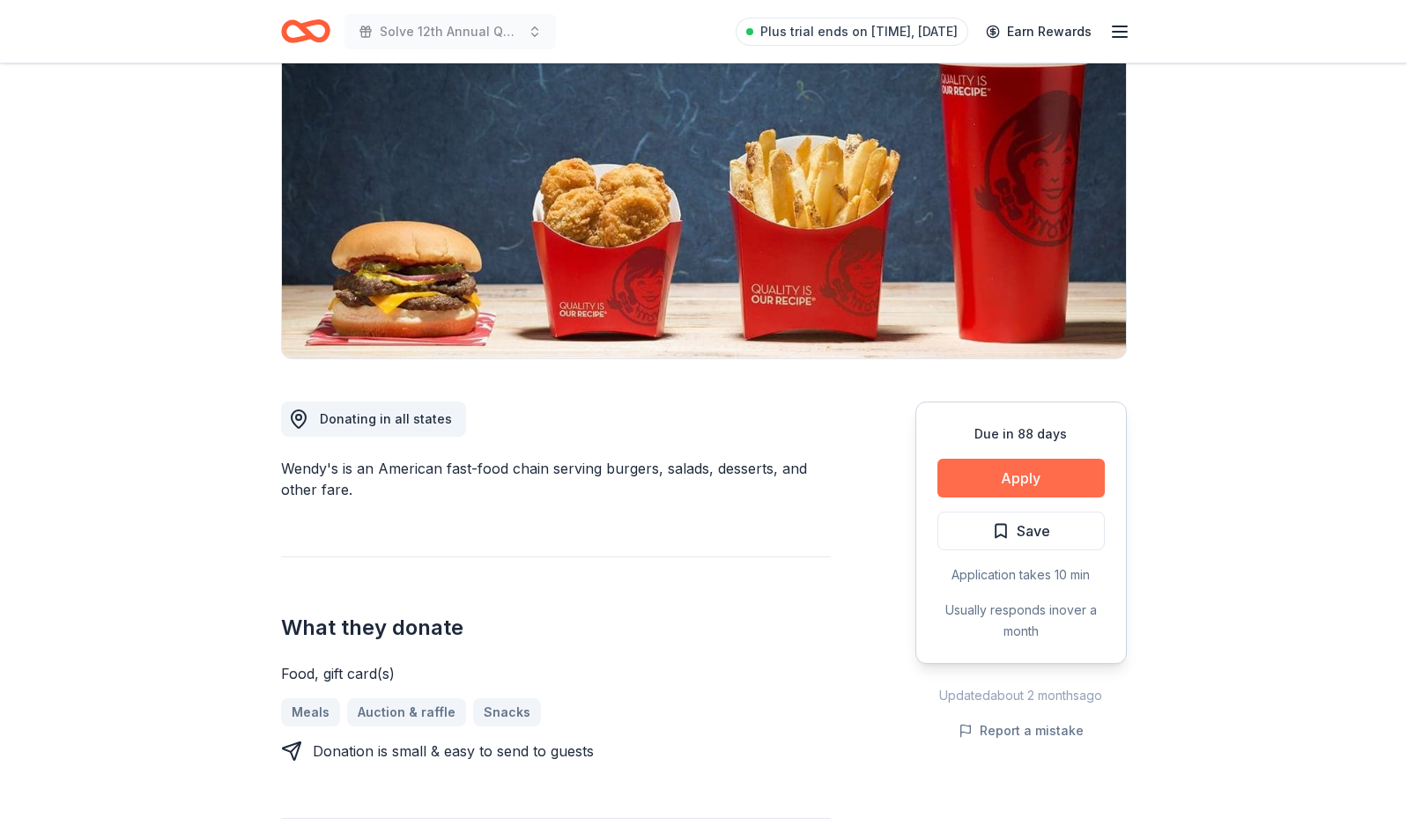 click on "Apply" at bounding box center [1021, 478] 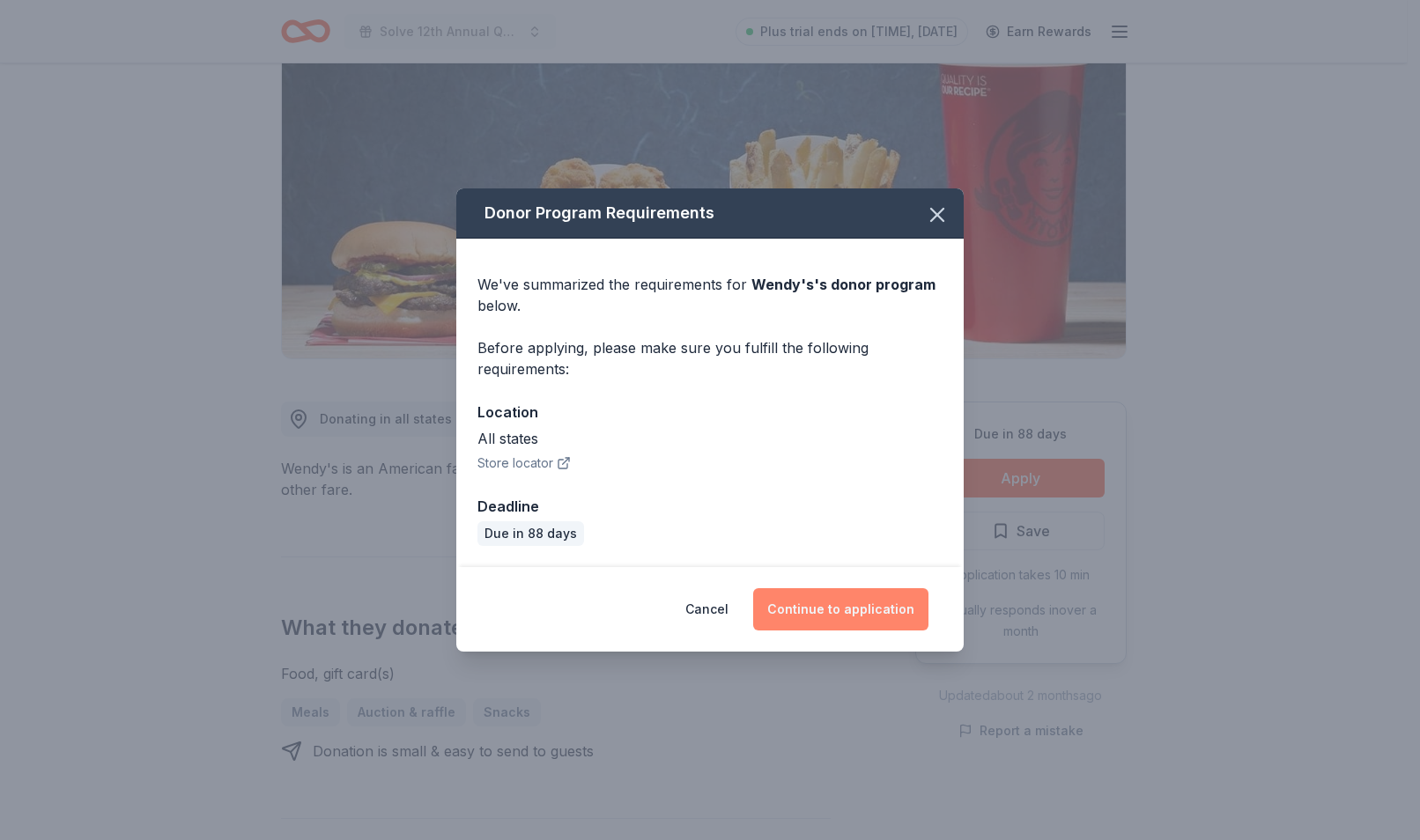 click on "Continue to application" at bounding box center [840, 609] 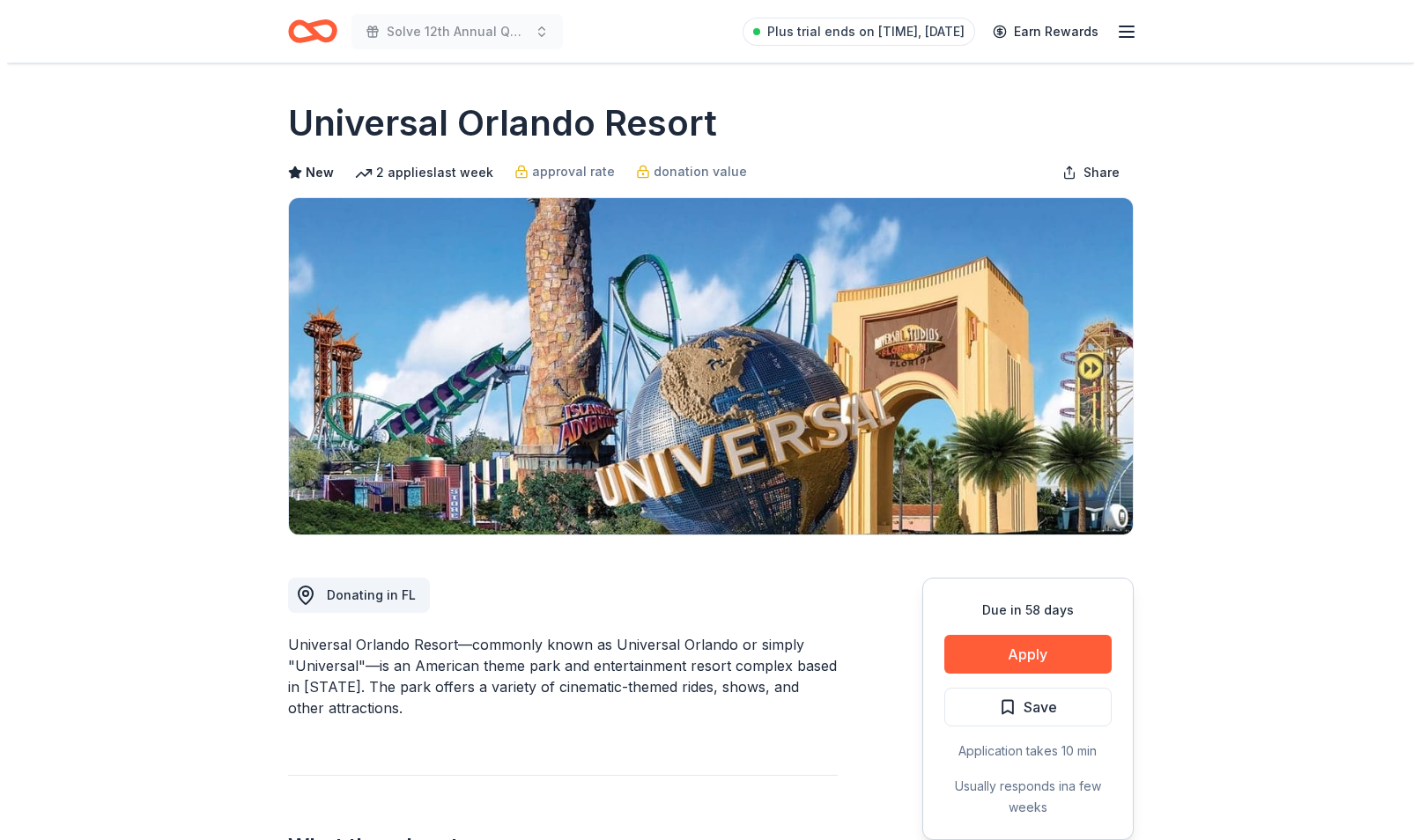 scroll, scrollTop: 0, scrollLeft: 0, axis: both 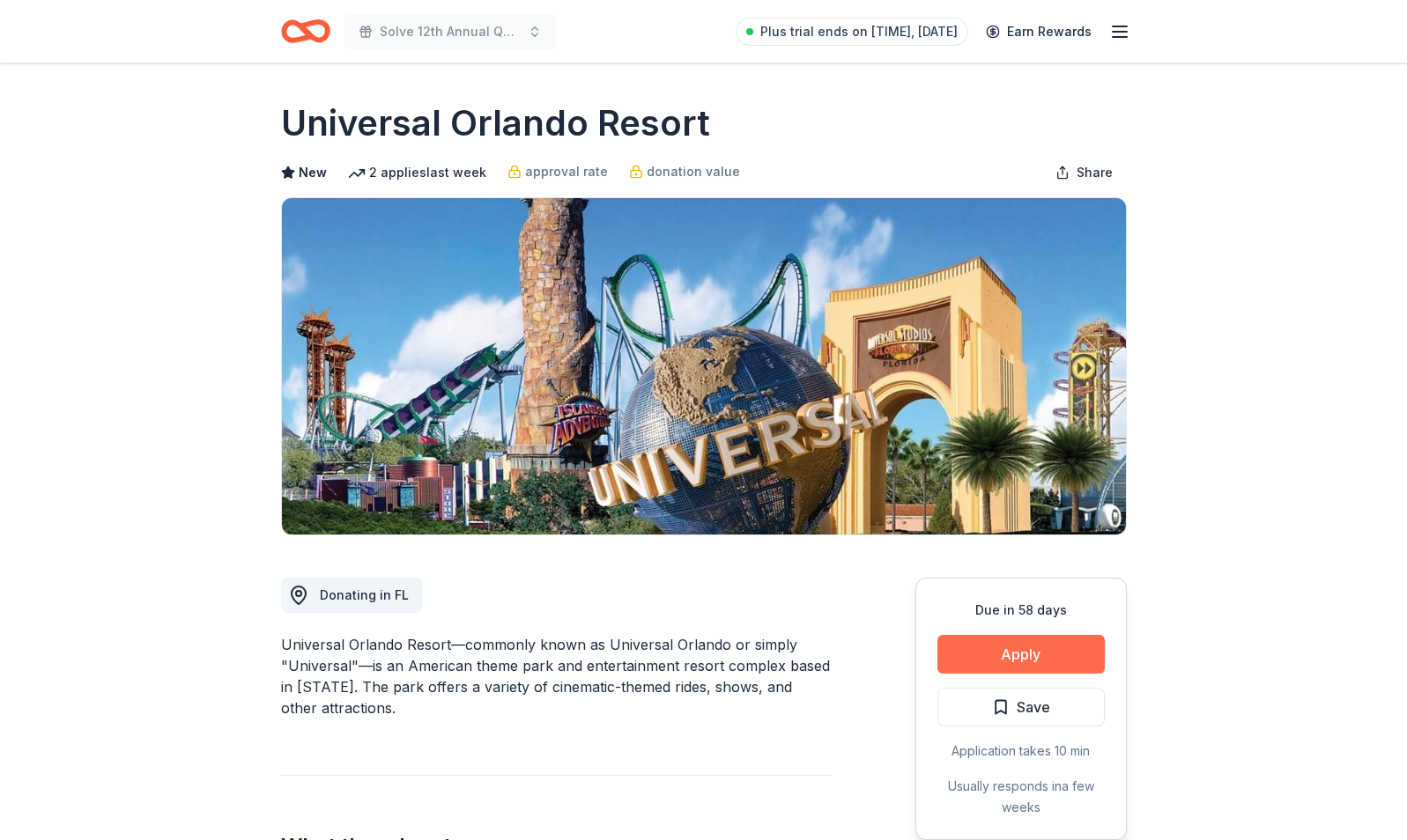 click on "Apply" at bounding box center [1021, 654] 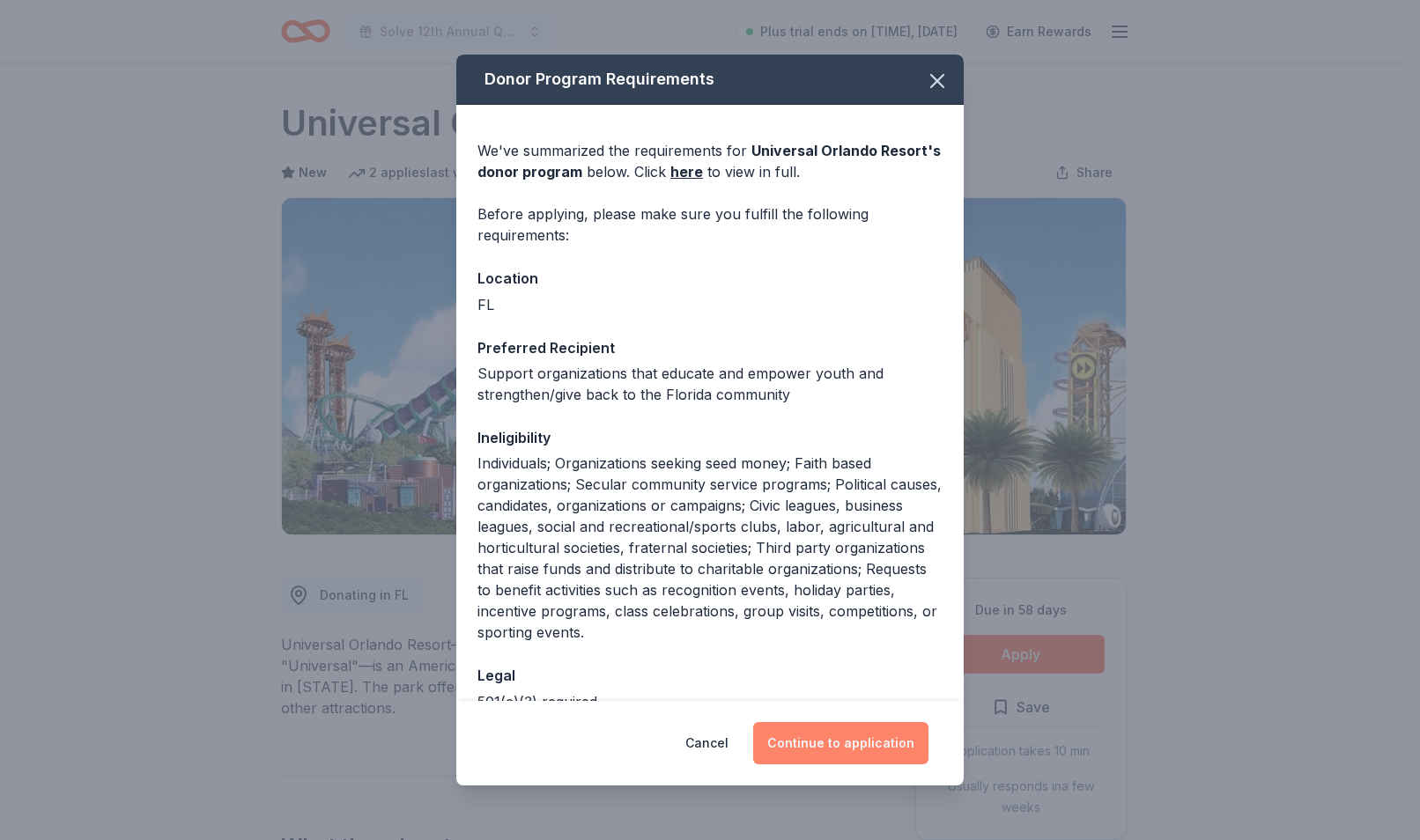 click on "Continue to application" at bounding box center (840, 743) 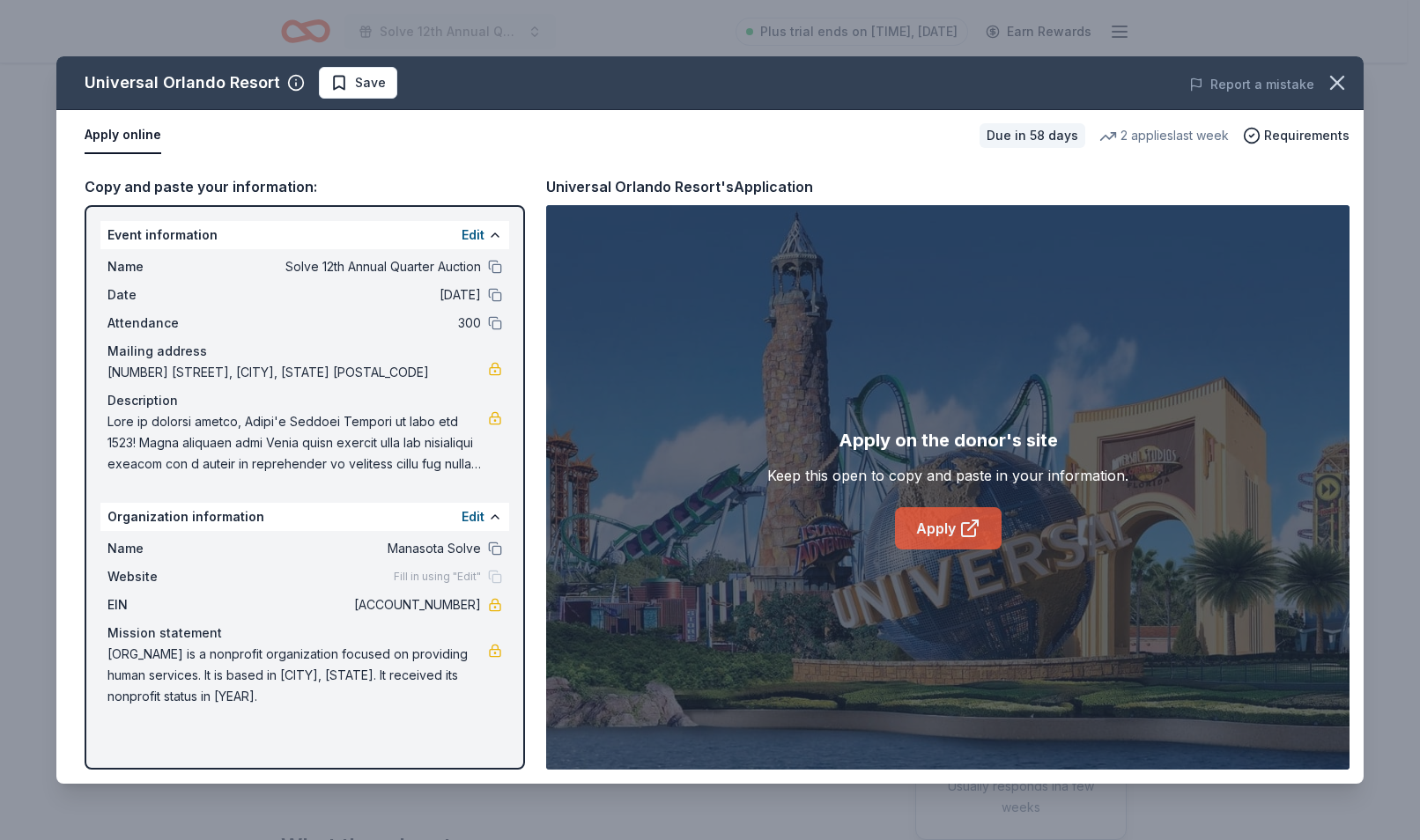 click on "Apply" at bounding box center (948, 528) 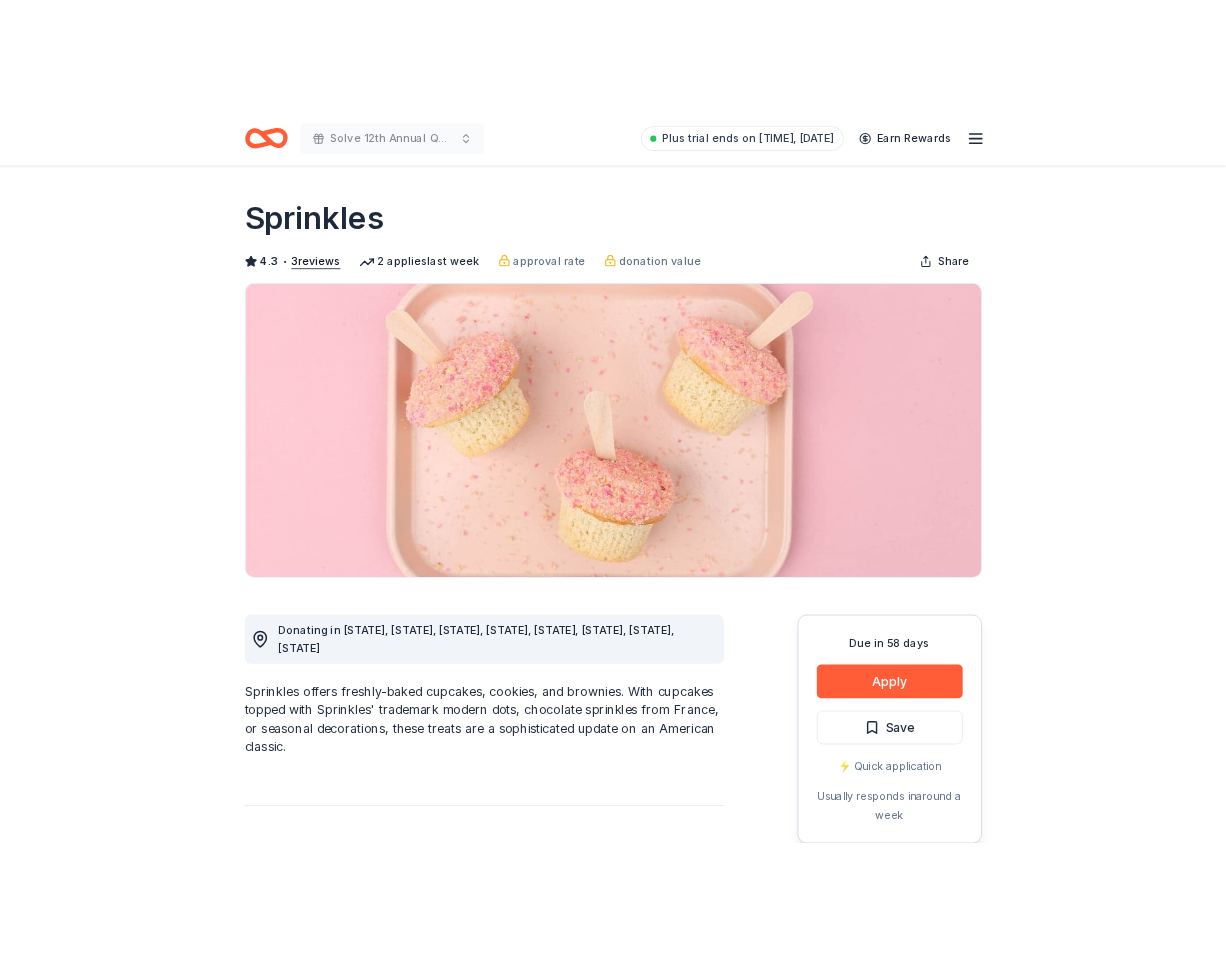 scroll, scrollTop: 0, scrollLeft: 0, axis: both 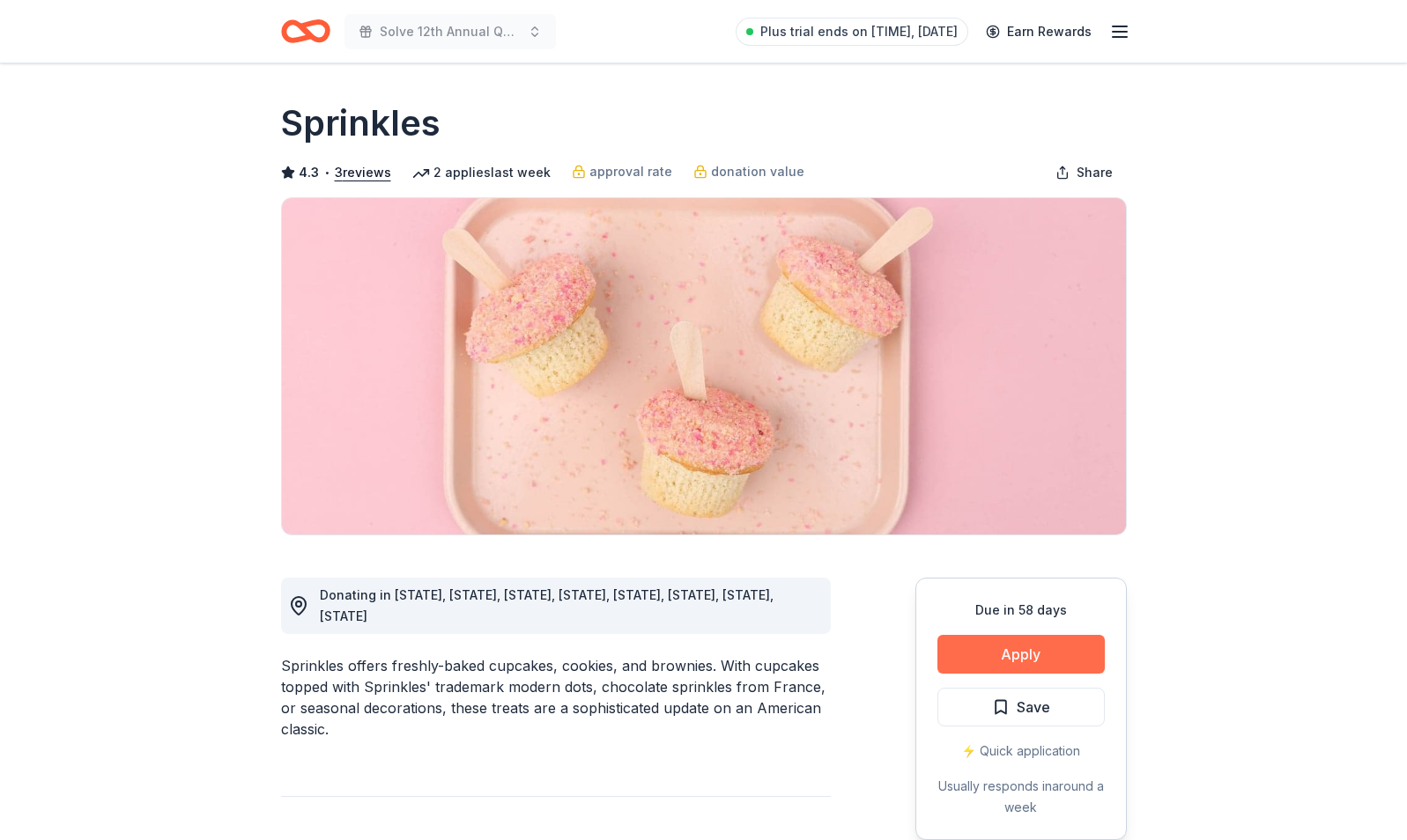 click on "Apply" at bounding box center [1021, 654] 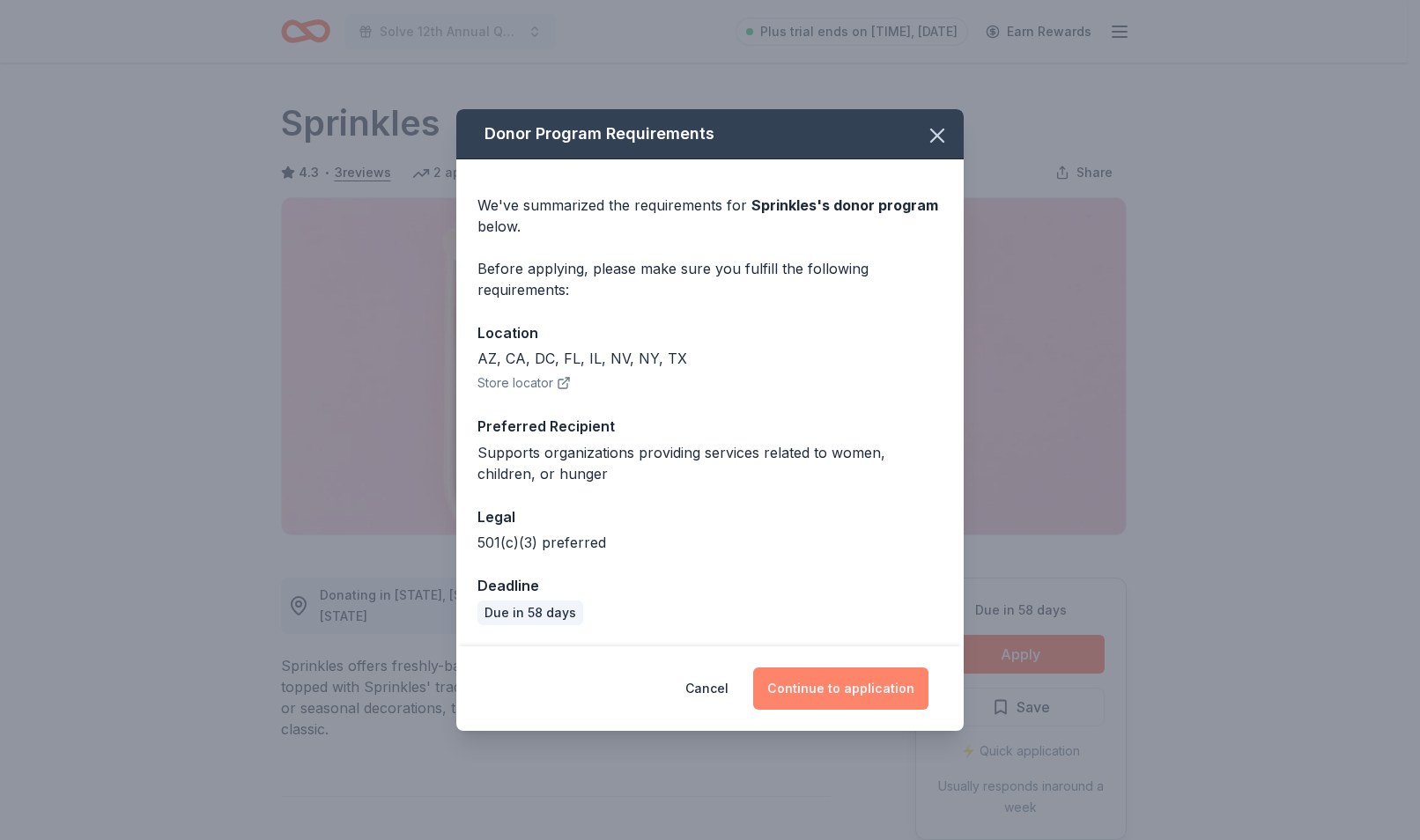 click on "Continue to application" at bounding box center (840, 689) 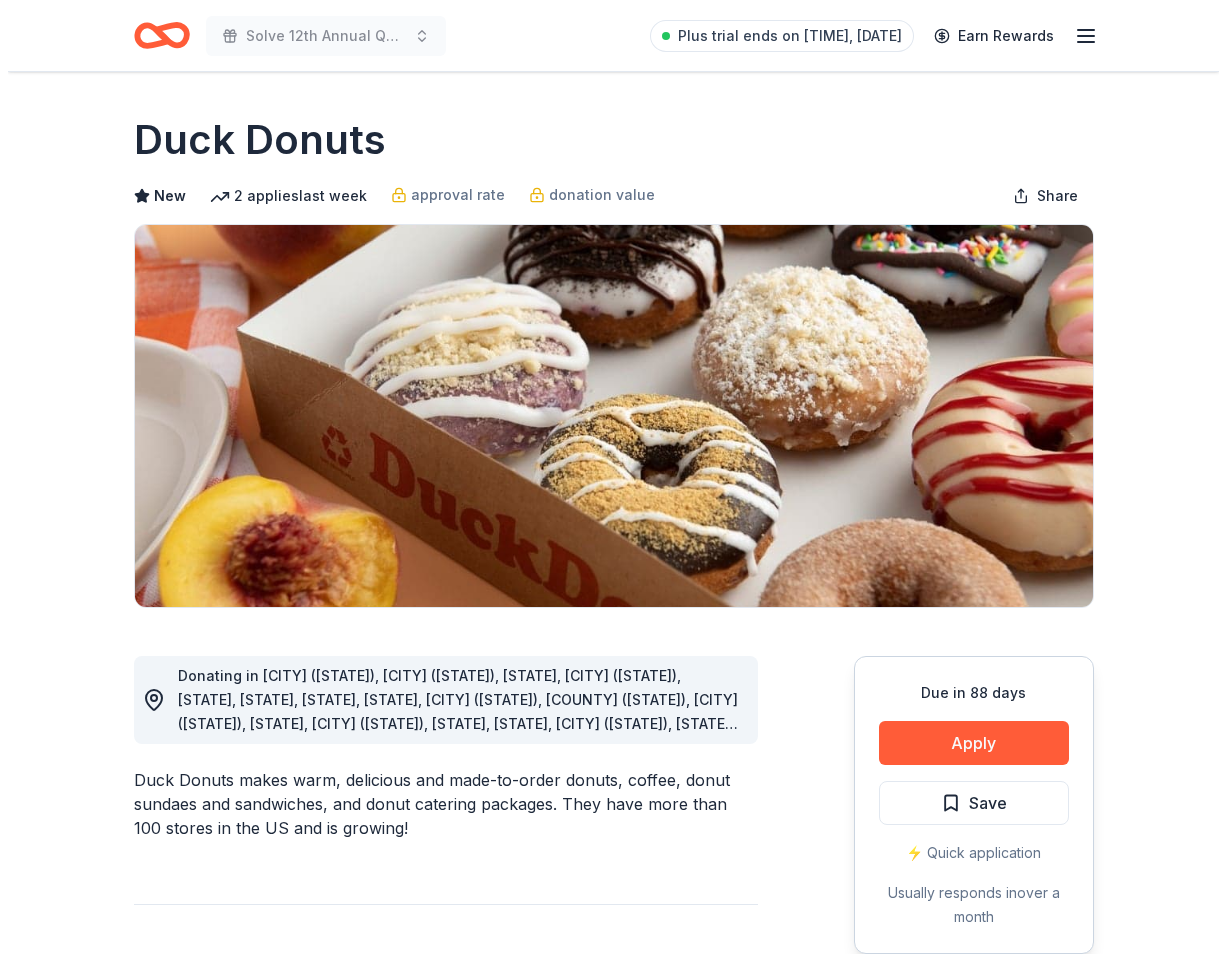 scroll, scrollTop: 0, scrollLeft: 0, axis: both 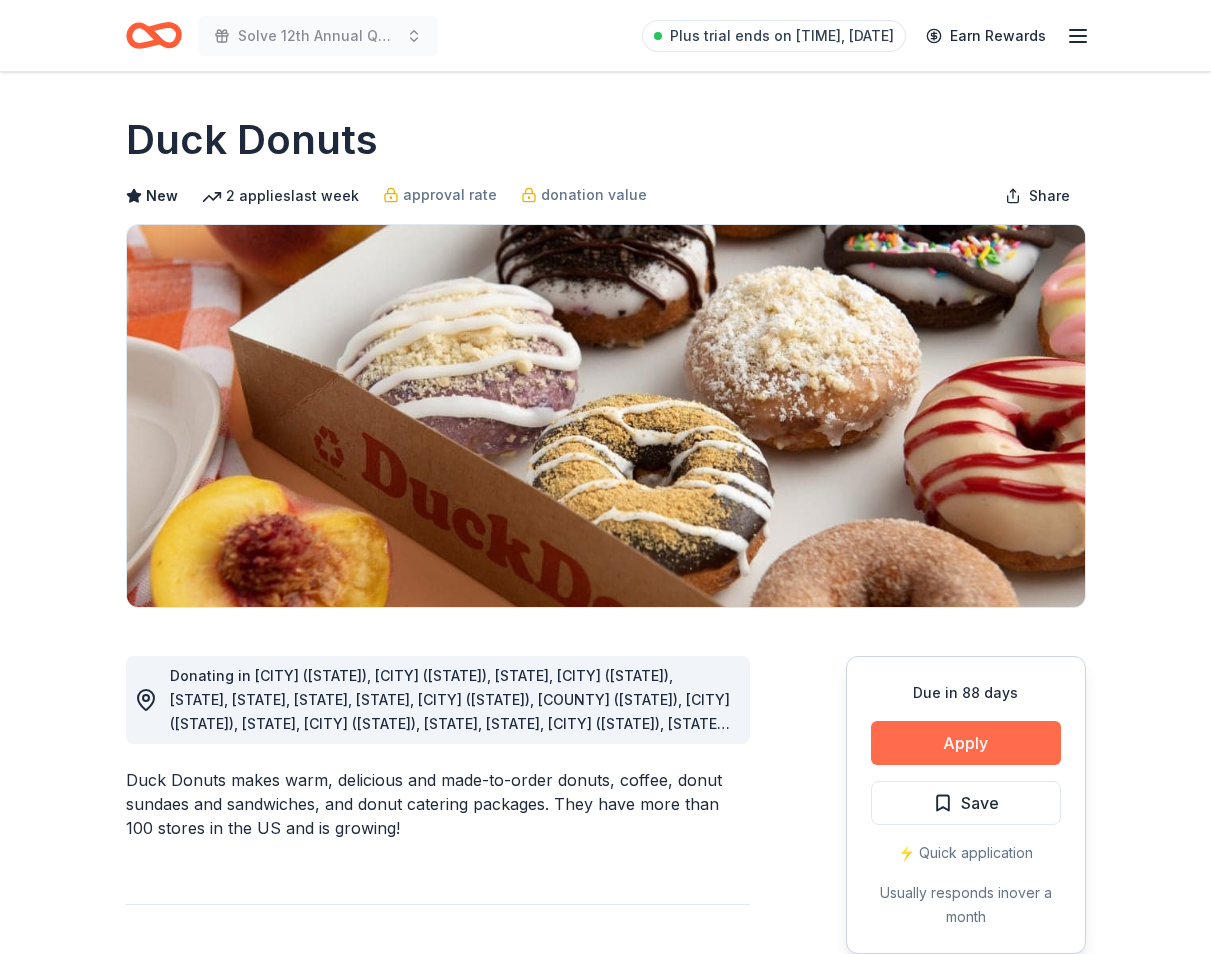 click on "Apply" at bounding box center (966, 743) 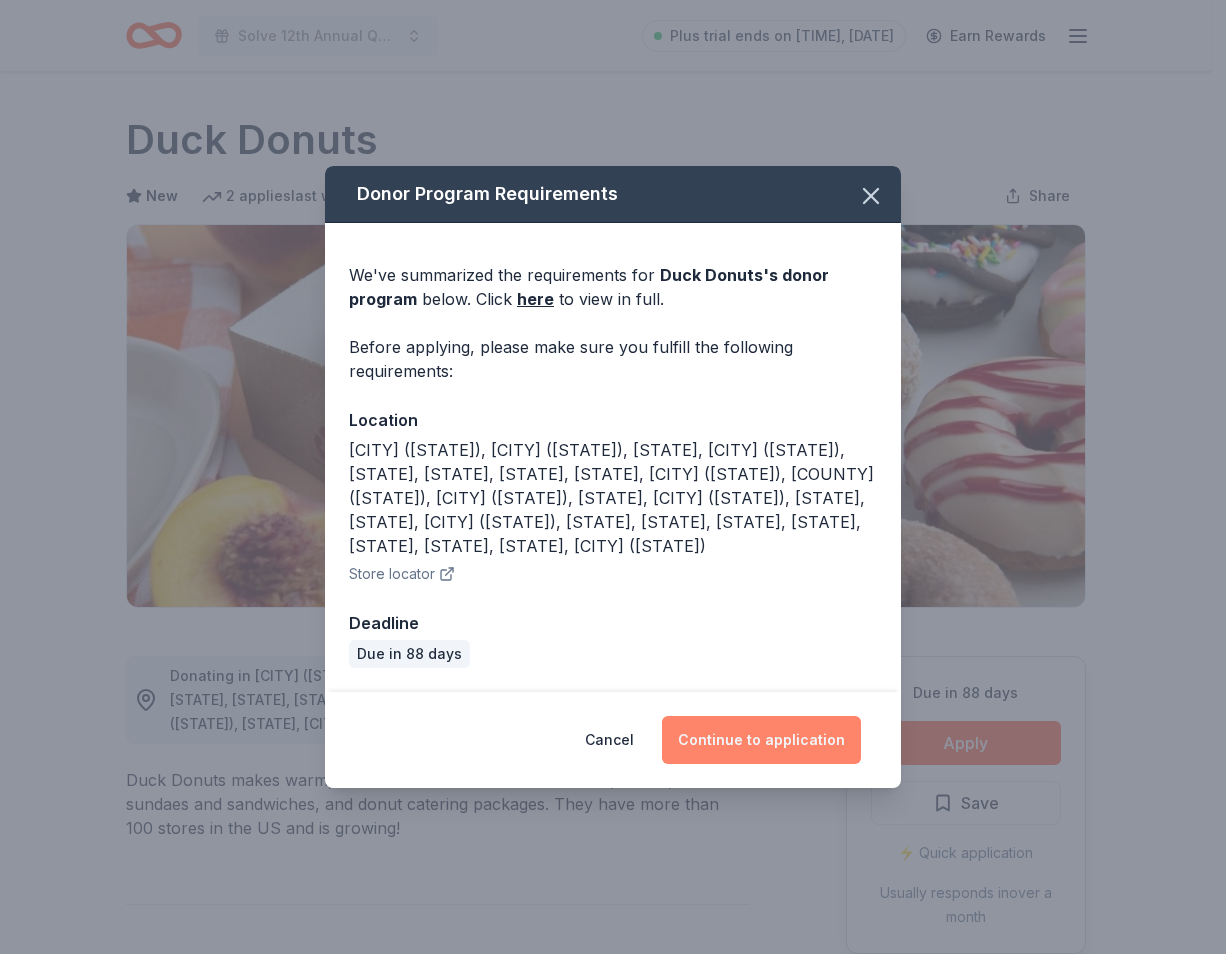 click on "Continue to application" at bounding box center [761, 740] 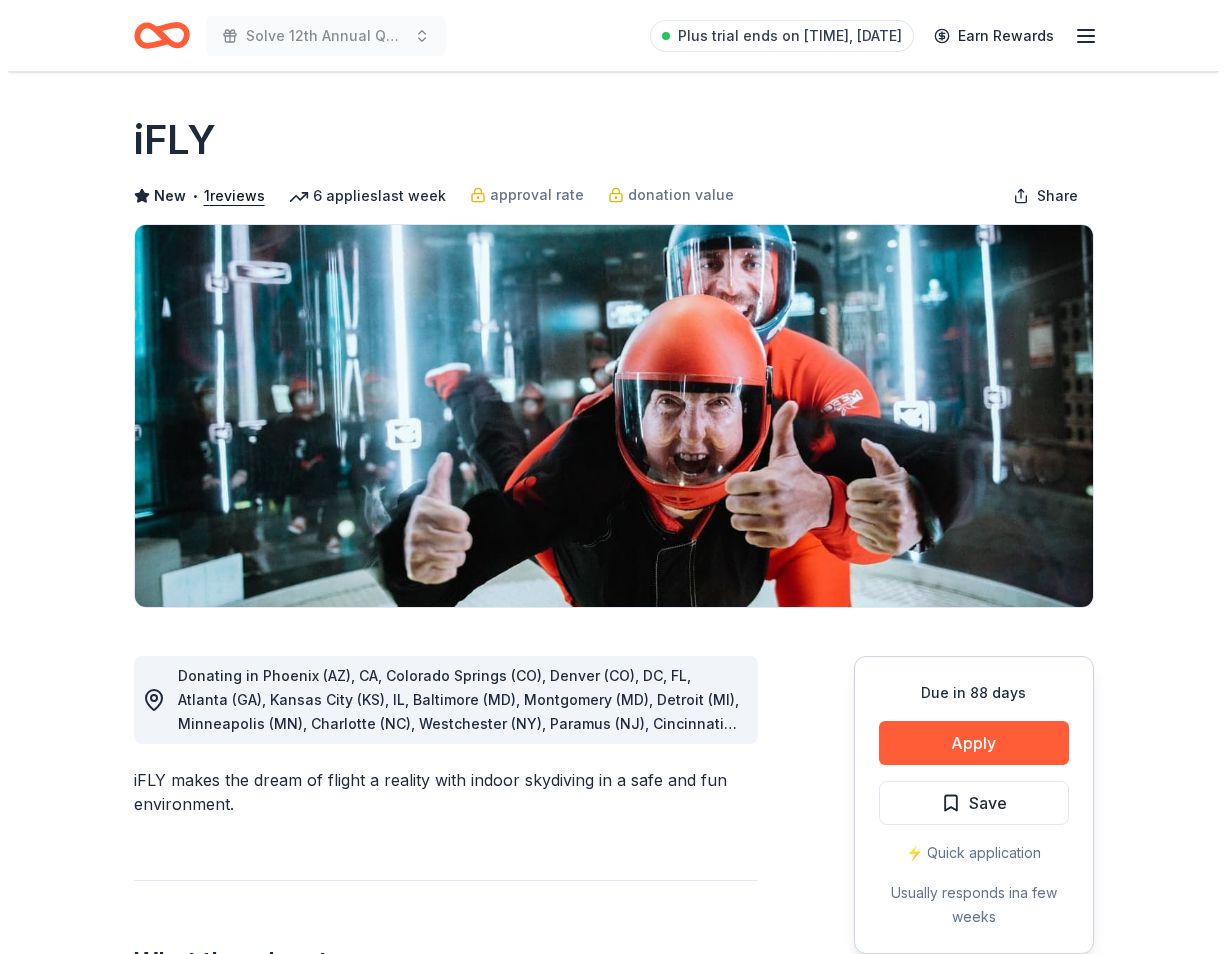 scroll, scrollTop: 0, scrollLeft: 0, axis: both 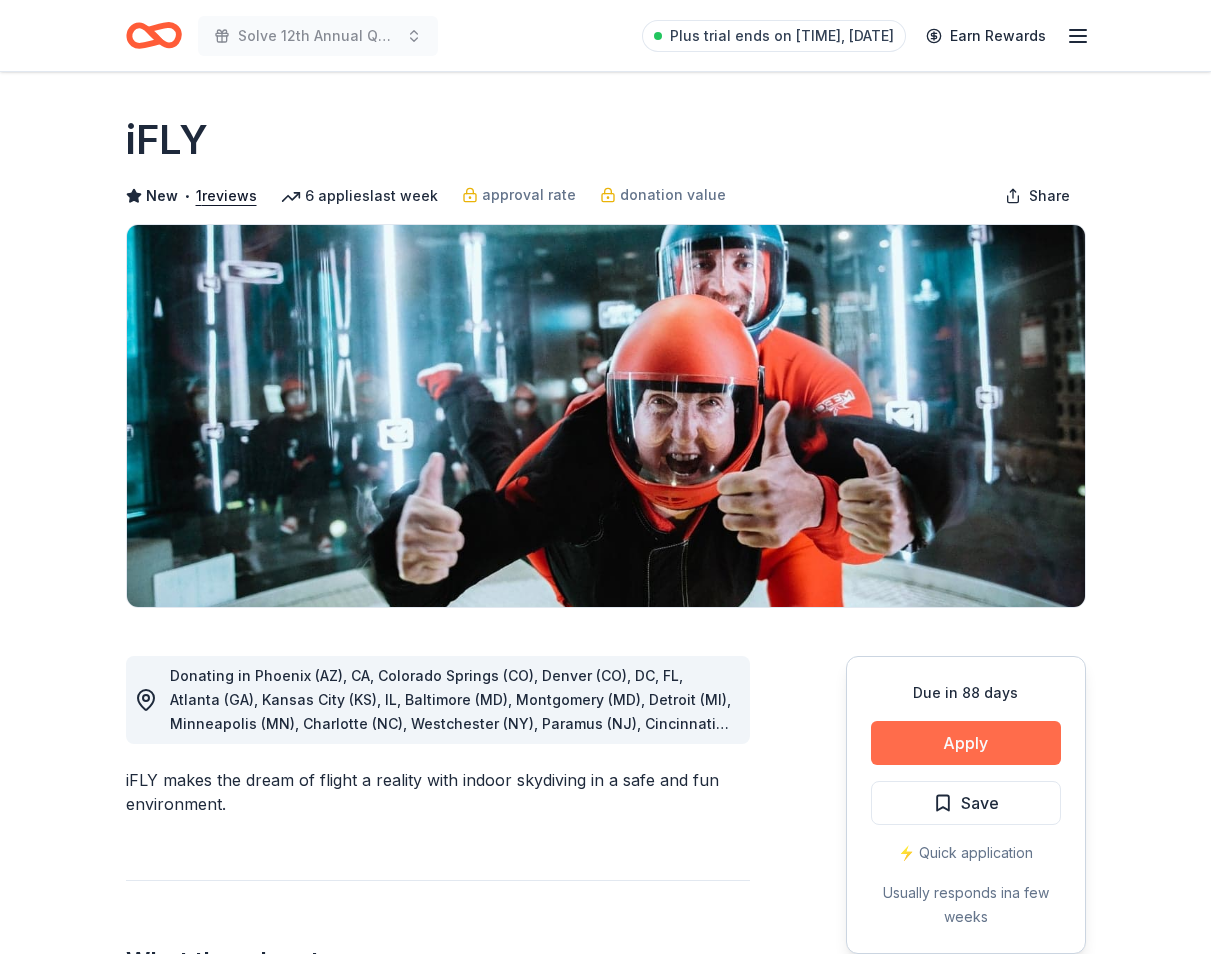 click on "Apply" at bounding box center [966, 743] 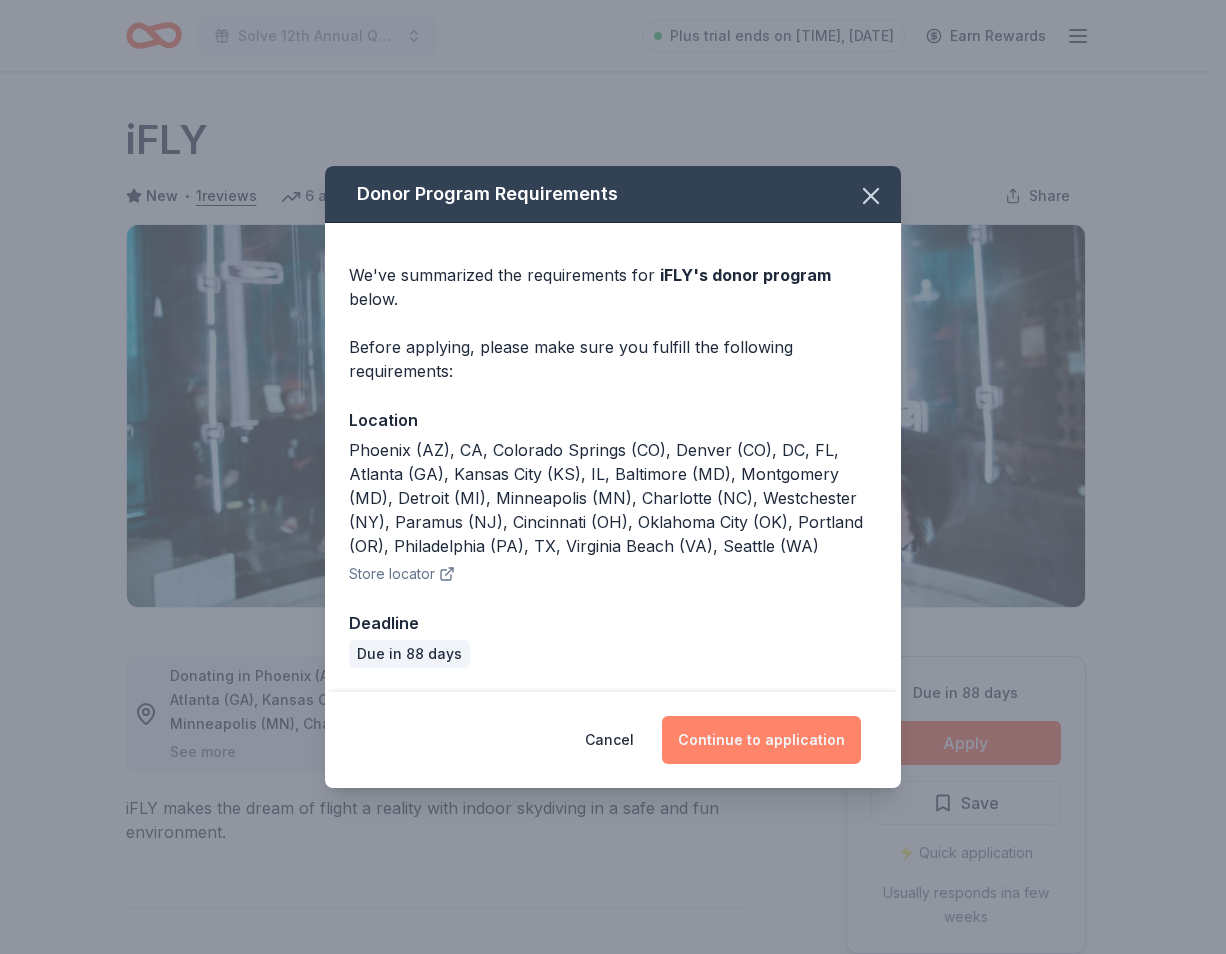 click on "Continue to application" at bounding box center [761, 740] 